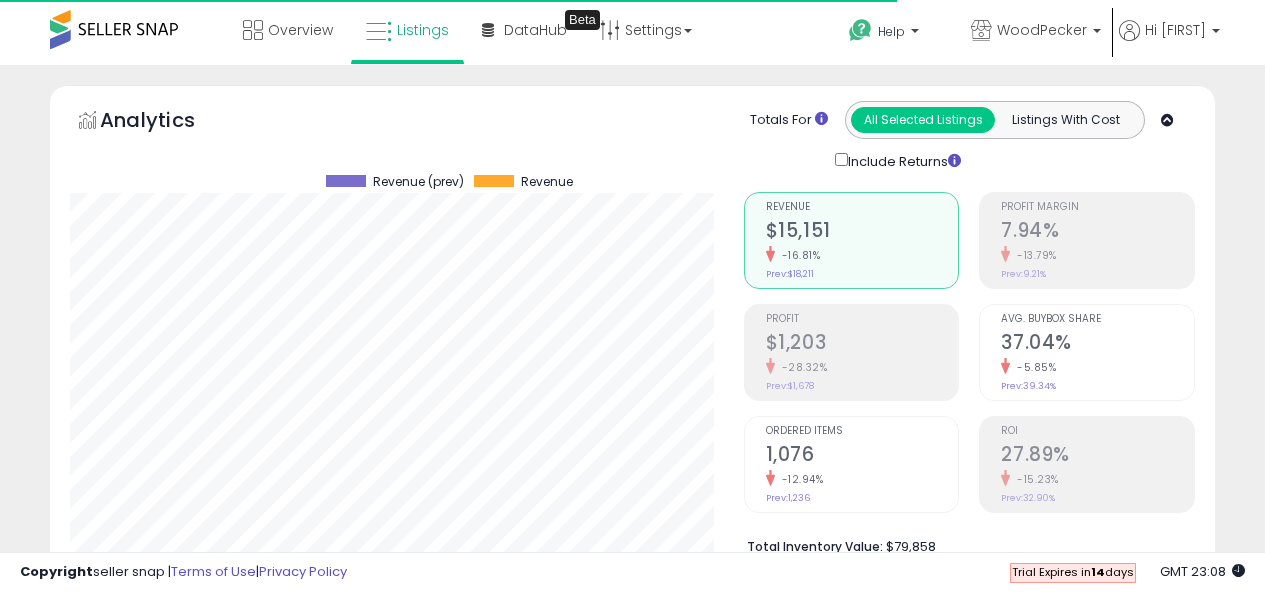 scroll, scrollTop: 0, scrollLeft: 0, axis: both 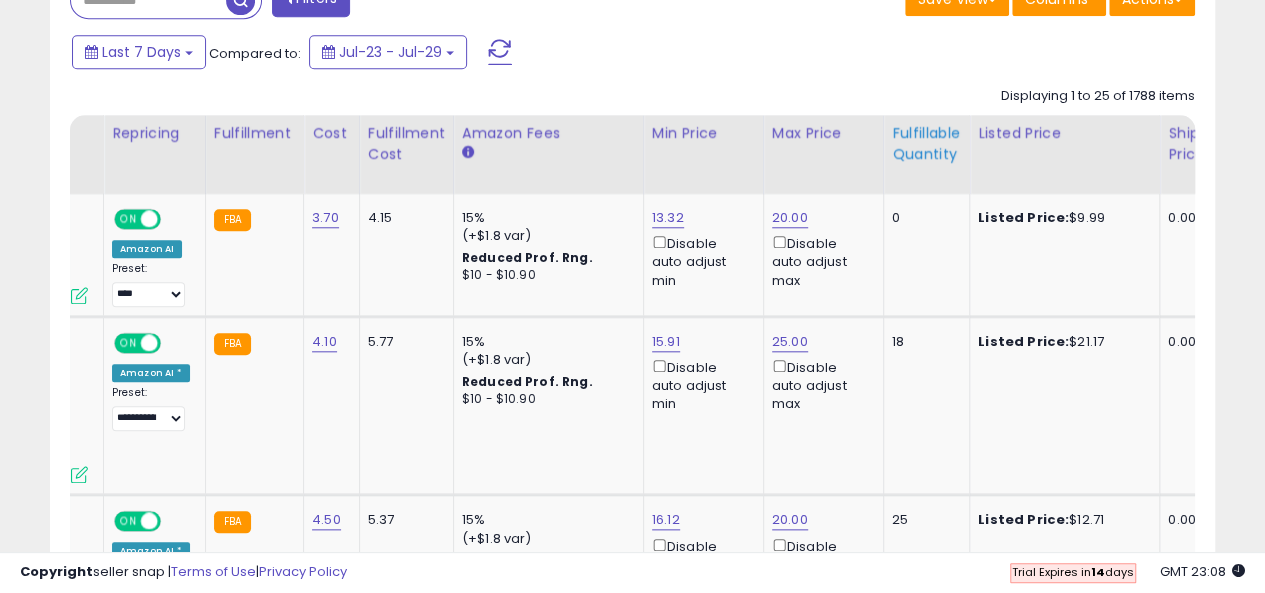 click on "Fulfillable Quantity" at bounding box center (926, 144) 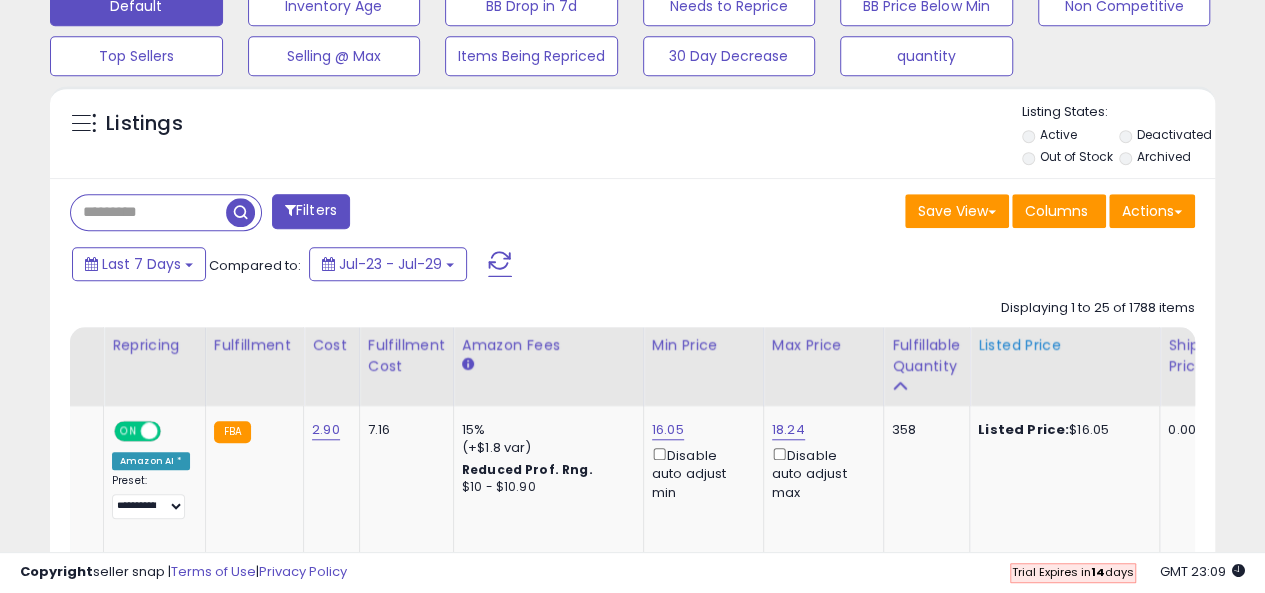 scroll, scrollTop: 968, scrollLeft: 0, axis: vertical 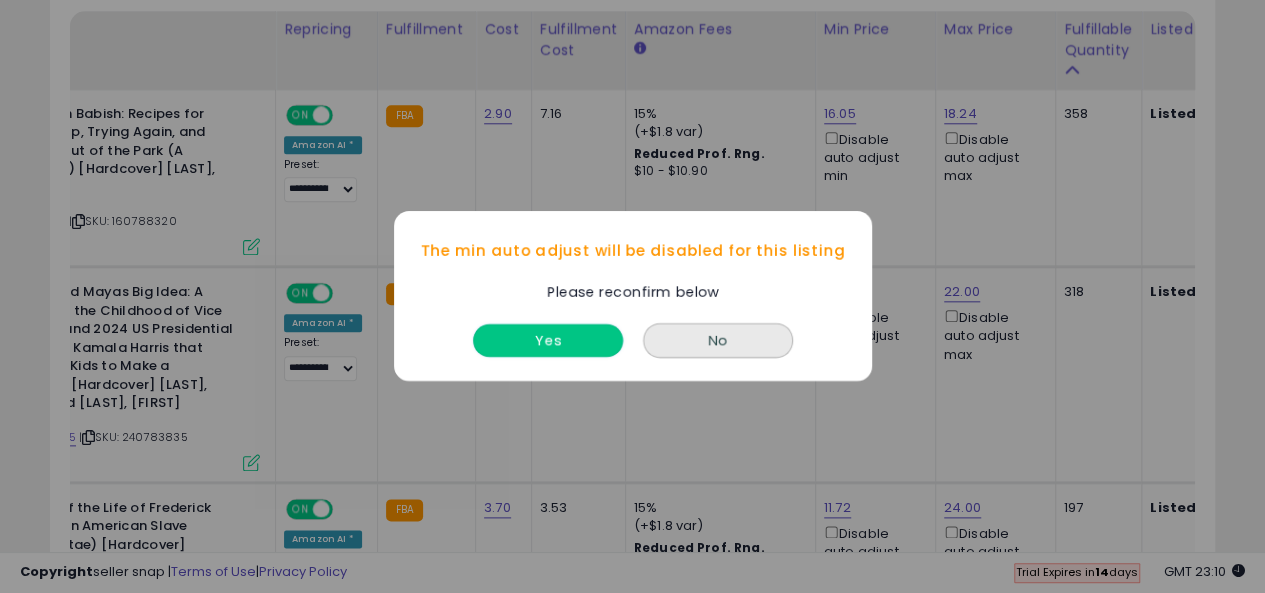 click on "Yes" at bounding box center (548, 341) 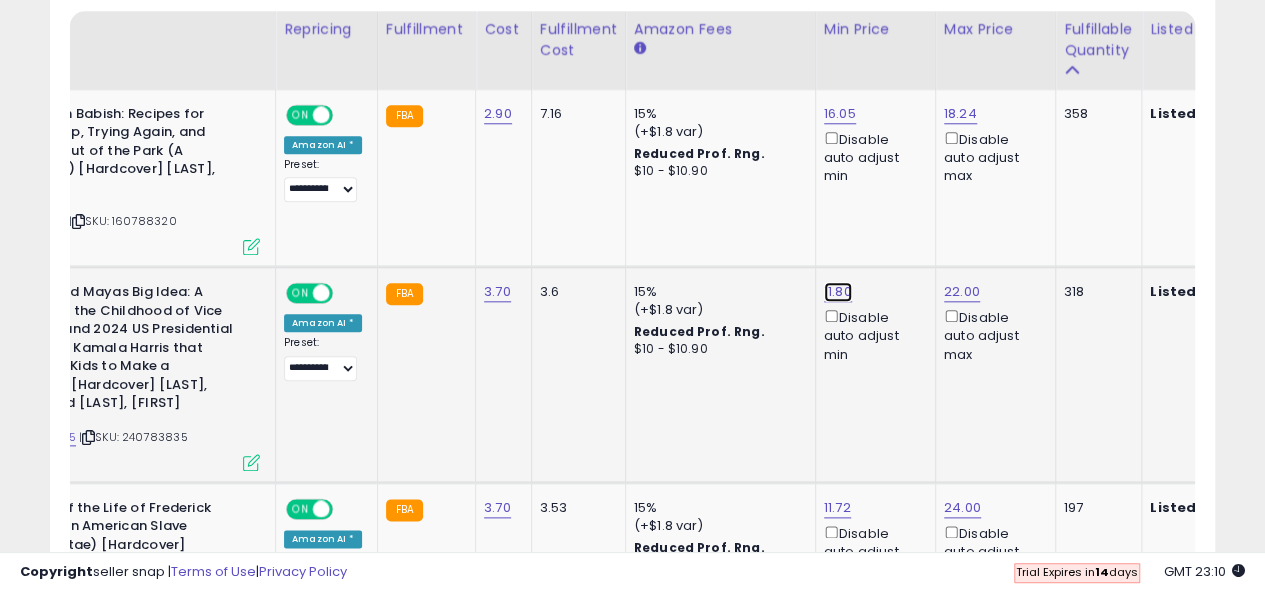 click on "11.80" at bounding box center (840, 114) 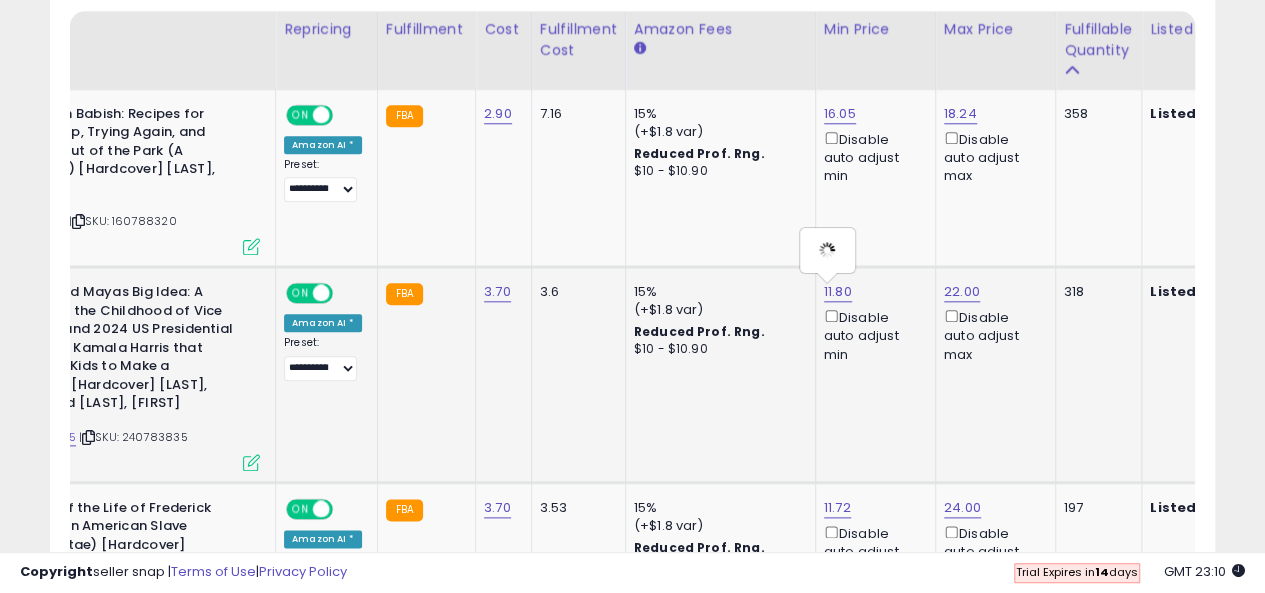 type on "*****" 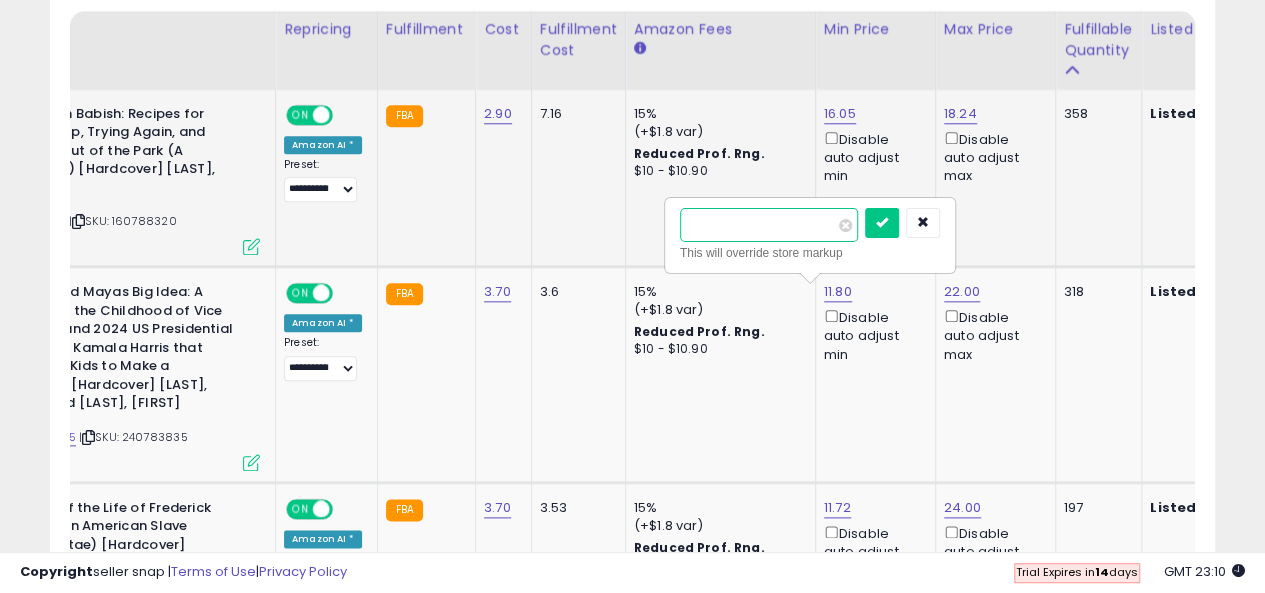 drag, startPoint x: 758, startPoint y: 223, endPoint x: 628, endPoint y: 218, distance: 130.09612 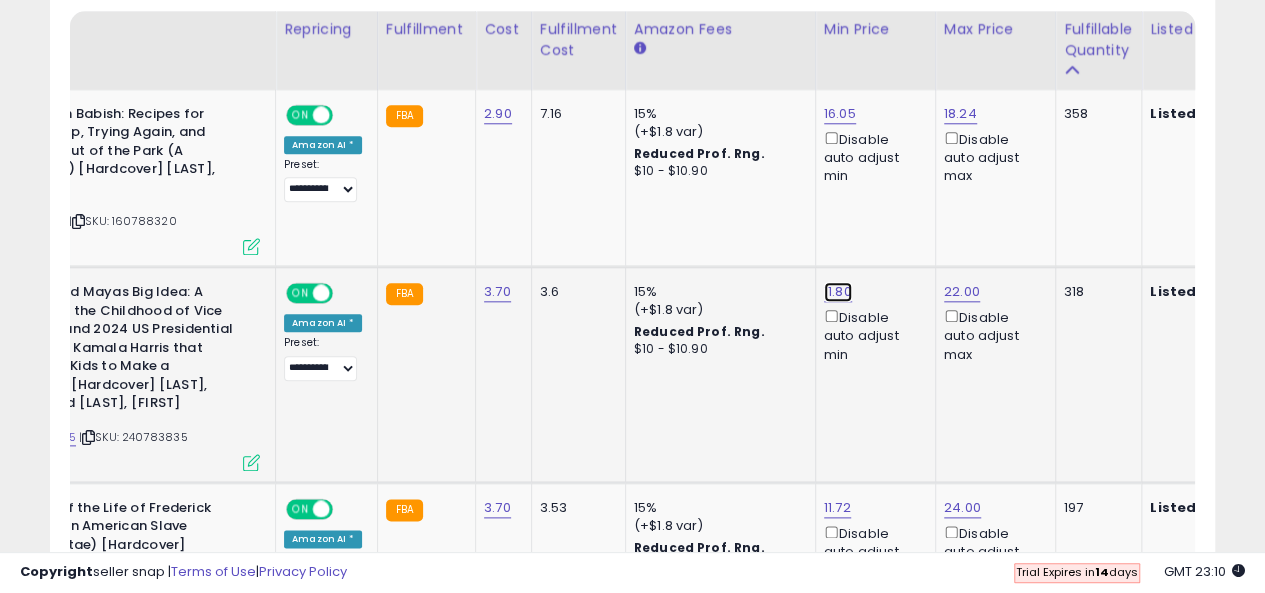click on "11.80" at bounding box center [840, 114] 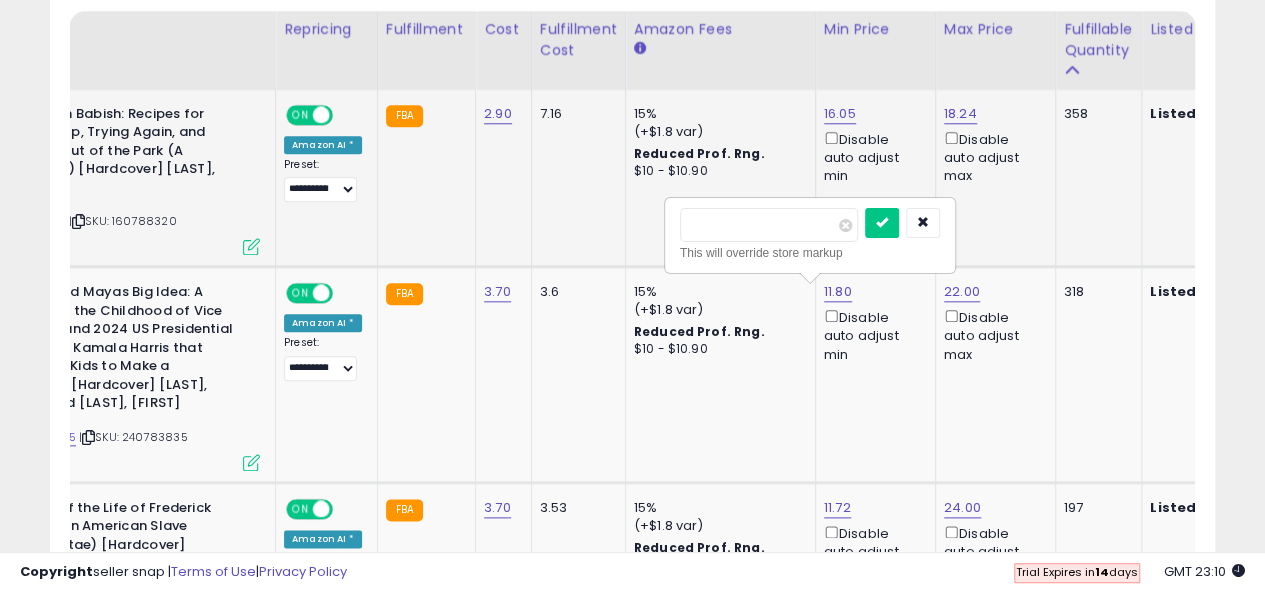 drag, startPoint x: 744, startPoint y: 223, endPoint x: 651, endPoint y: 219, distance: 93.08598 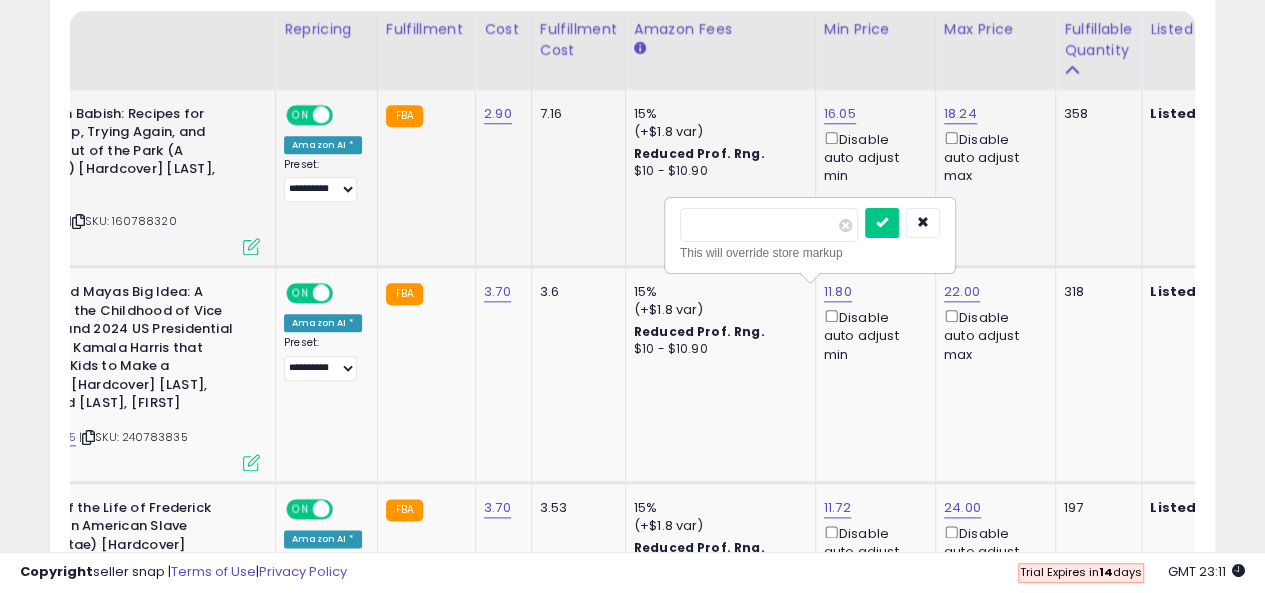 type on "***" 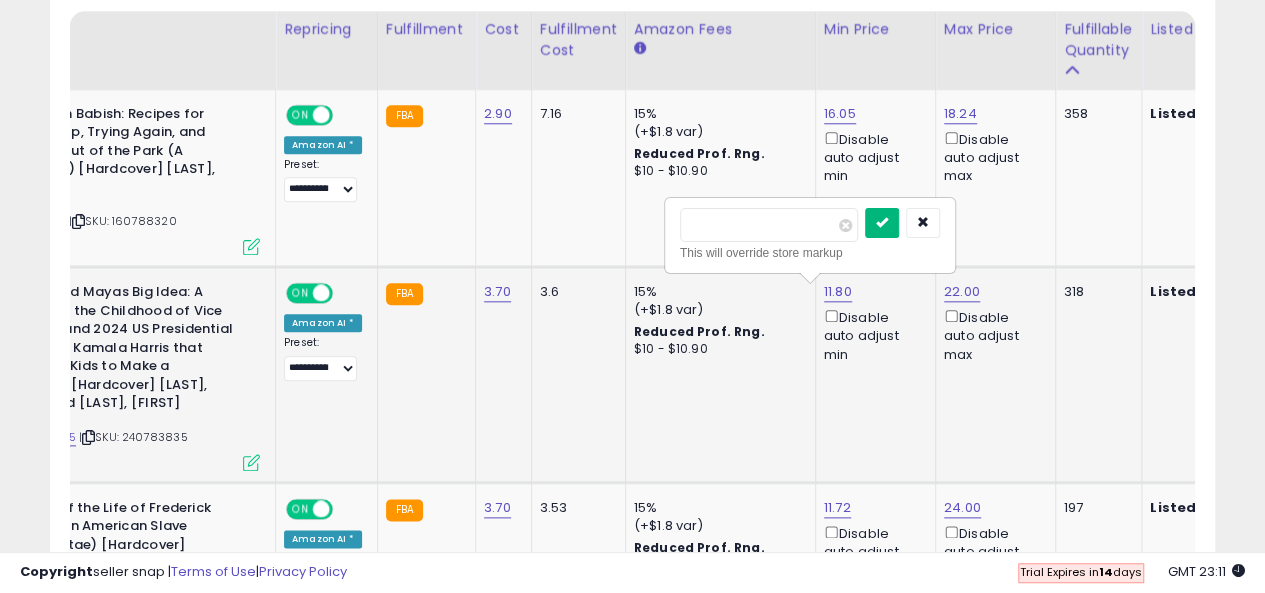 click at bounding box center [882, 222] 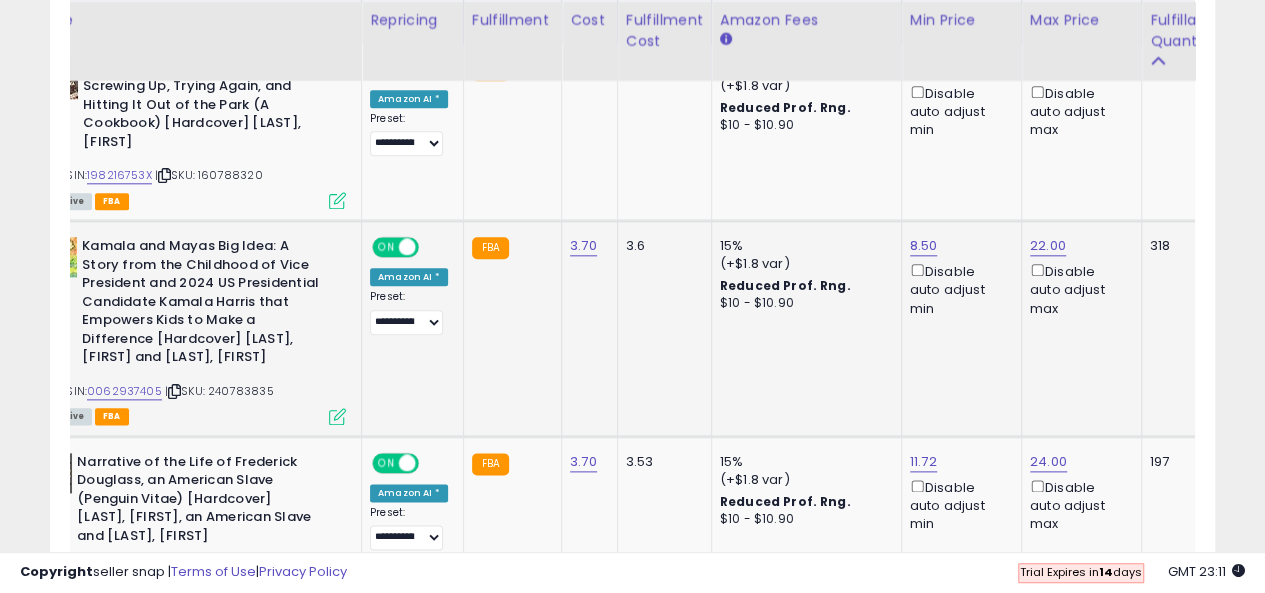 click on "15%  (+$1.8 var) Reduced Prof. Rng. $10 - $10.90" 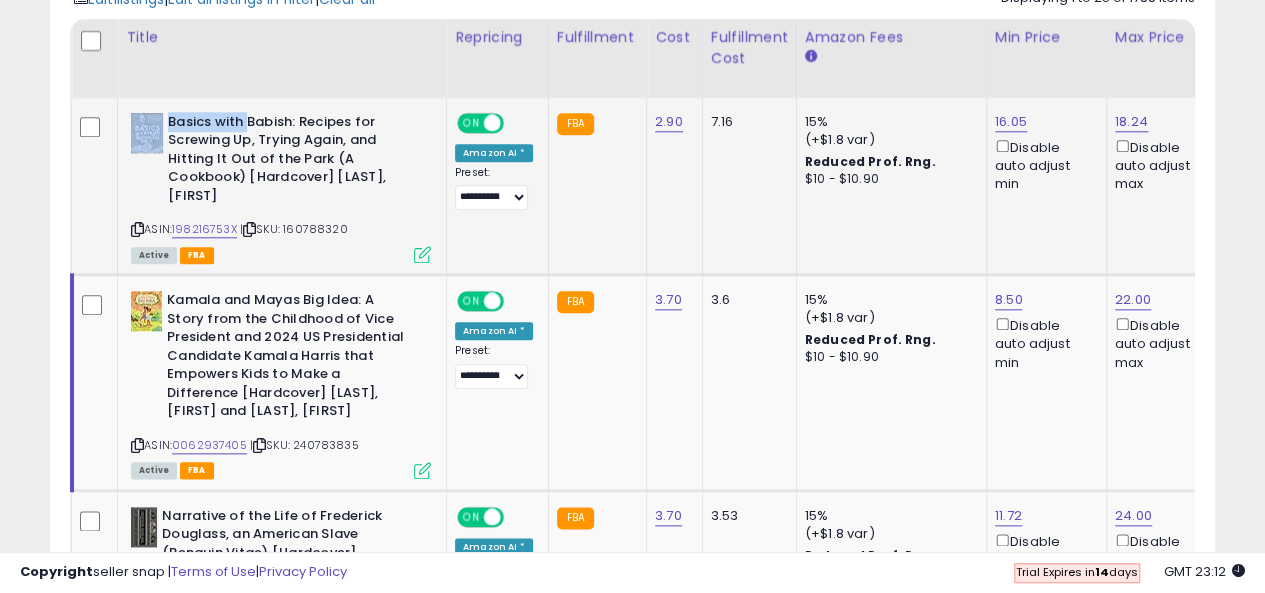 drag, startPoint x: 249, startPoint y: 117, endPoint x: 168, endPoint y: 117, distance: 81 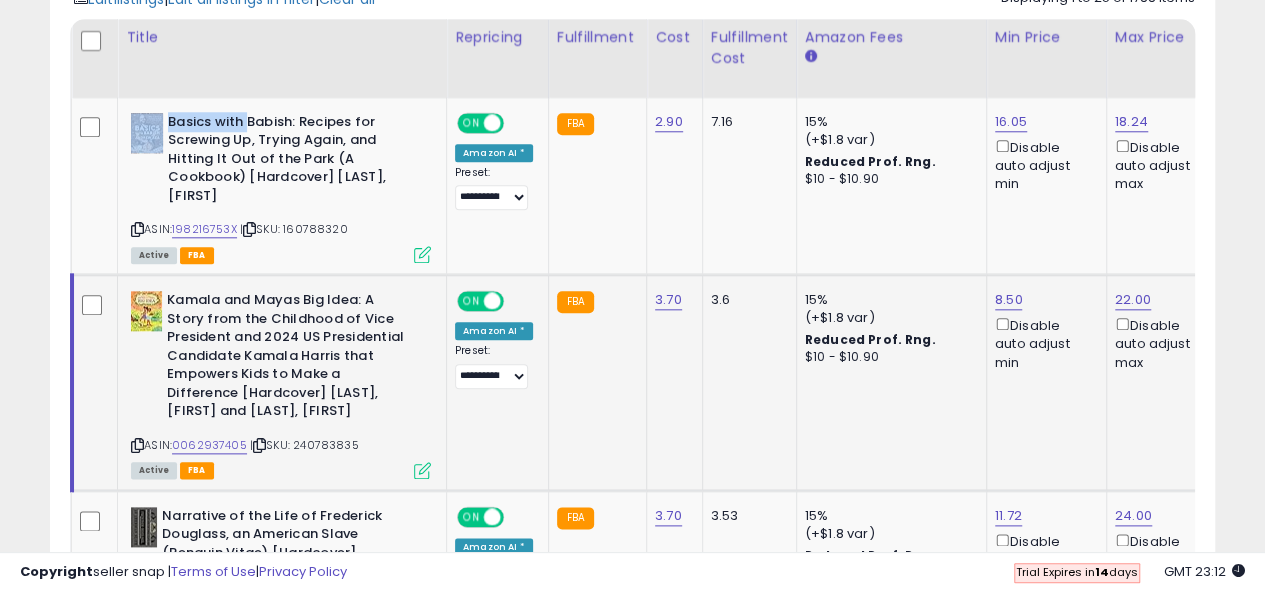 scroll, scrollTop: 0, scrollLeft: 86, axis: horizontal 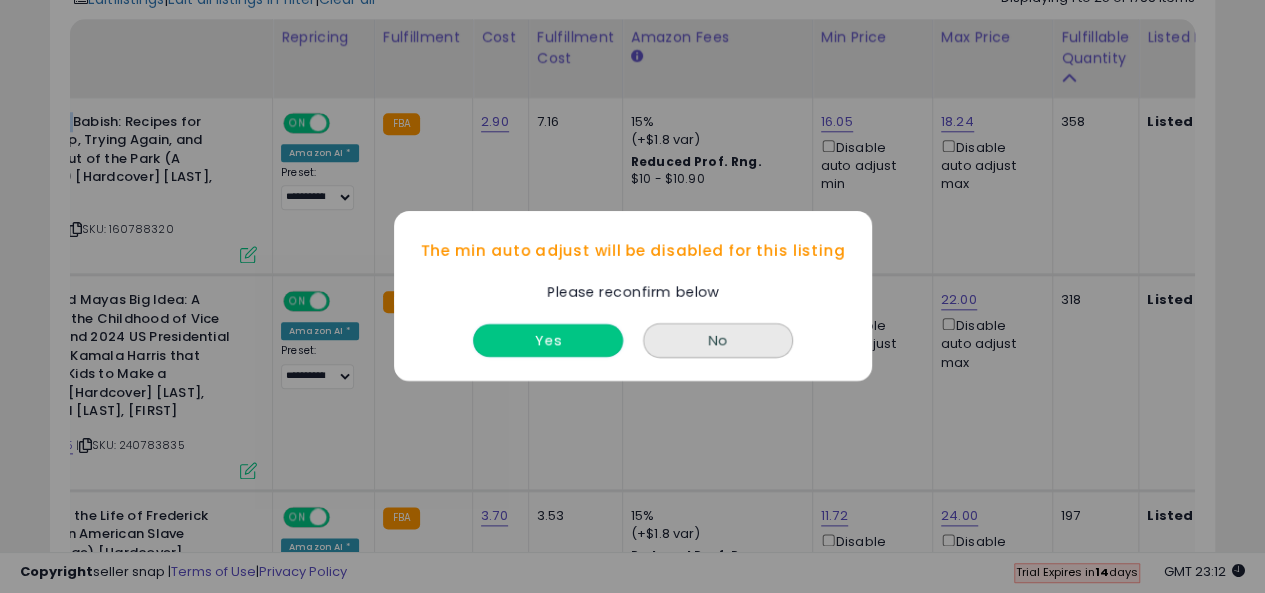 click on "Yes" at bounding box center (548, 341) 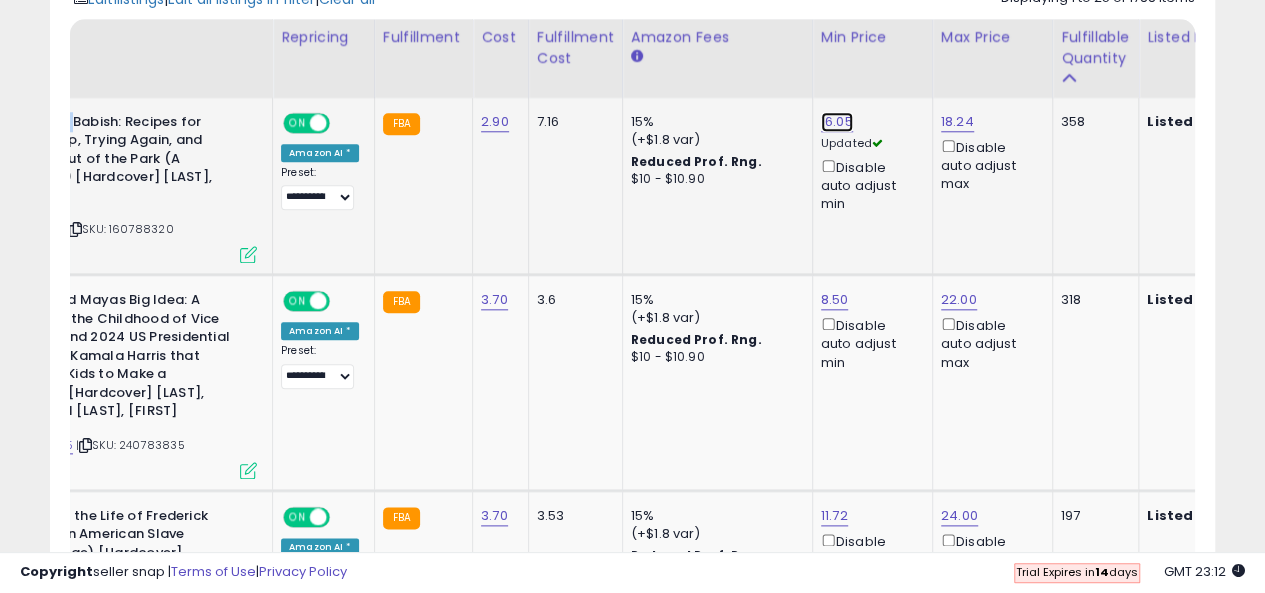 click on "16.05" at bounding box center (837, 122) 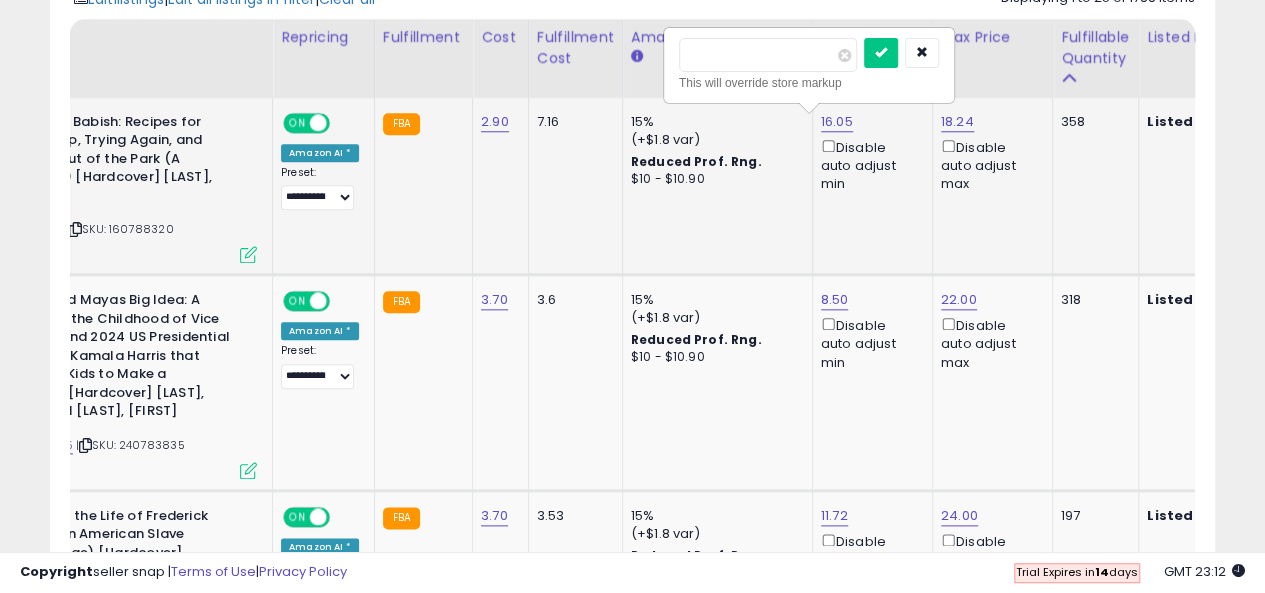 drag, startPoint x: 740, startPoint y: 53, endPoint x: 662, endPoint y: 57, distance: 78.10249 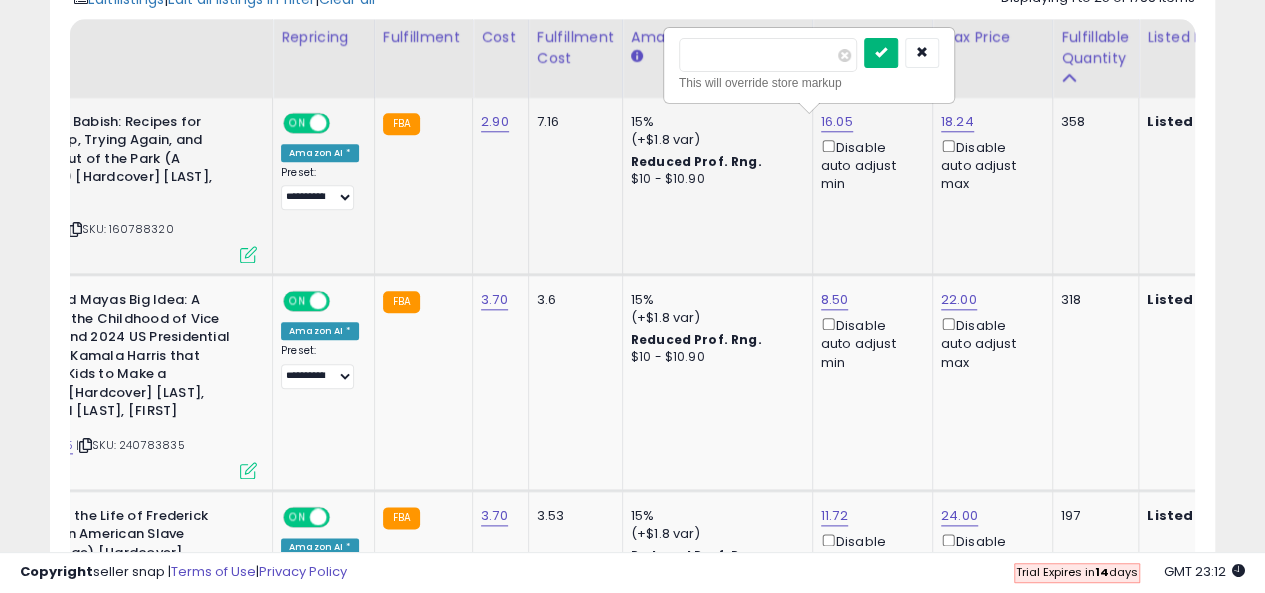 click at bounding box center [881, 52] 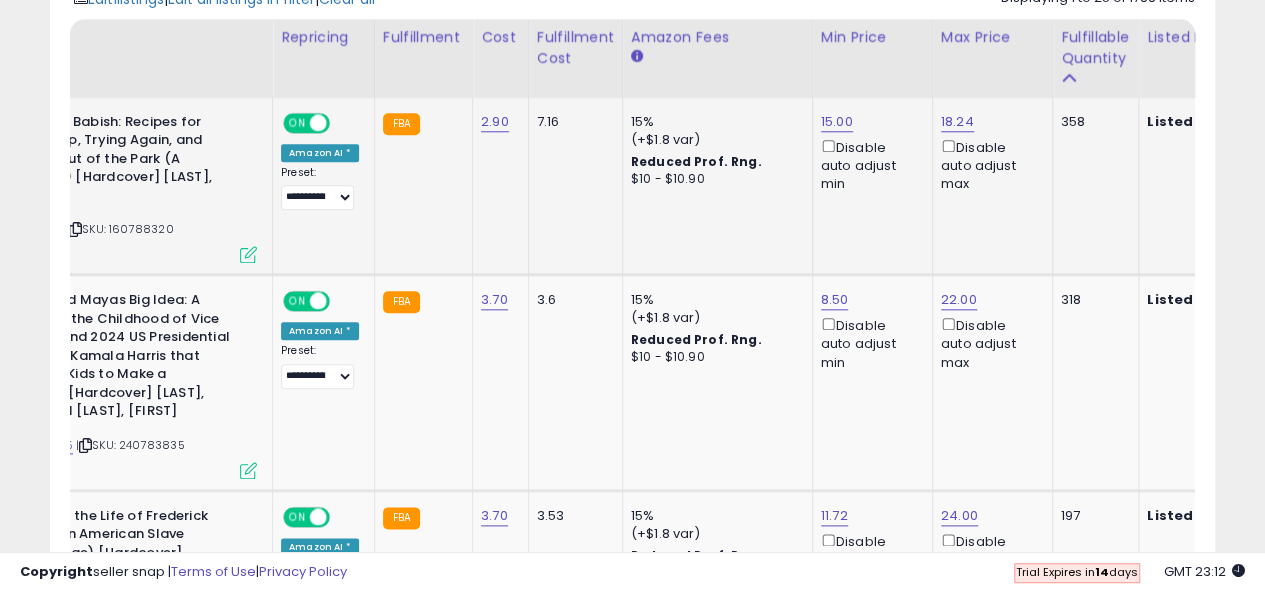 scroll, scrollTop: 0, scrollLeft: 264, axis: horizontal 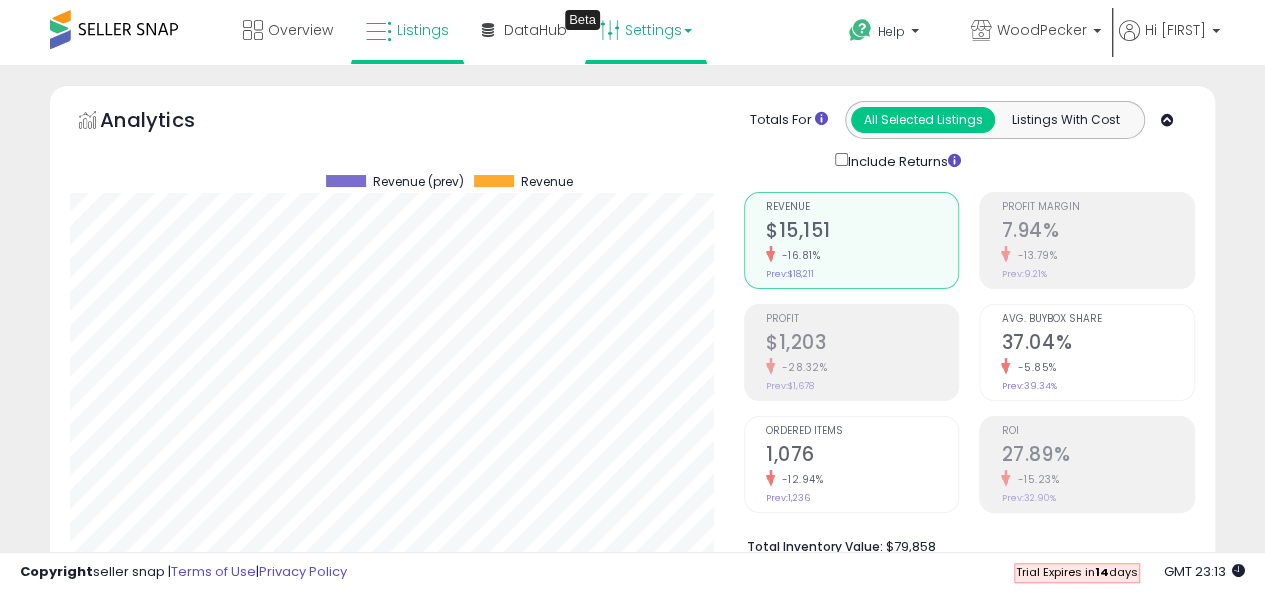 click on "Settings" at bounding box center (646, 30) 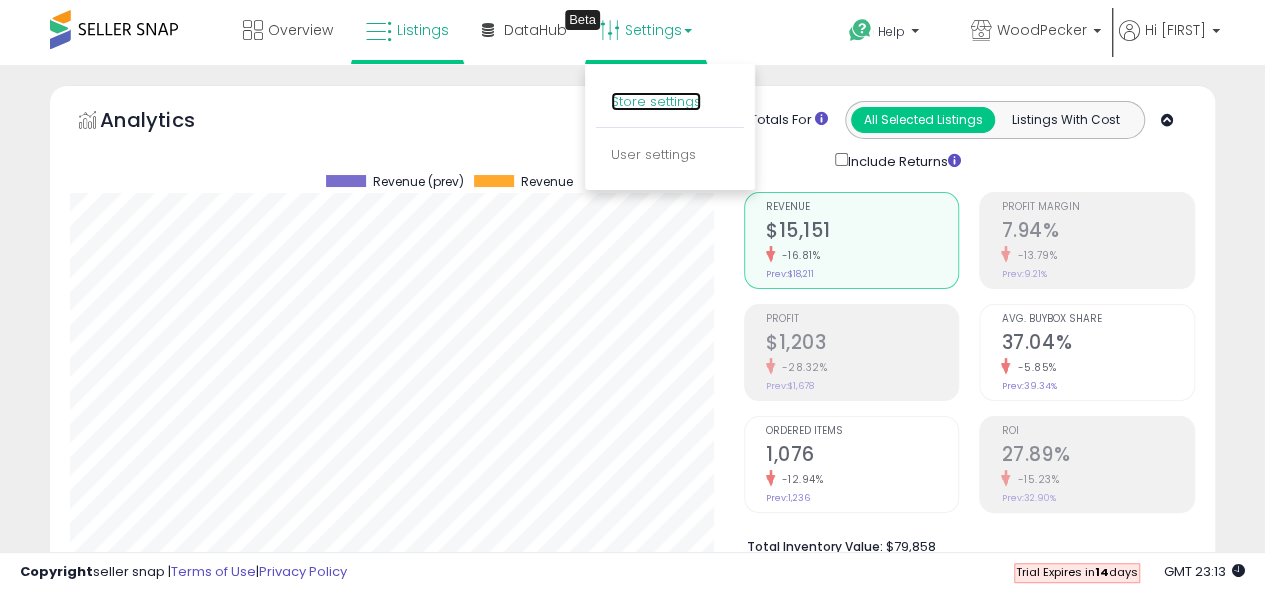 click on "Store
settings" at bounding box center (656, 101) 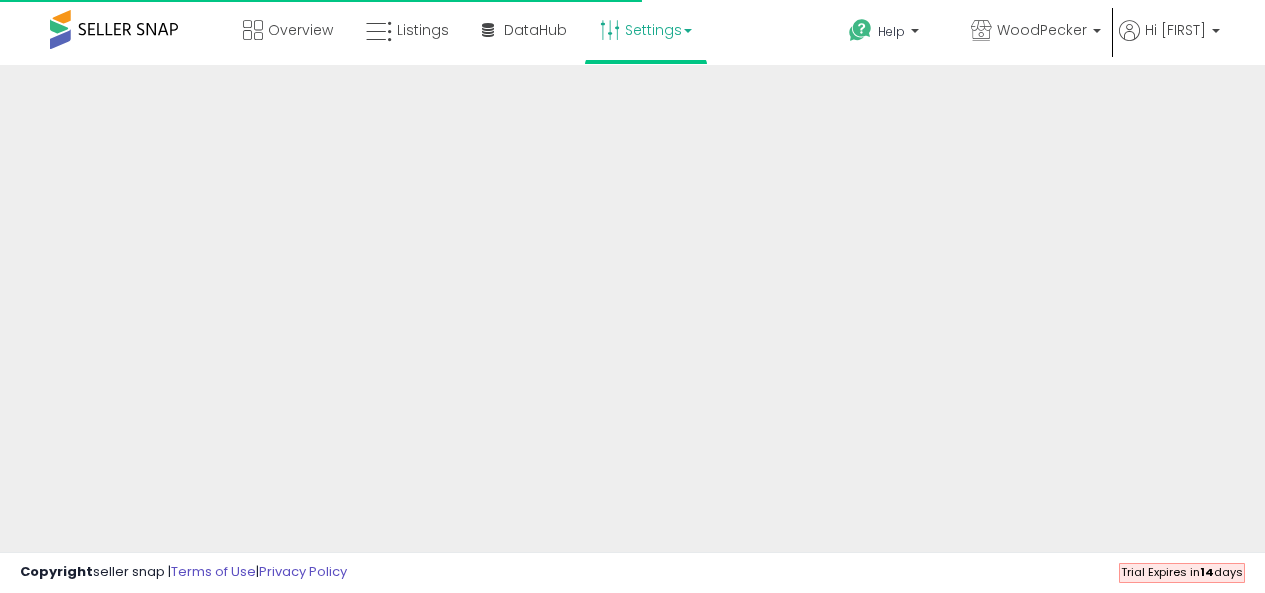 scroll, scrollTop: 0, scrollLeft: 0, axis: both 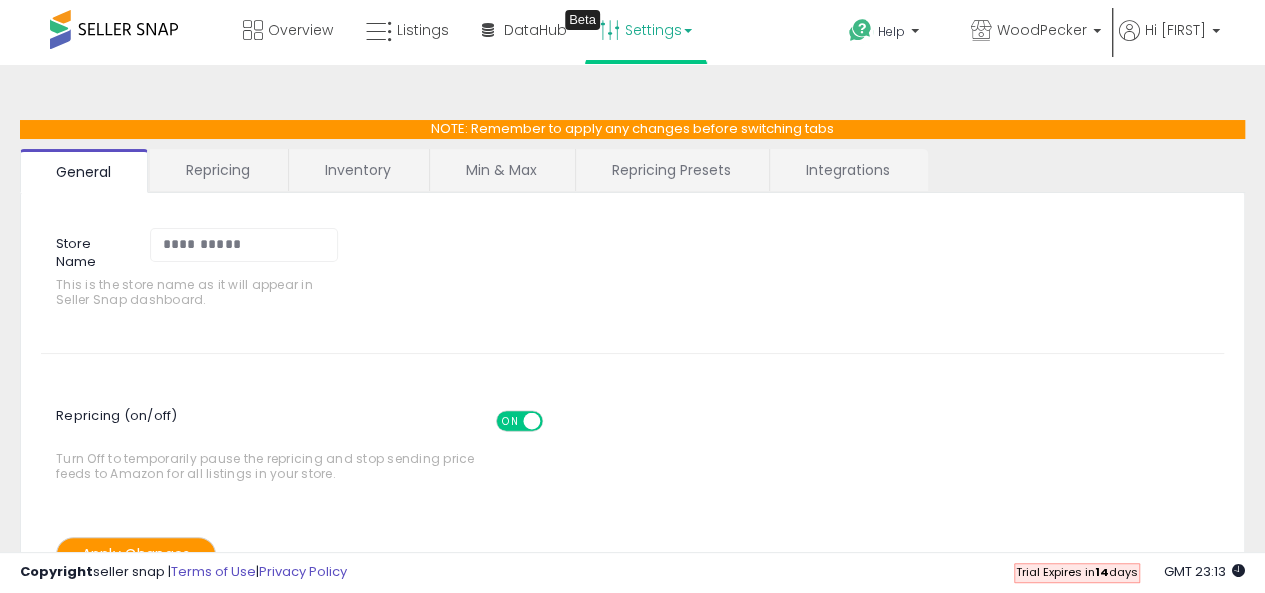 click on "Repricing" at bounding box center [218, 170] 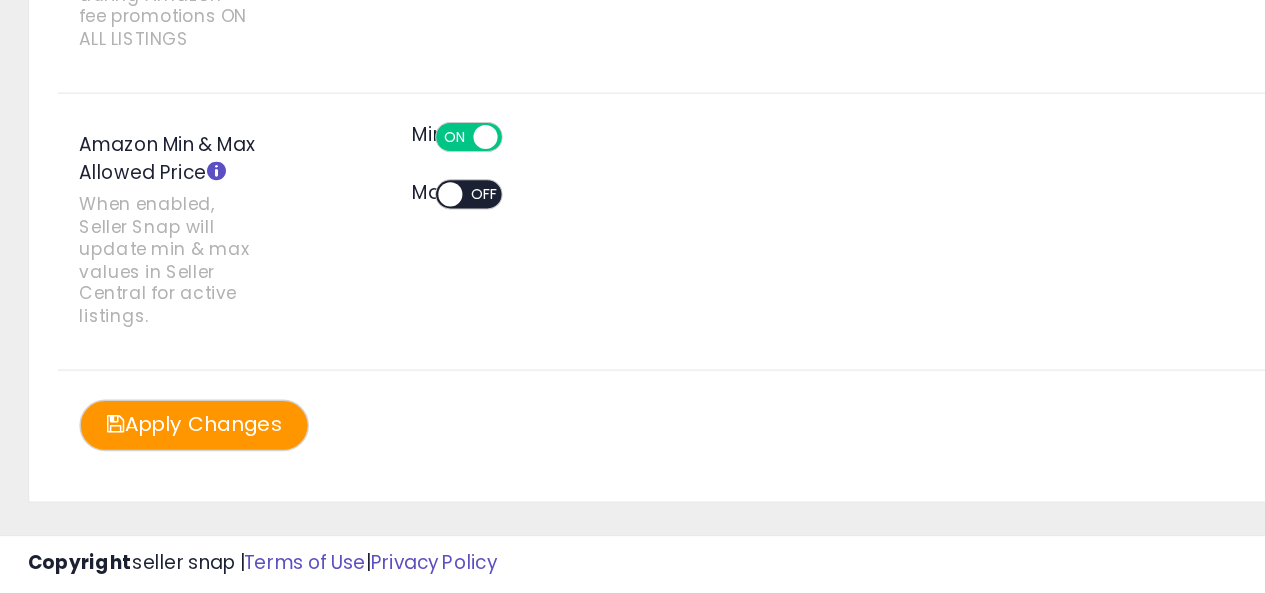 scroll, scrollTop: 1532, scrollLeft: 0, axis: vertical 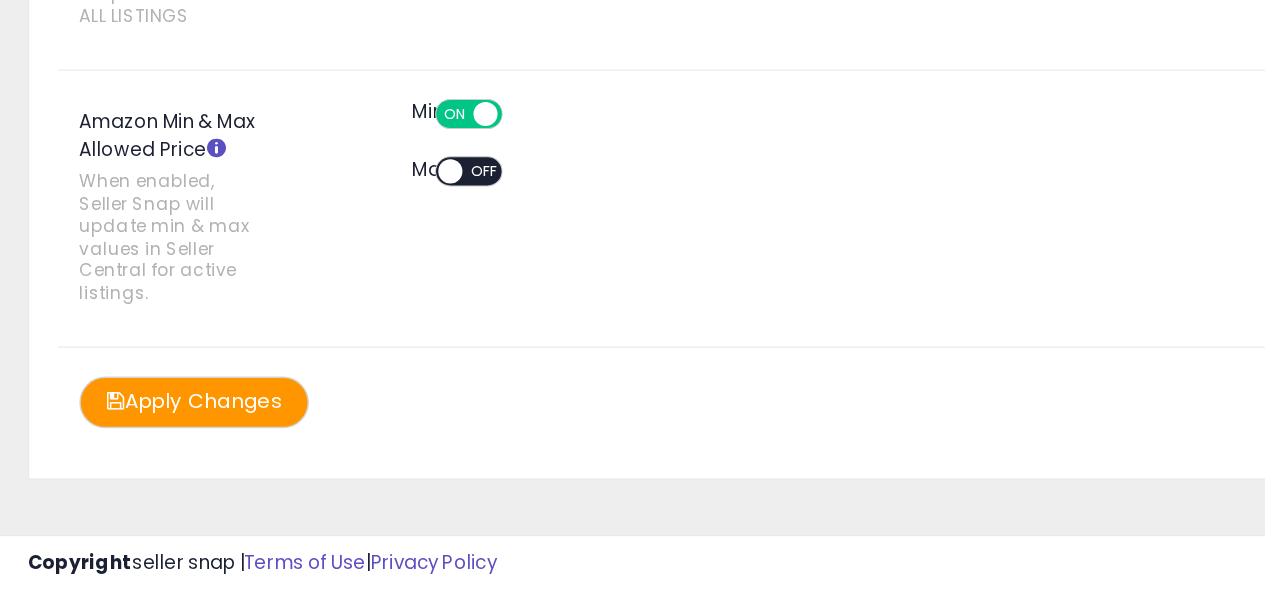 click on "Apply Changes" at bounding box center [136, 459] 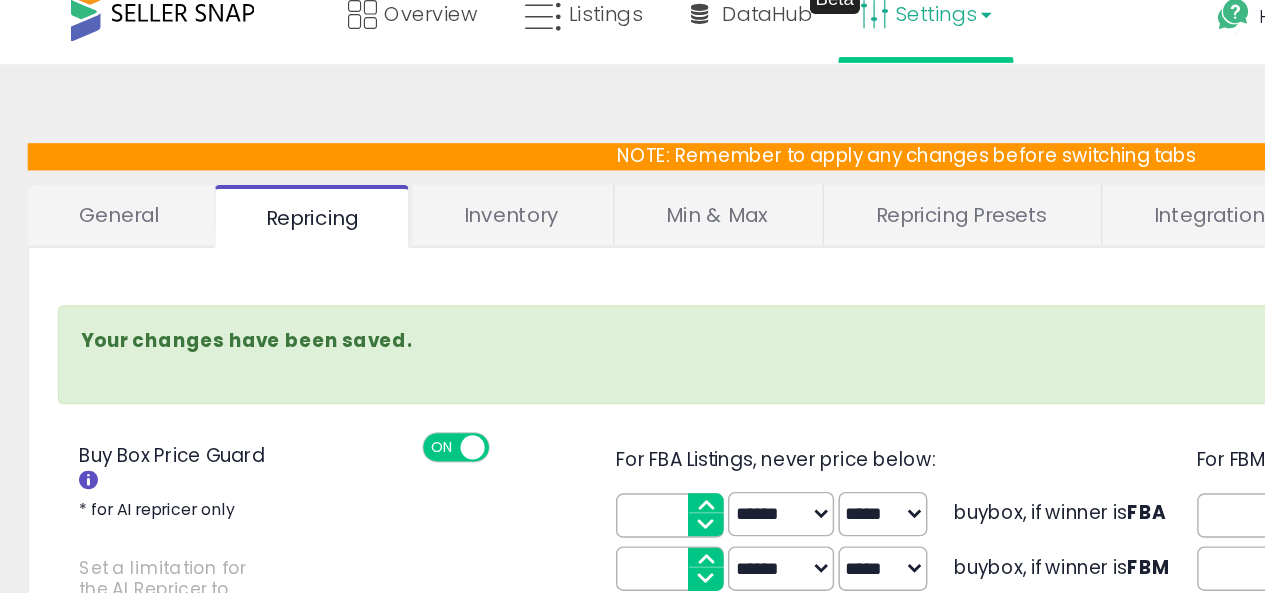 scroll, scrollTop: 0, scrollLeft: 0, axis: both 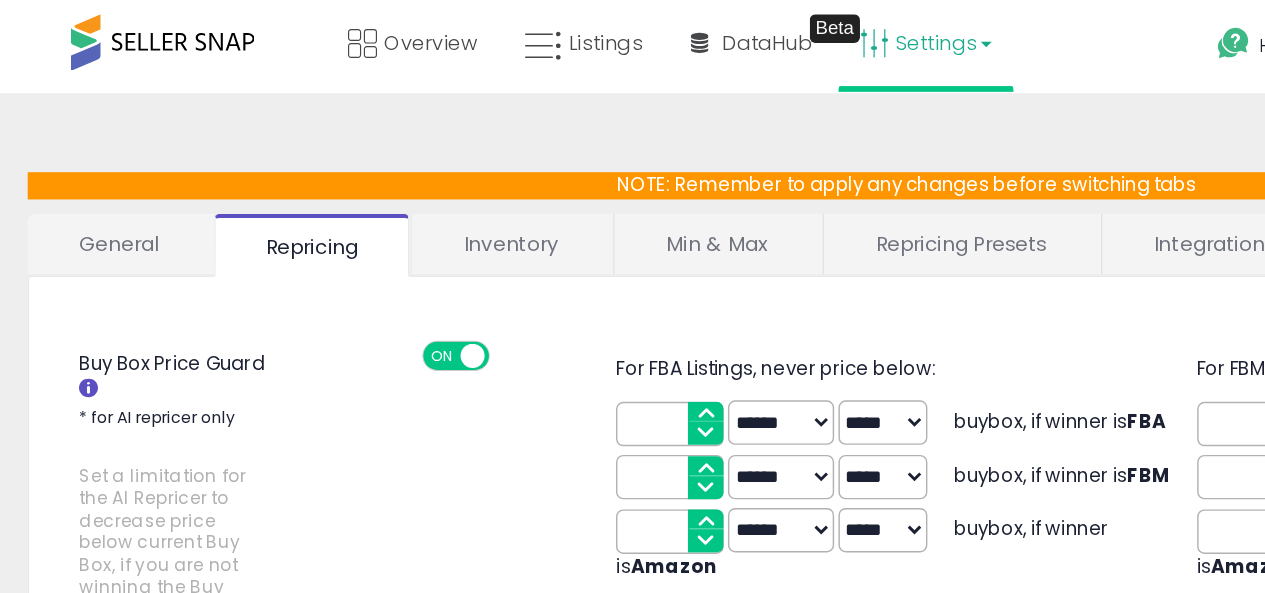 click on "Inventory" at bounding box center (357, 170) 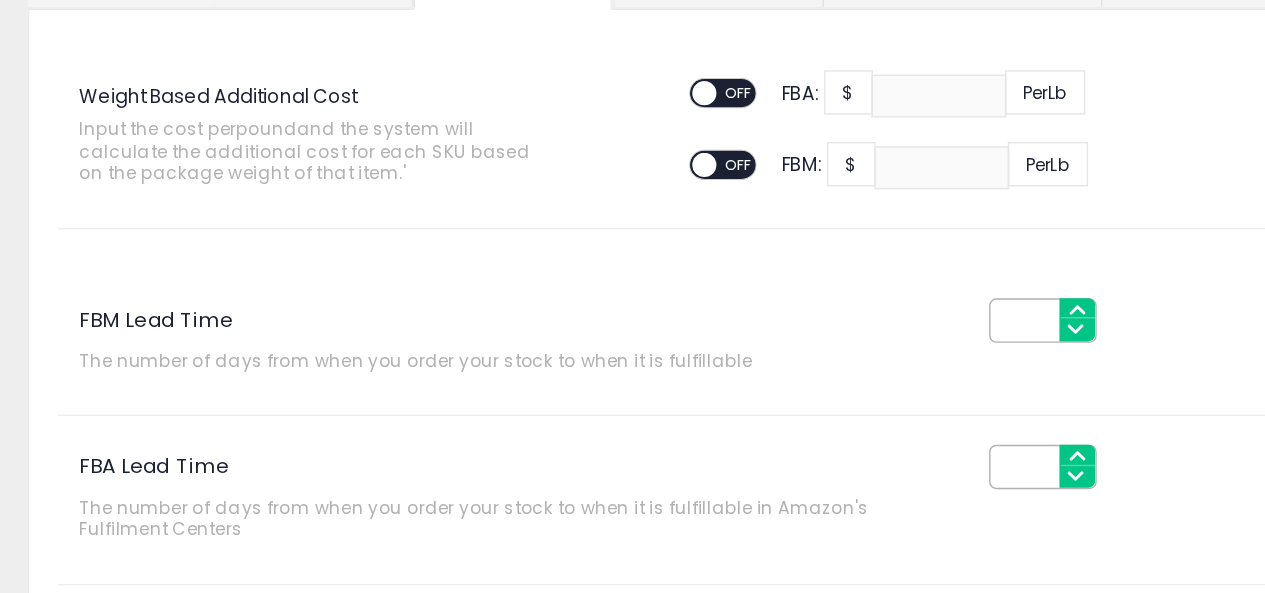 scroll, scrollTop: 0, scrollLeft: 0, axis: both 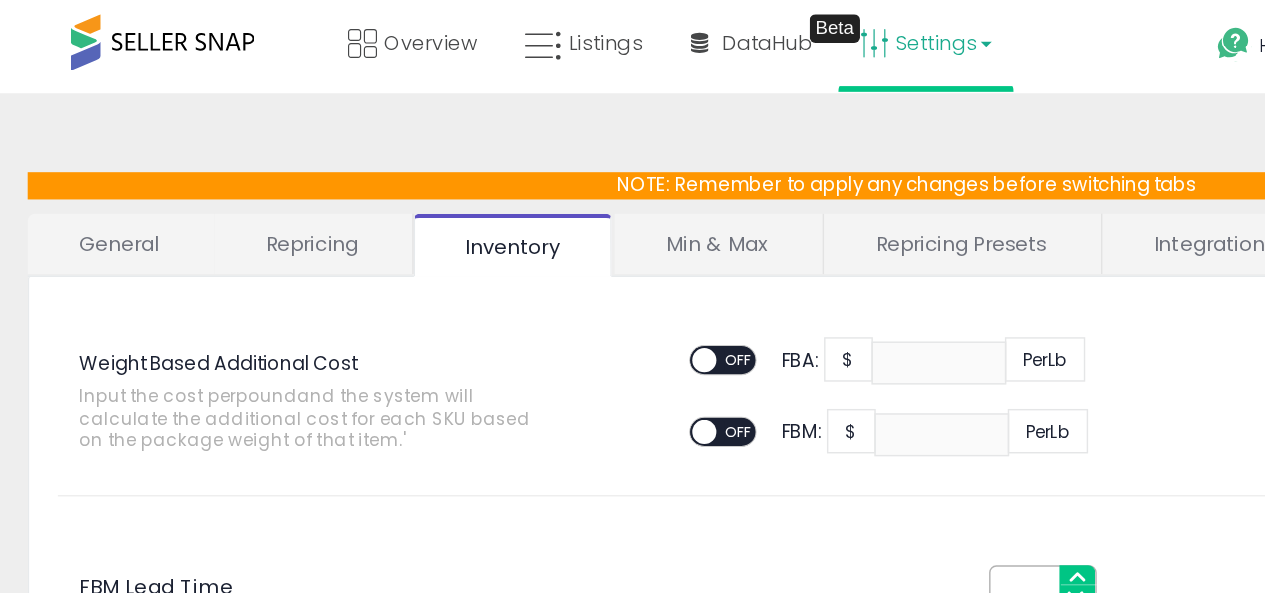 click on "Min & Max" at bounding box center [500, 170] 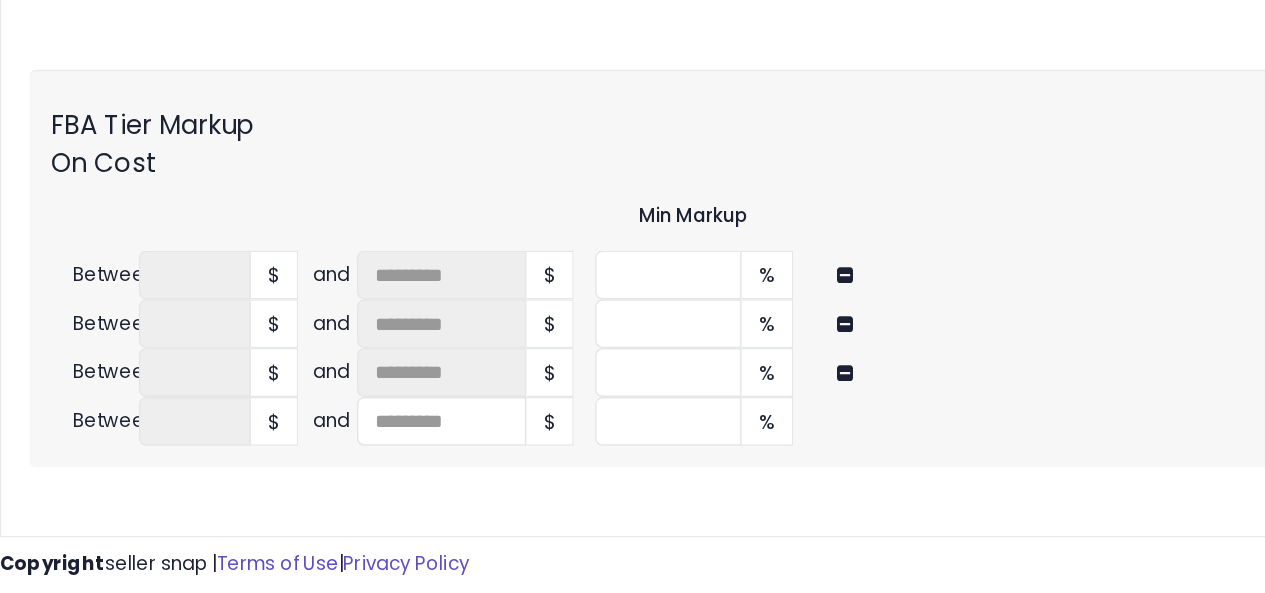 scroll, scrollTop: 591, scrollLeft: 0, axis: vertical 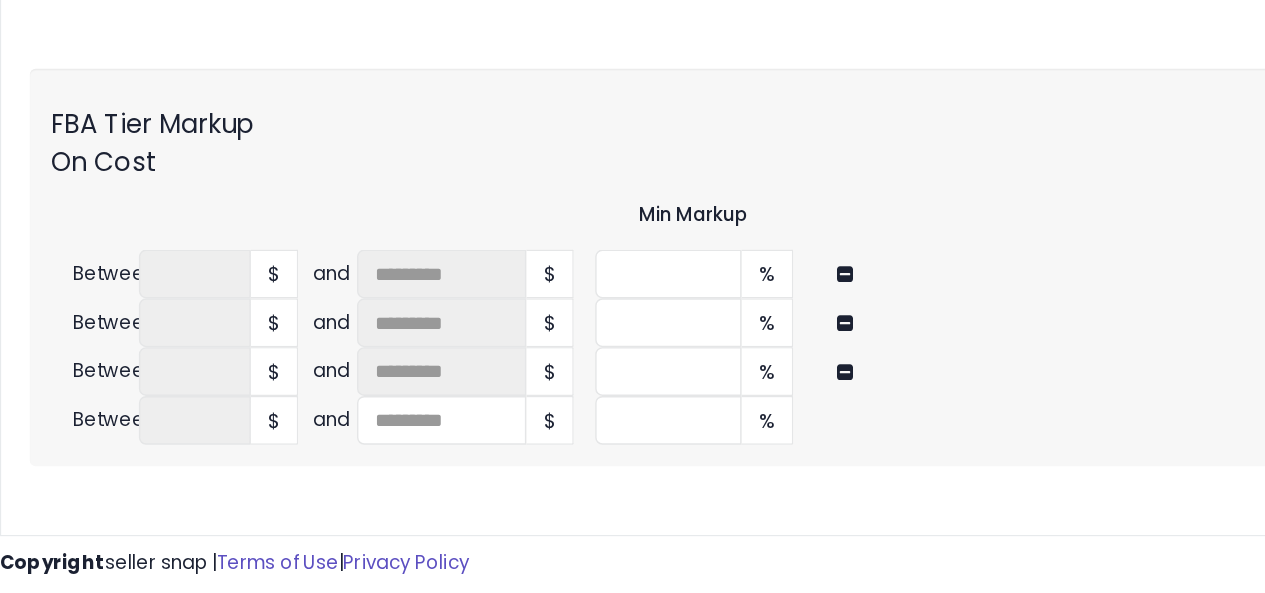 click 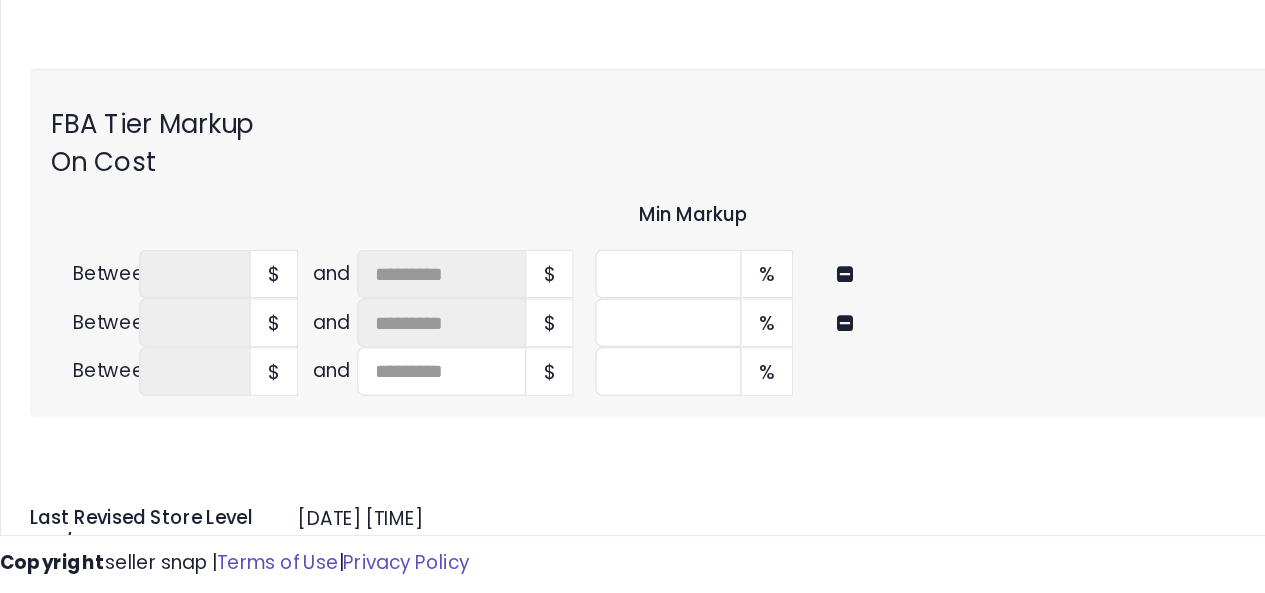 click 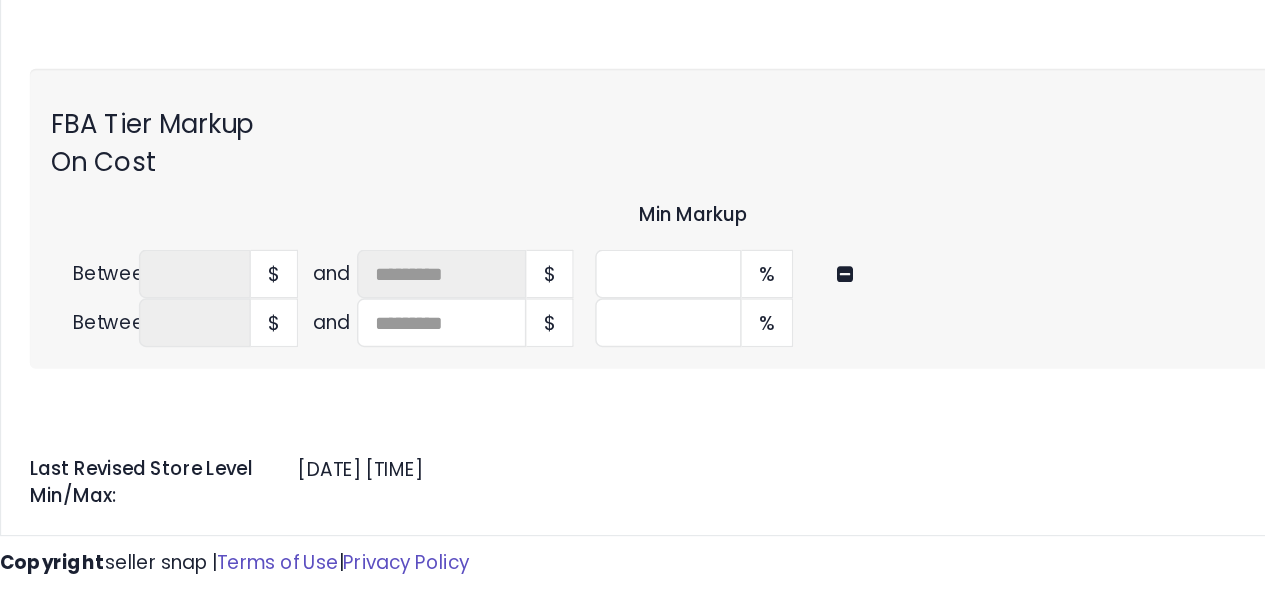 click 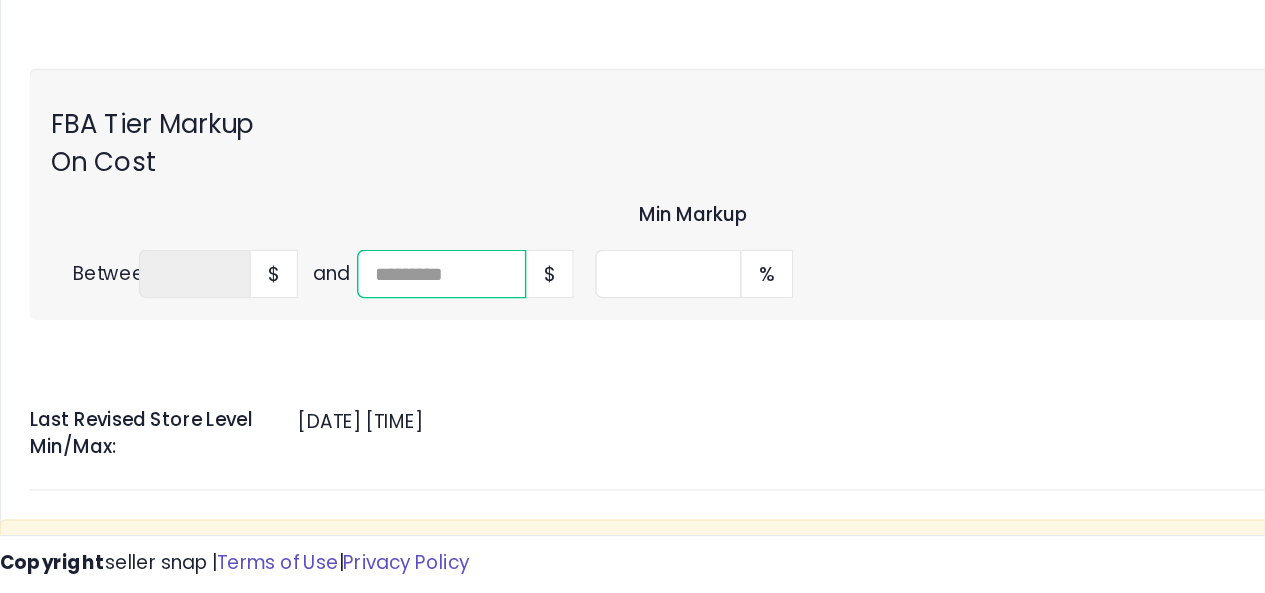 click at bounding box center [328, 370] 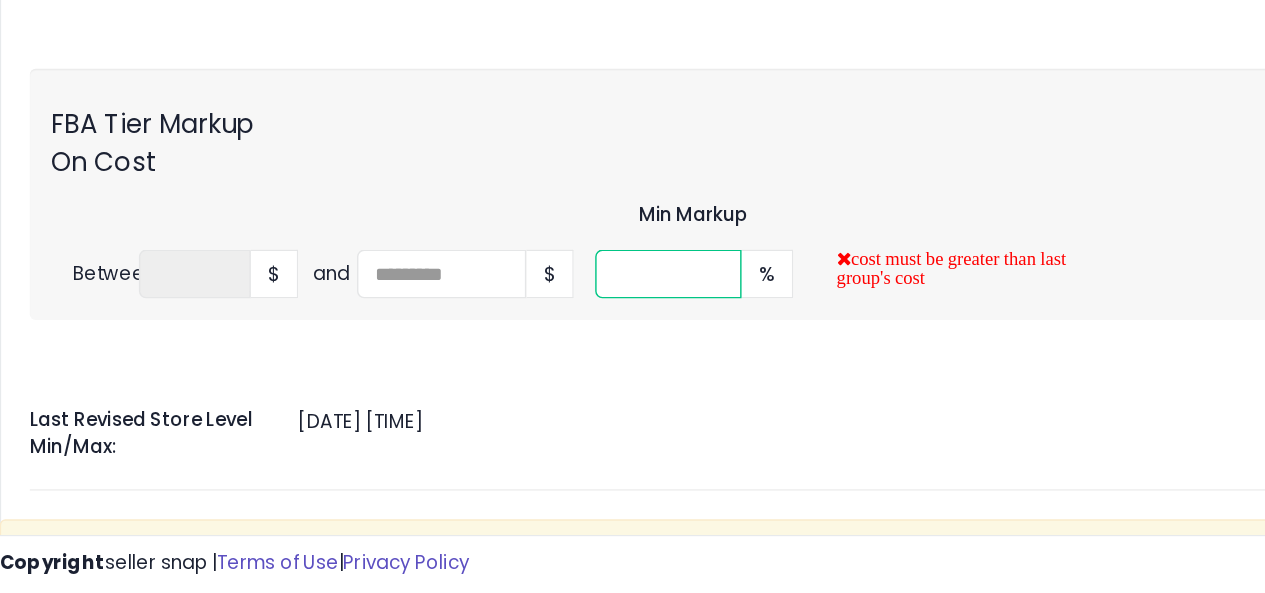 drag, startPoint x: 469, startPoint y: 357, endPoint x: 418, endPoint y: 351, distance: 51.351727 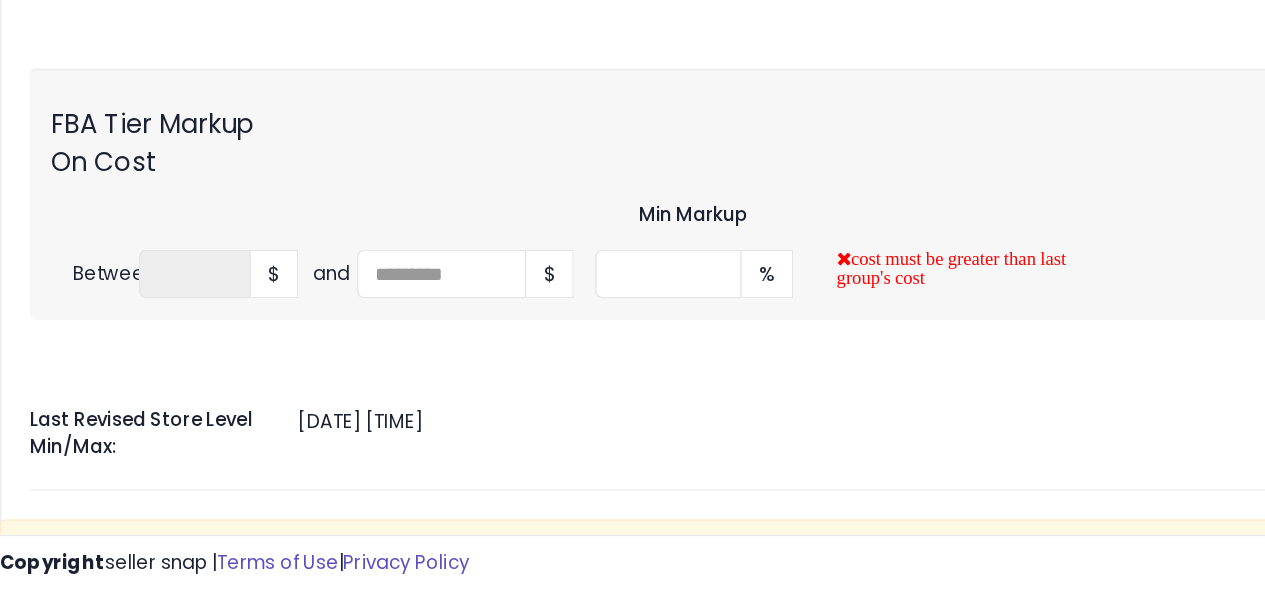 click 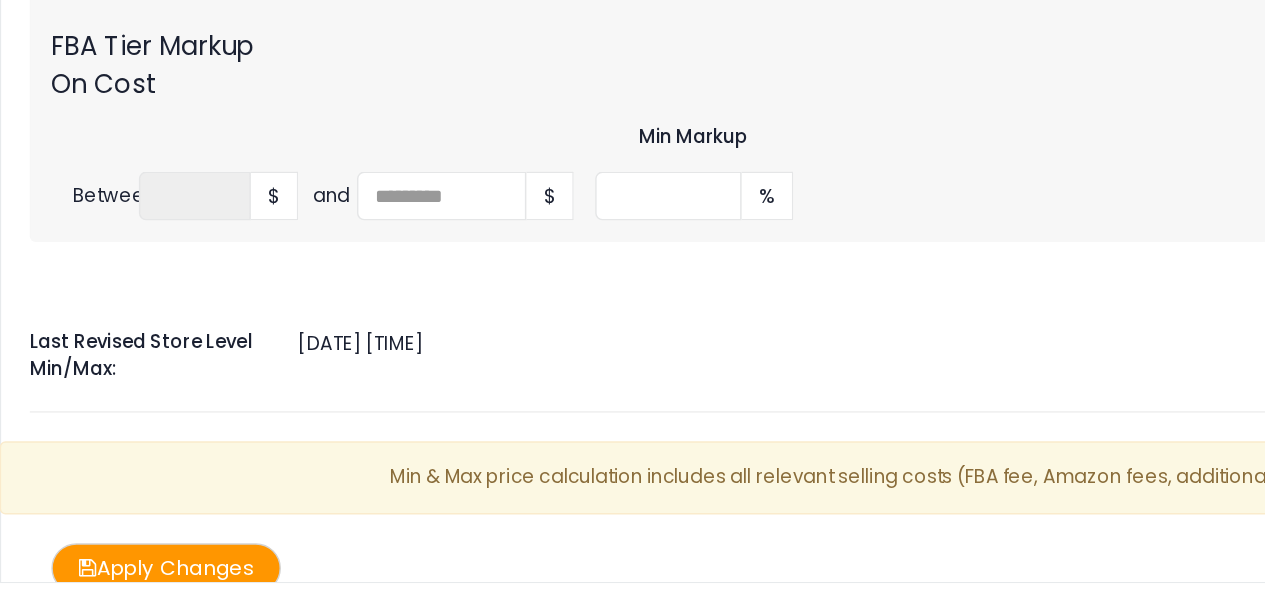 scroll, scrollTop: 677, scrollLeft: 0, axis: vertical 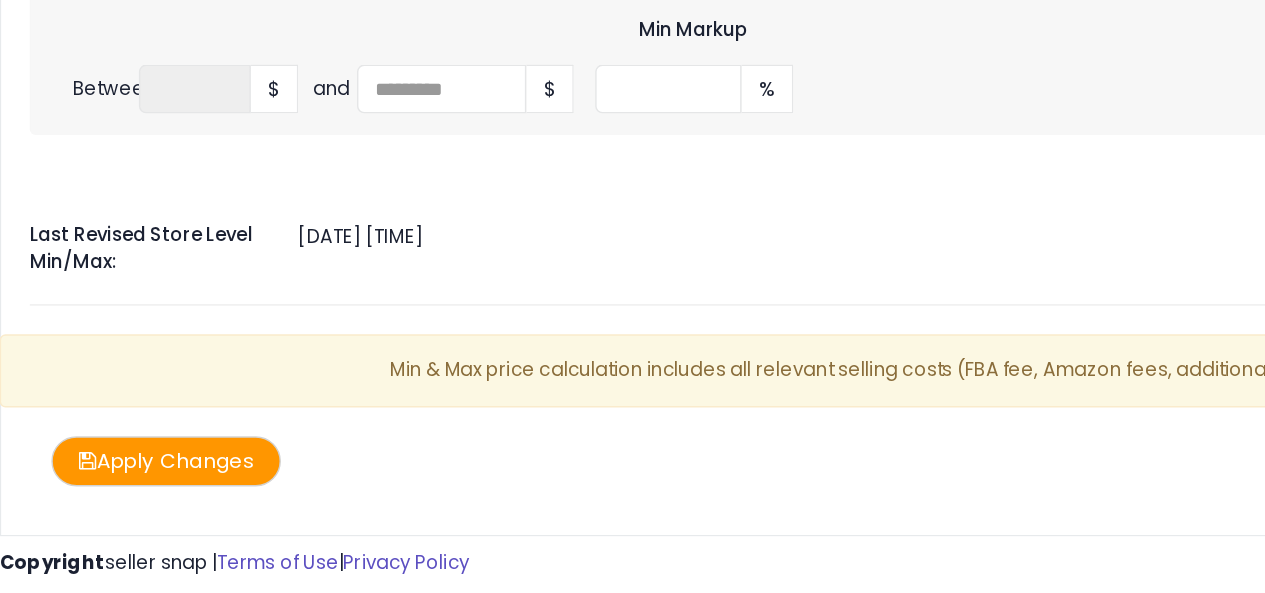 click on "Apply Changes" at bounding box center [136, 500] 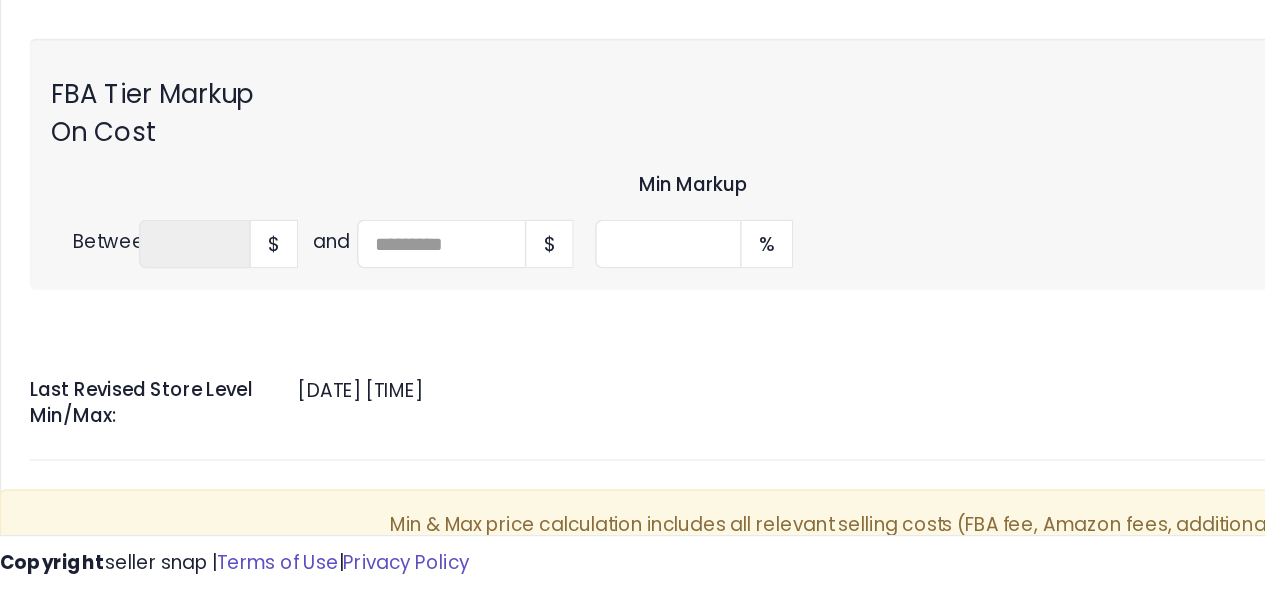scroll, scrollTop: 827, scrollLeft: 0, axis: vertical 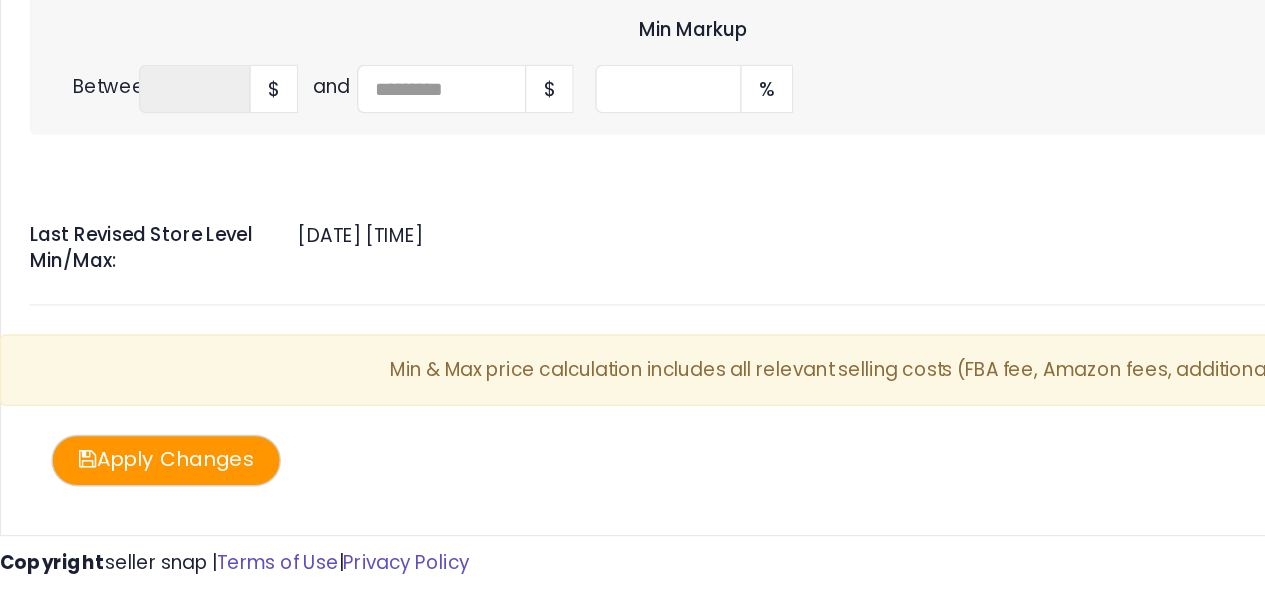 click on "Apply Changes" at bounding box center [136, 499] 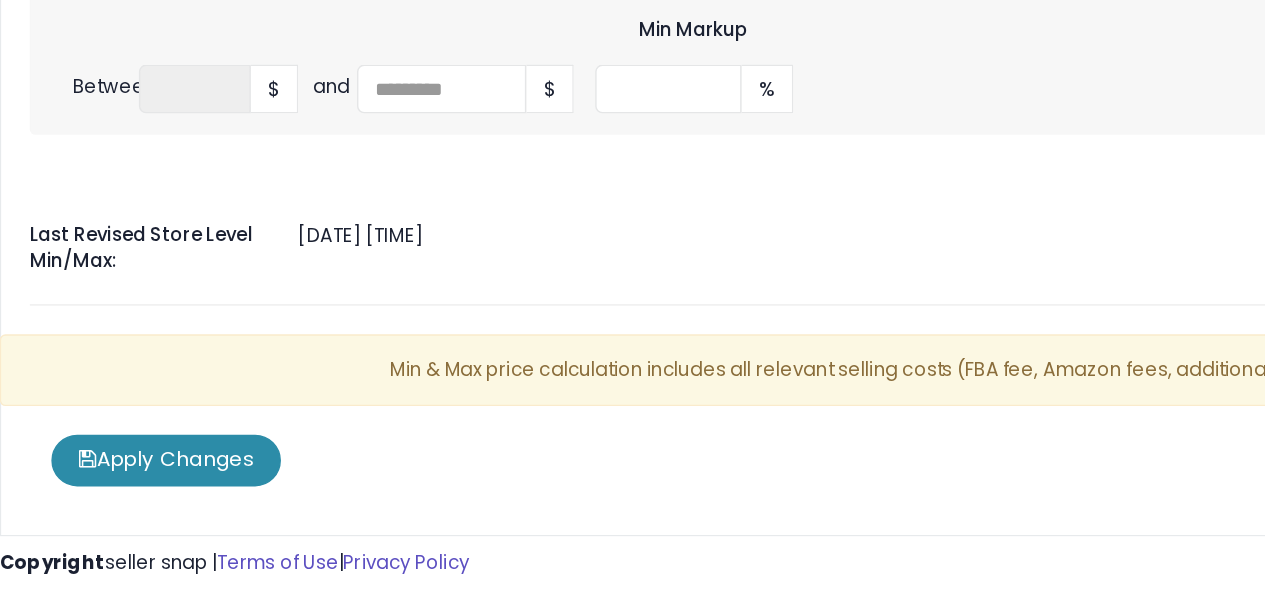 drag, startPoint x: 182, startPoint y: 476, endPoint x: 308, endPoint y: 468, distance: 126.253716 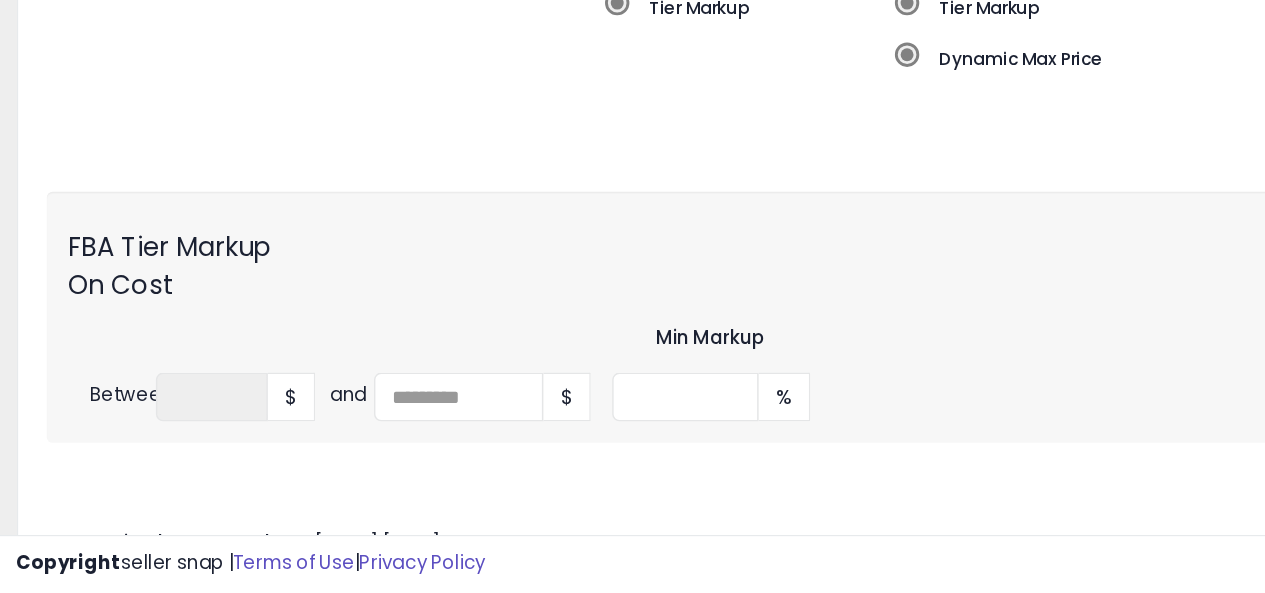 scroll, scrollTop: 683, scrollLeft: 0, axis: vertical 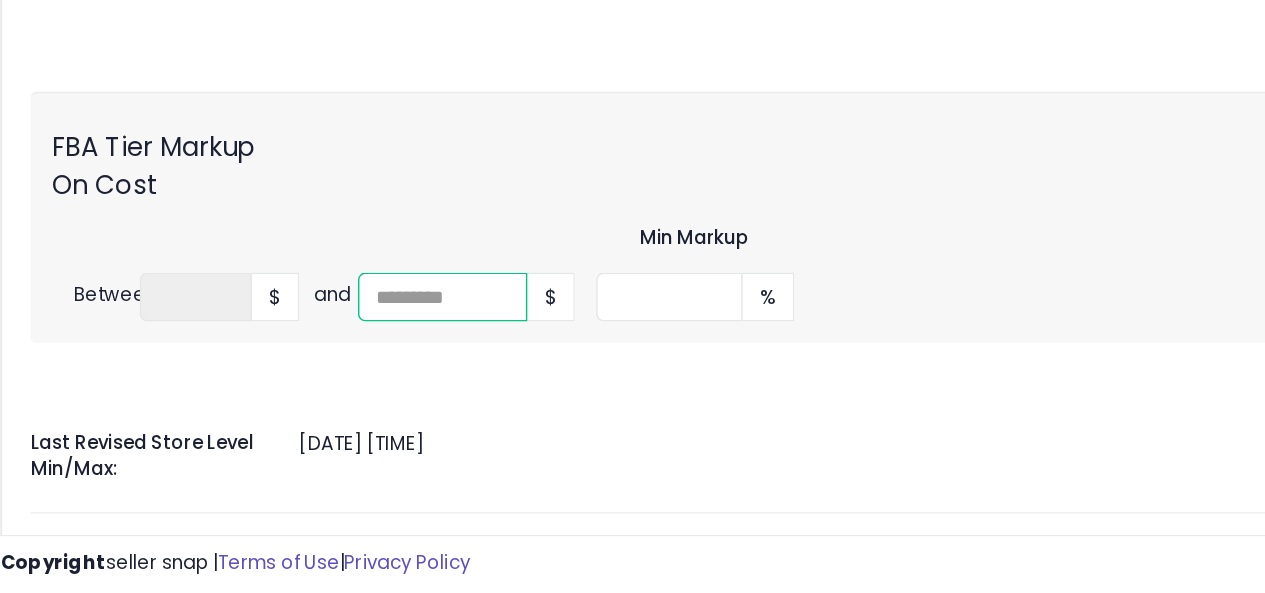 click at bounding box center (328, 386) 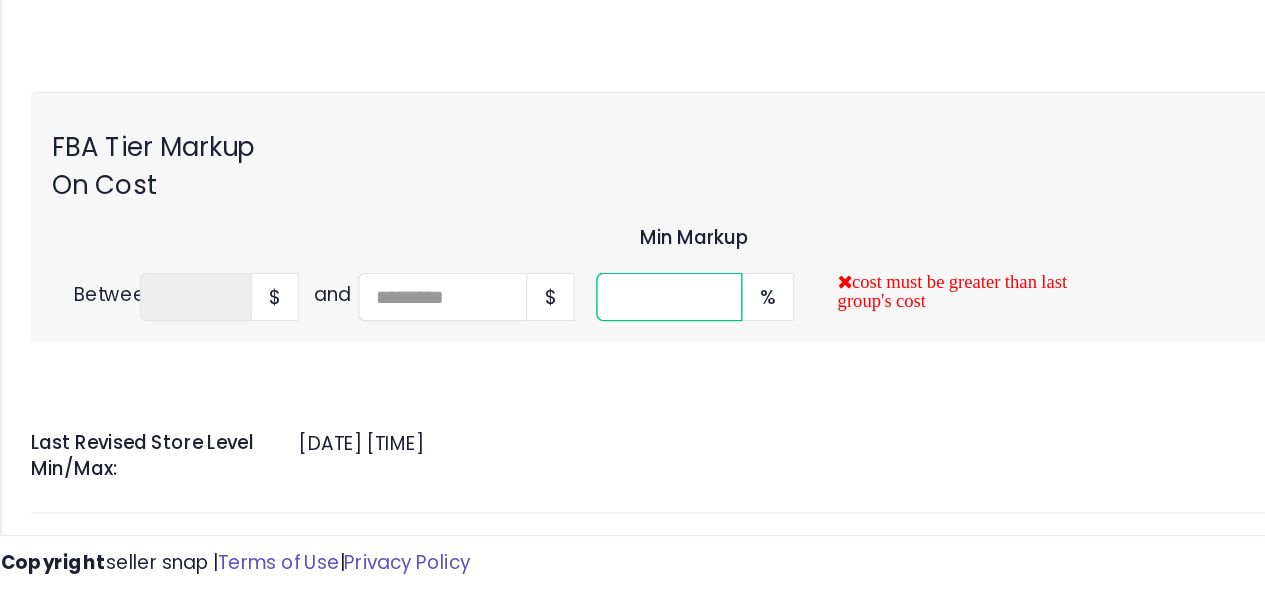click on "*" at bounding box center [486, 386] 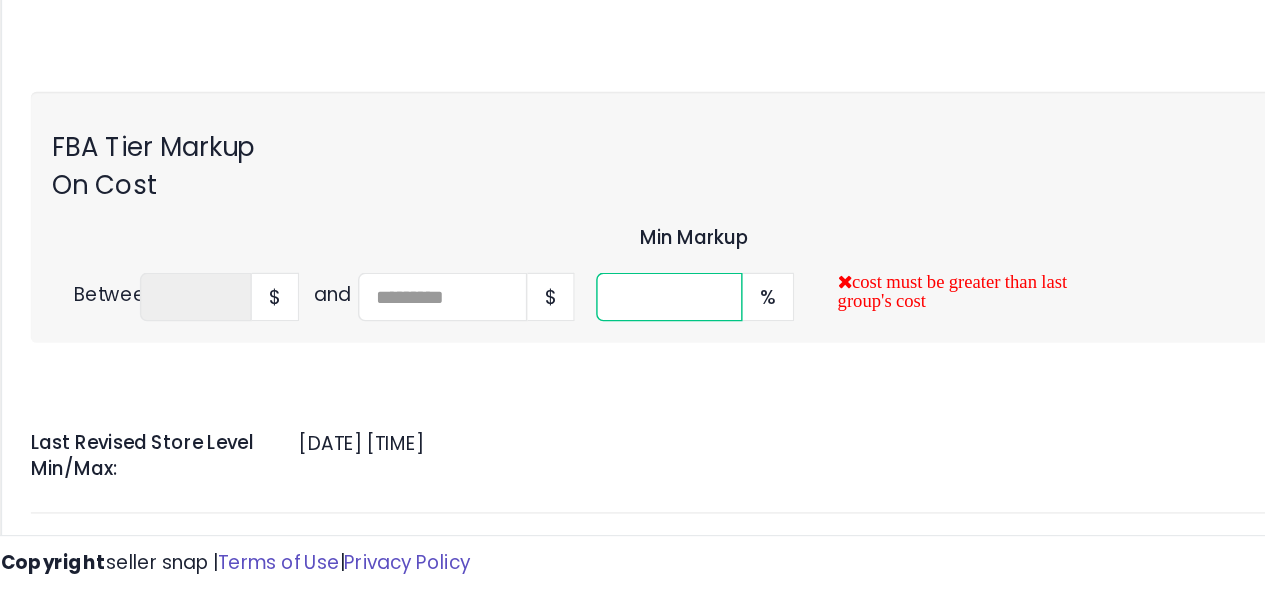 click on "****" at bounding box center [486, 386] 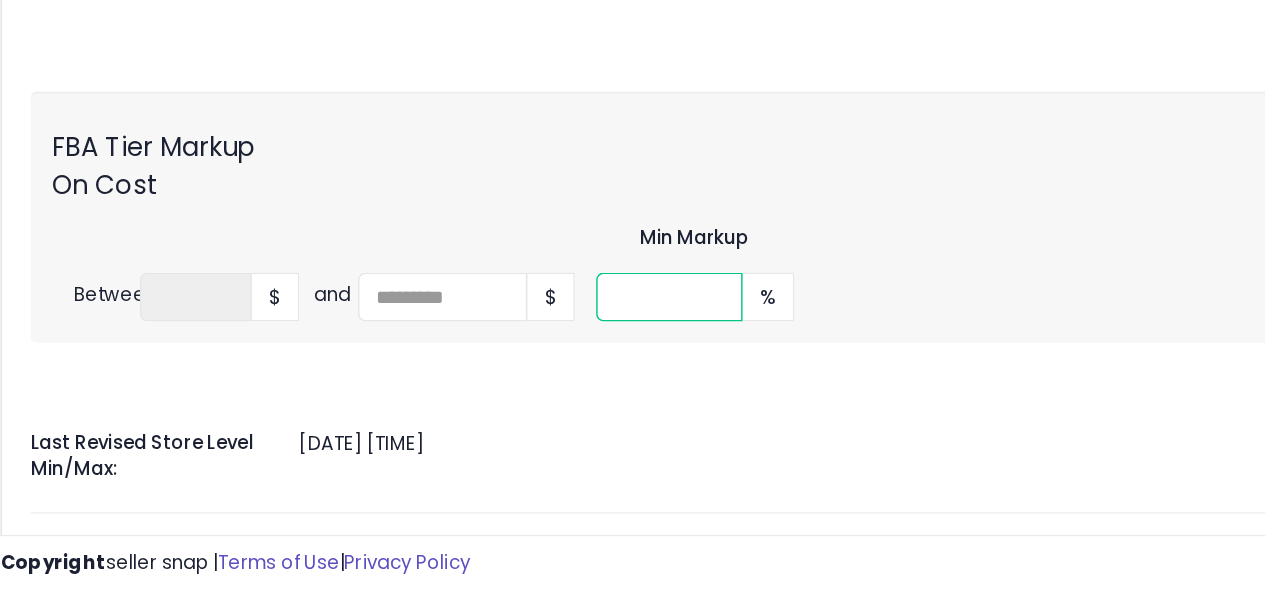 click on "*****" at bounding box center (486, 386) 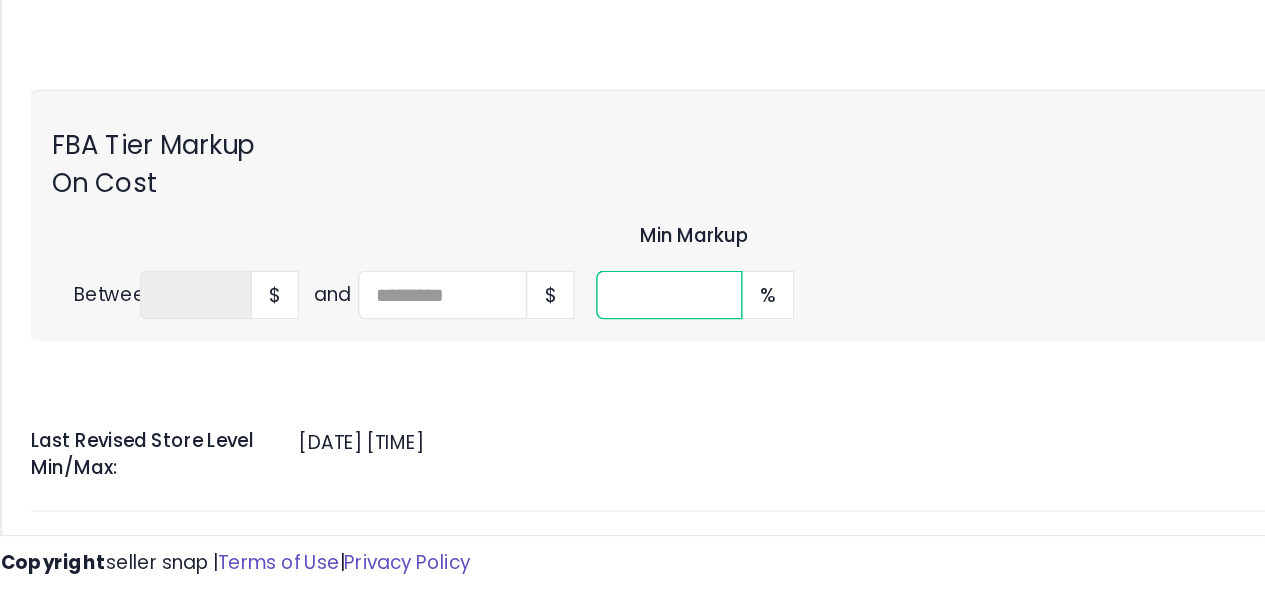 drag, startPoint x: 492, startPoint y: 367, endPoint x: 449, endPoint y: 365, distance: 43.046486 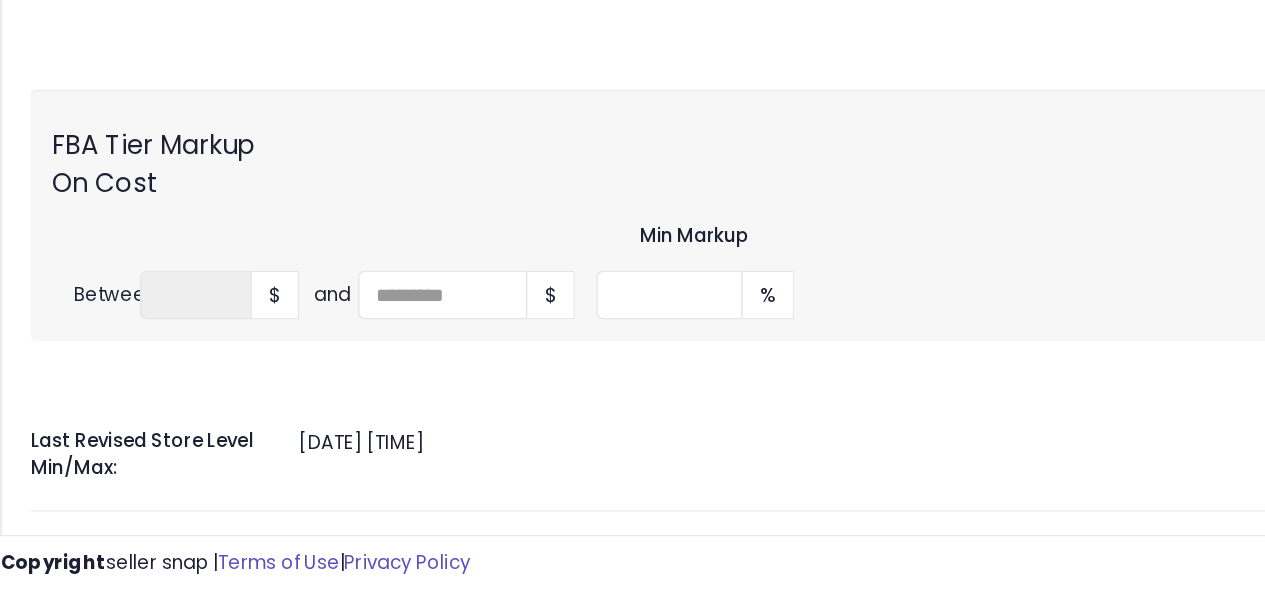 click on "Last Revised Store Level Min/Max:
2025-08-06 20:21:13 GMT" 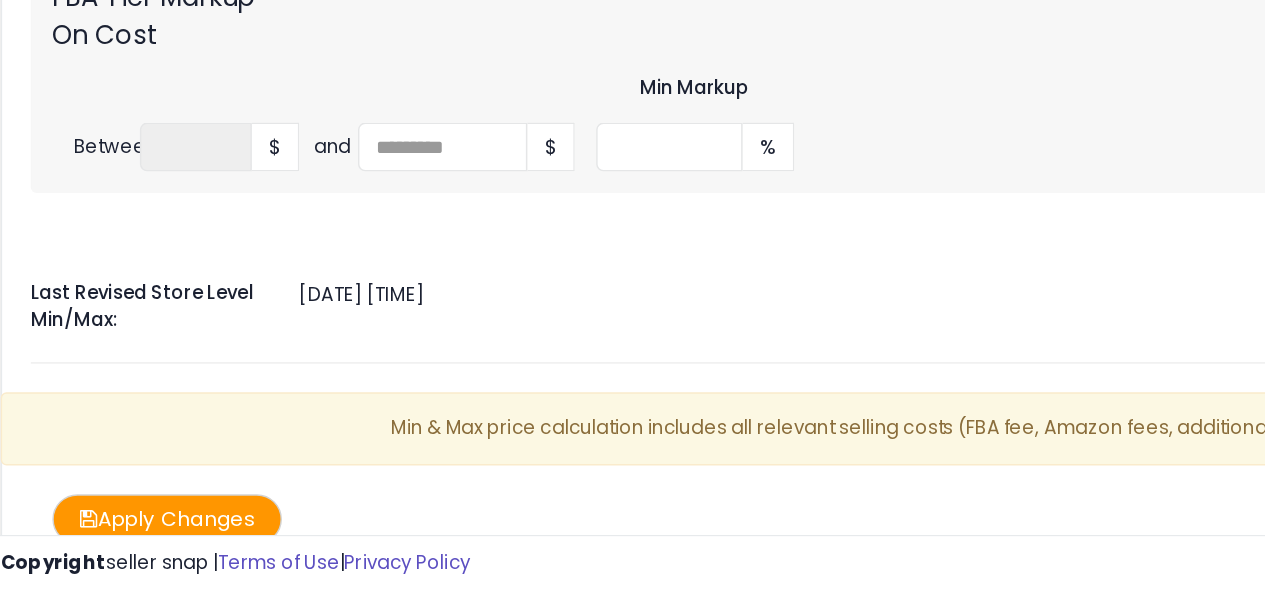scroll, scrollTop: 679, scrollLeft: 0, axis: vertical 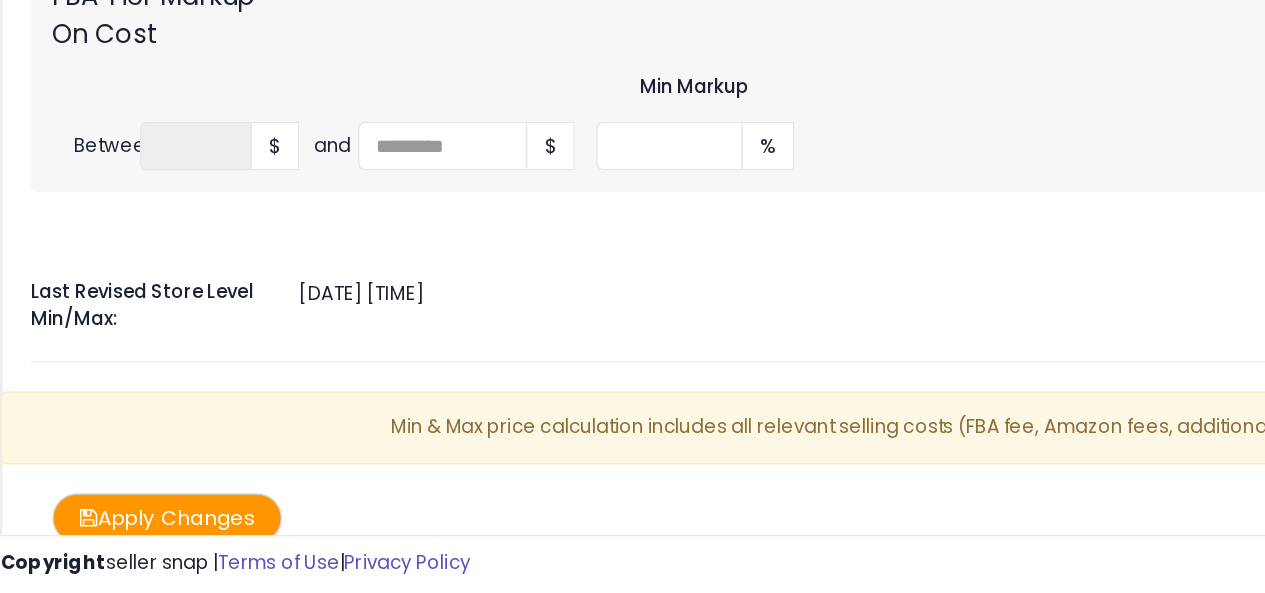 click on "Apply Changes" at bounding box center [136, 540] 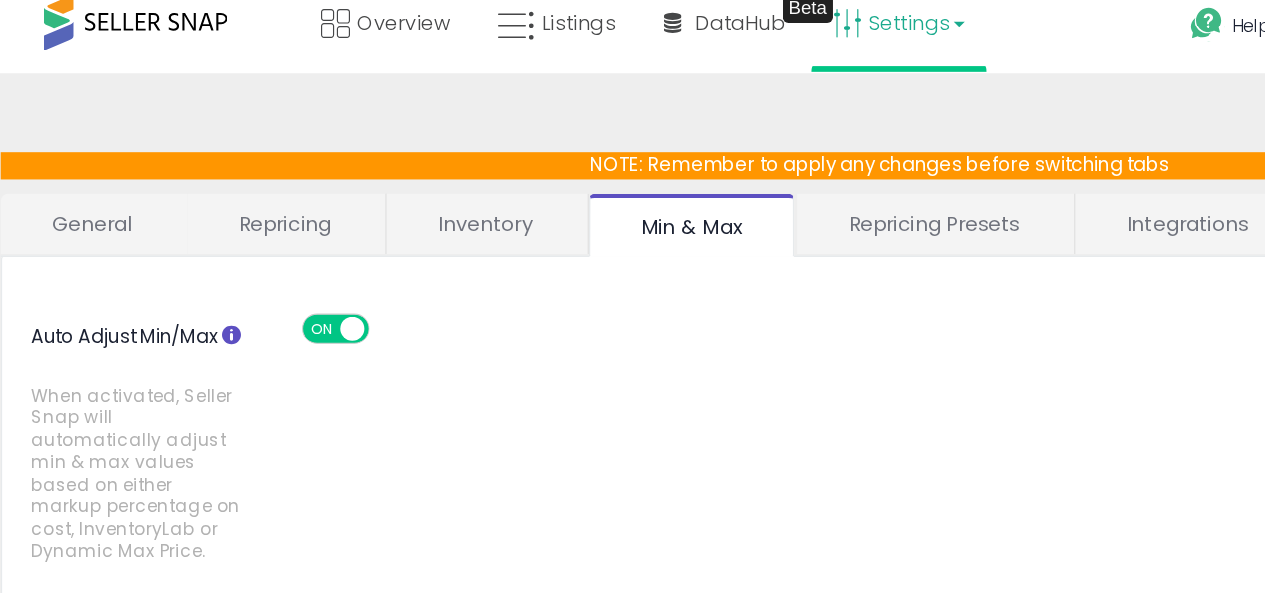 scroll, scrollTop: 0, scrollLeft: 0, axis: both 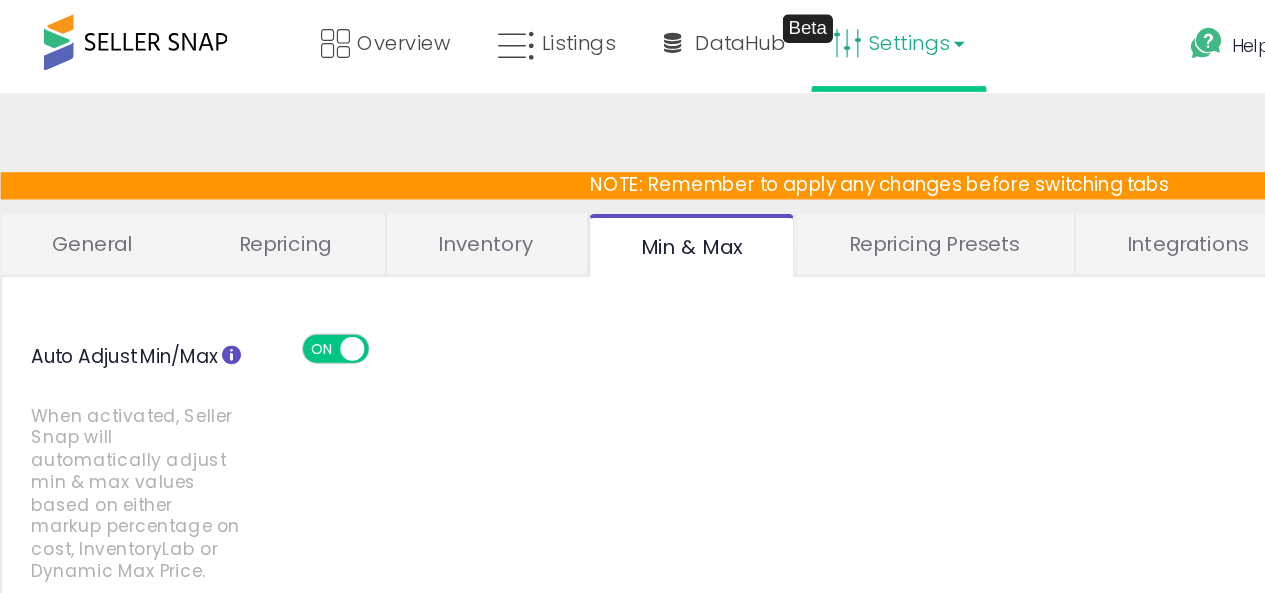 click on "Repricing Presets" at bounding box center (670, 170) 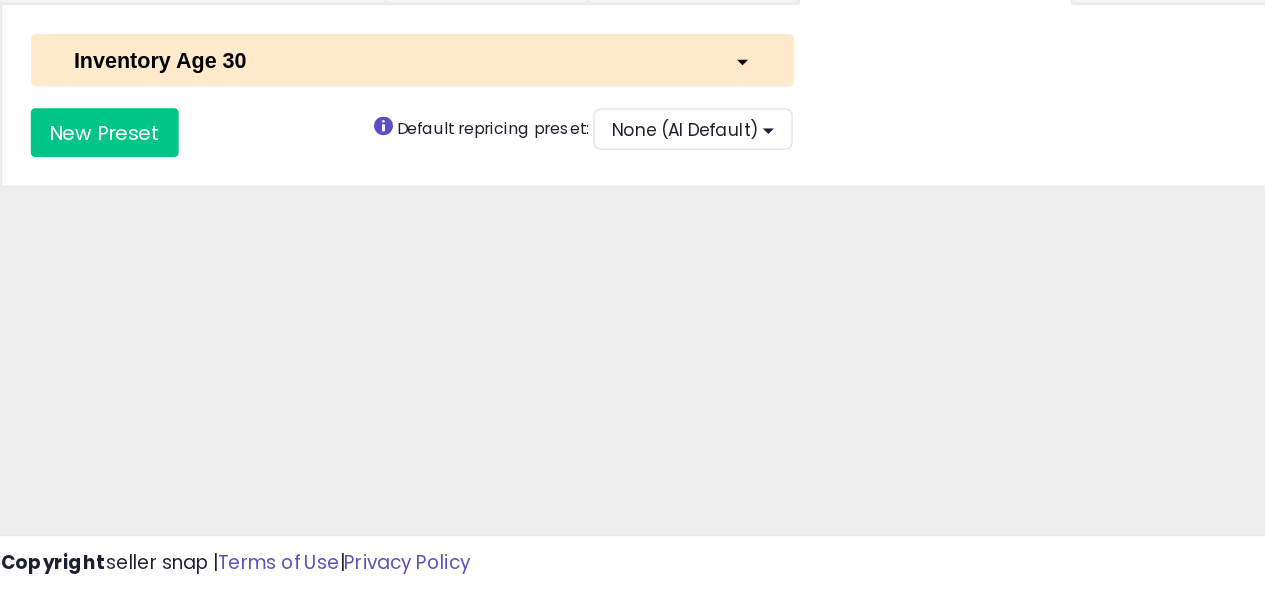 scroll, scrollTop: 10, scrollLeft: 0, axis: vertical 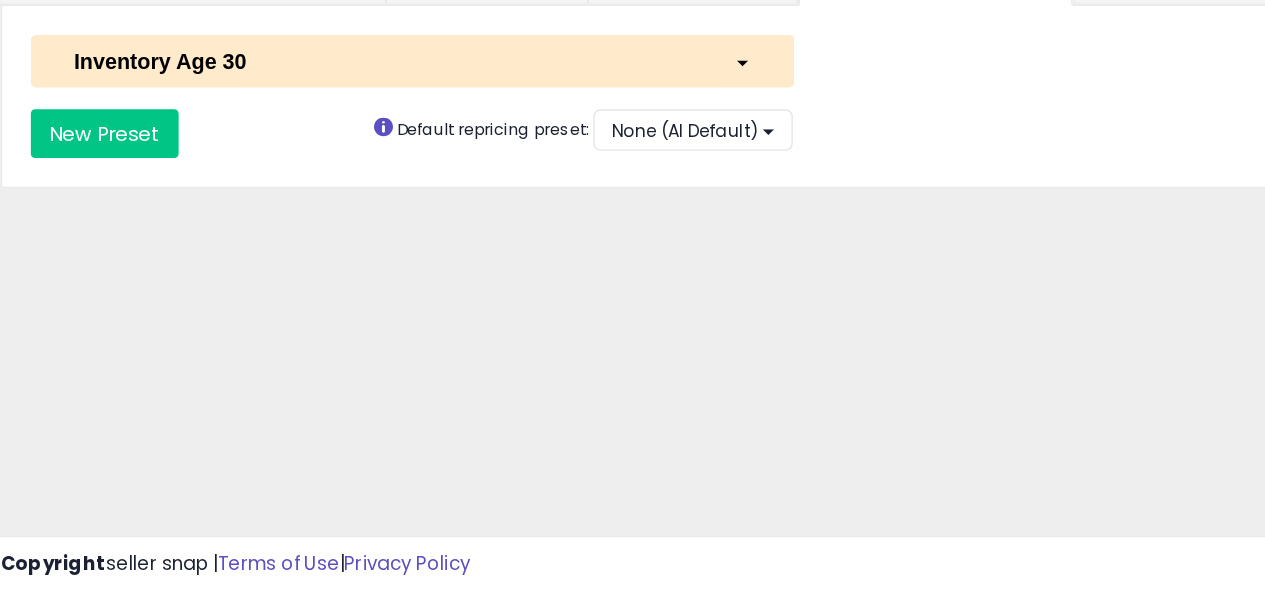click on "Inventory Age 30" at bounding box center [286, 221] 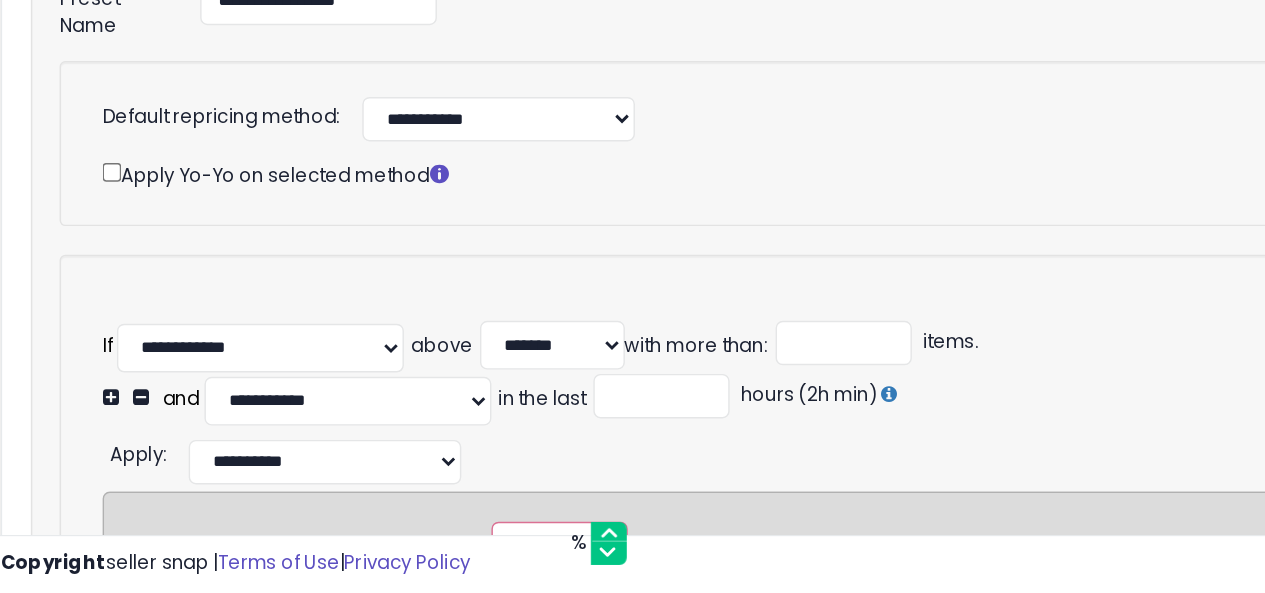 scroll, scrollTop: 126, scrollLeft: 0, axis: vertical 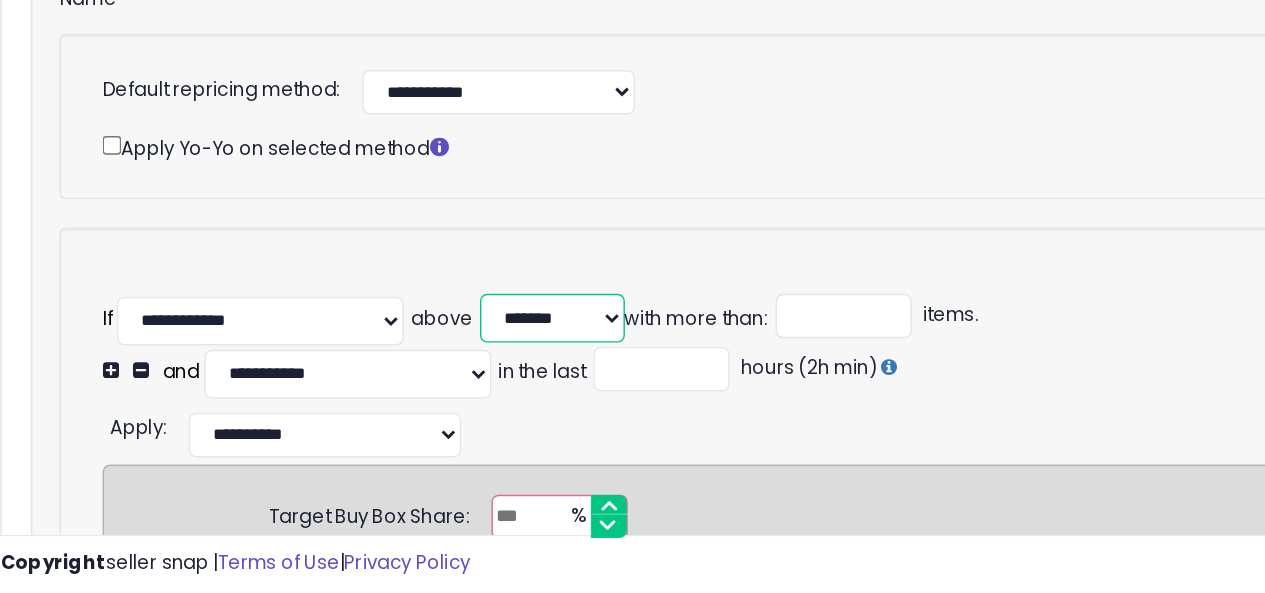 click on "*******
*******
*******
********
********
********" at bounding box center [404, 401] 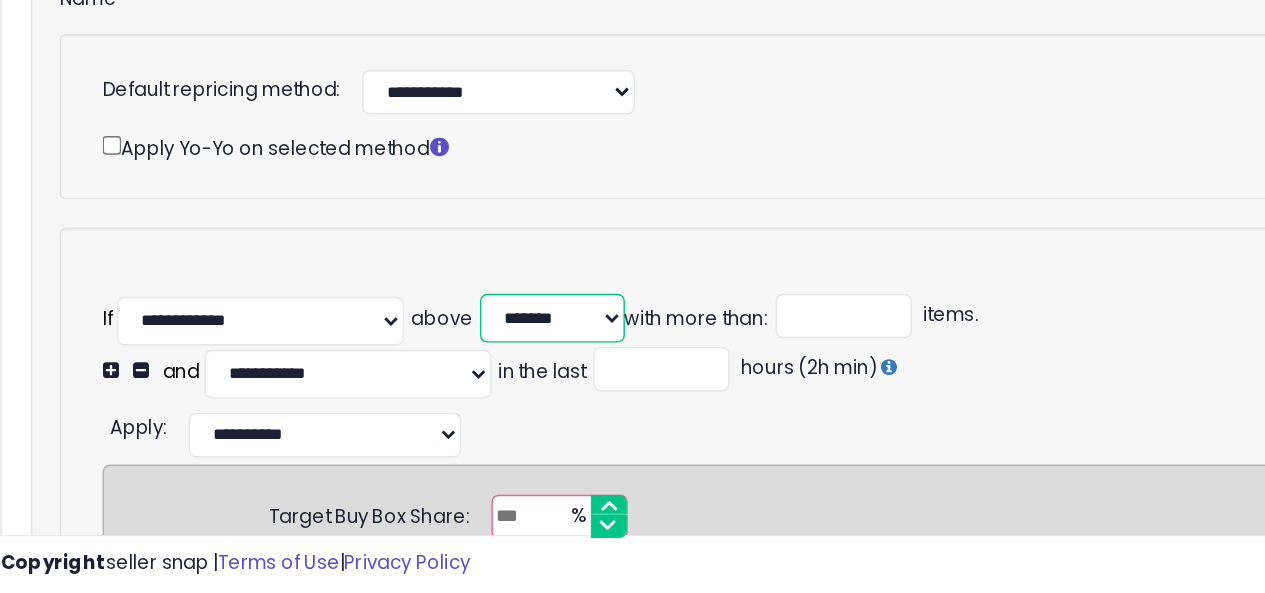 click on "*******
*******
*******
********
********
********" at bounding box center [404, 401] 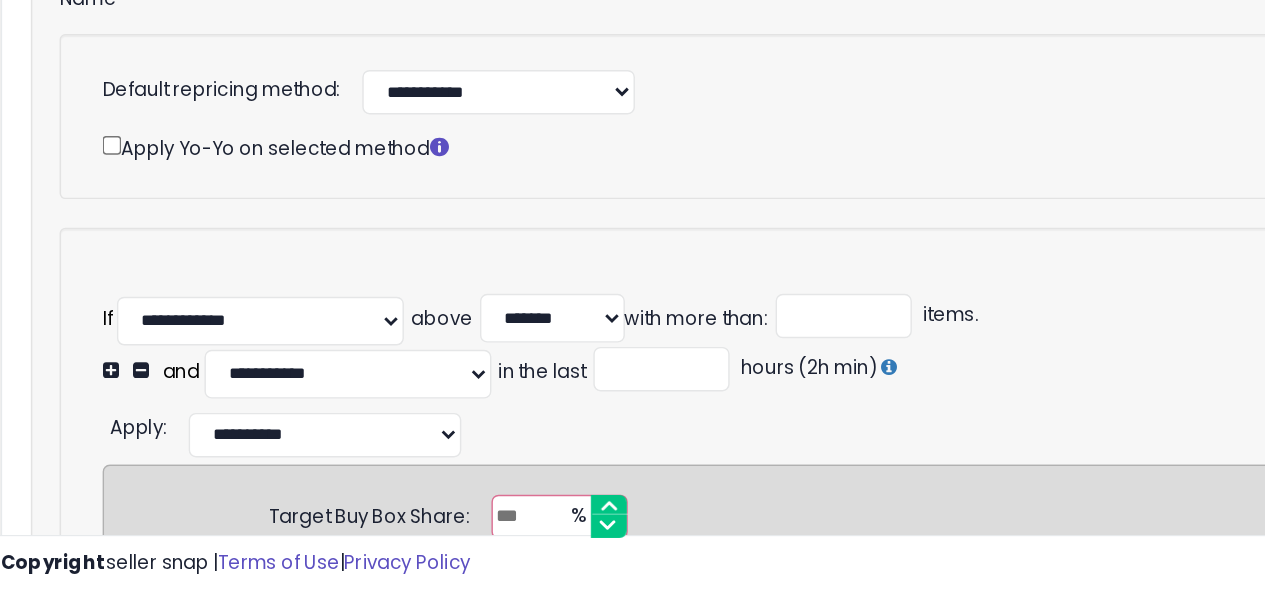 click on "**********" 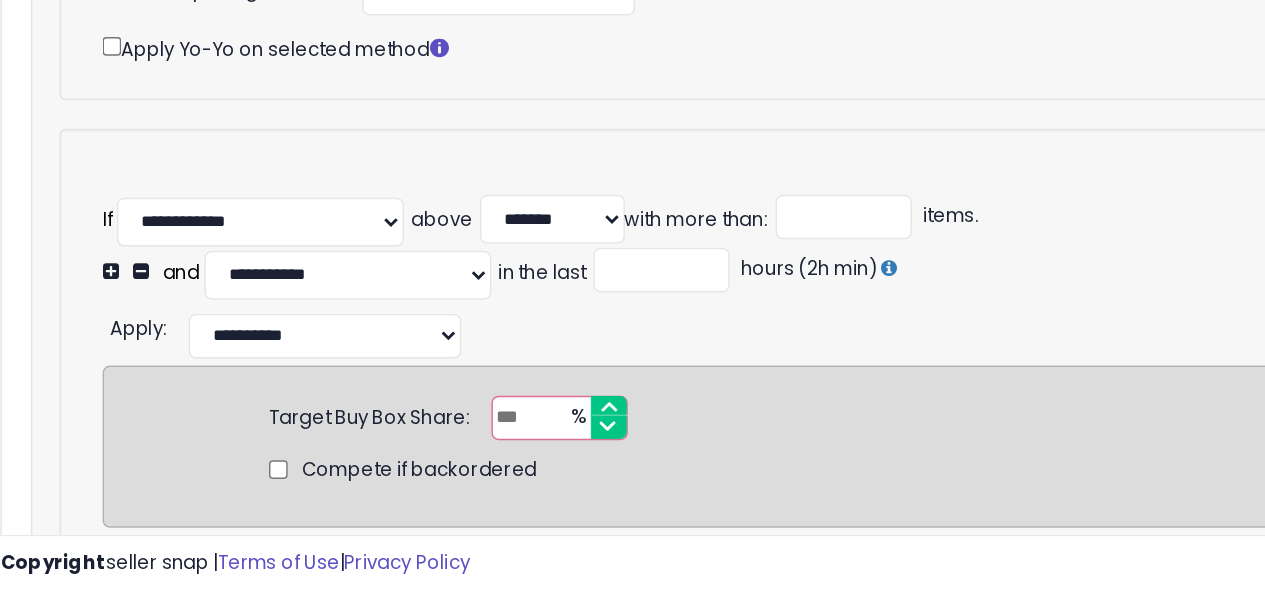 scroll, scrollTop: 197, scrollLeft: 0, axis: vertical 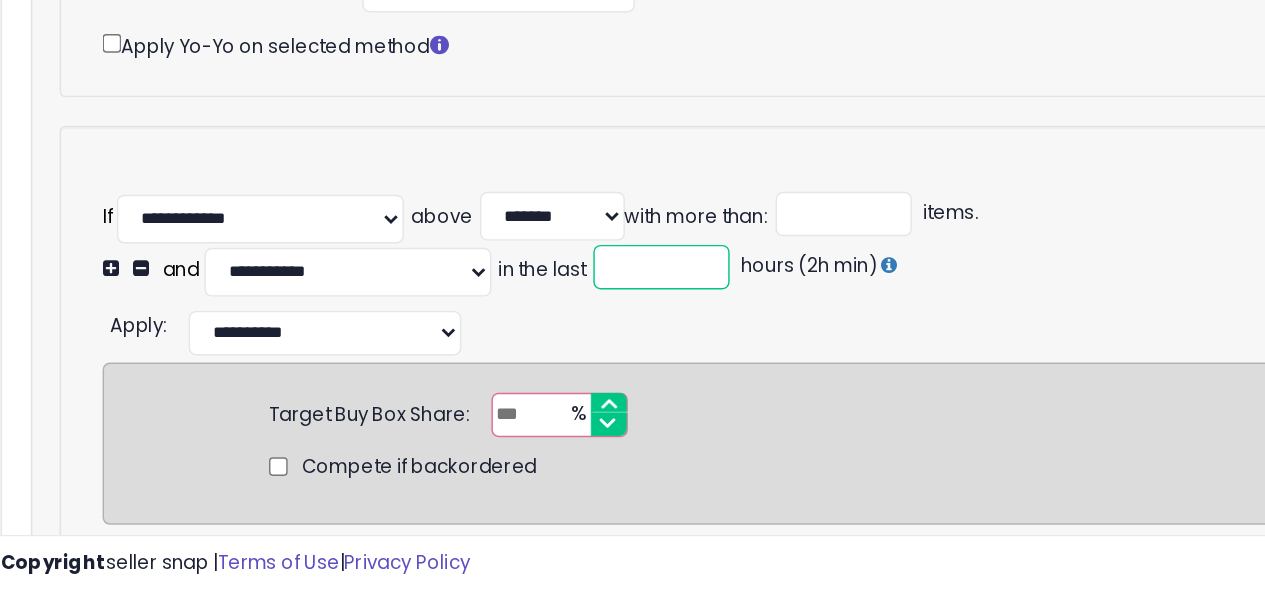 drag, startPoint x: 467, startPoint y: 365, endPoint x: 431, endPoint y: 357, distance: 36.878178 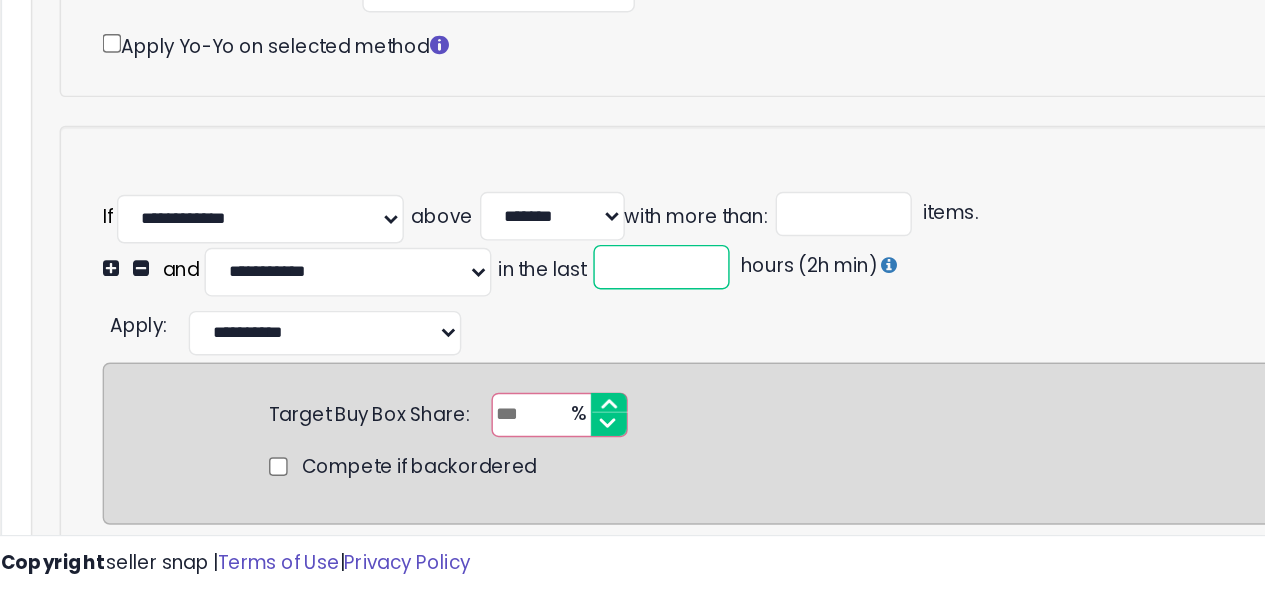 type on "**" 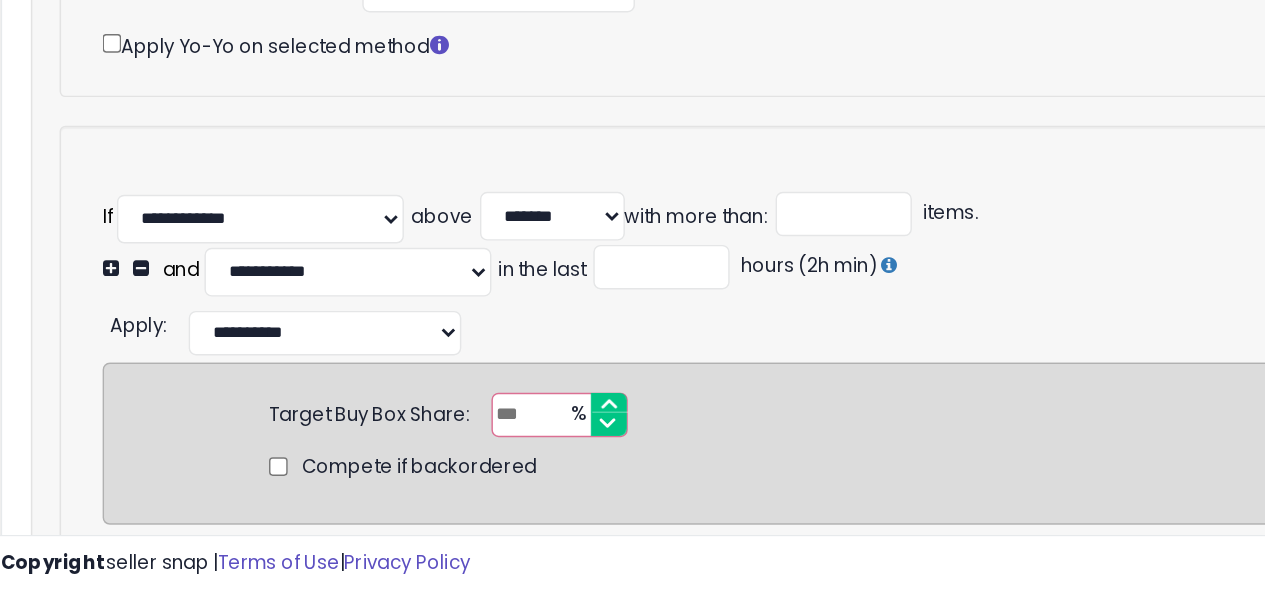 click on "**********" at bounding box center [642, 409] 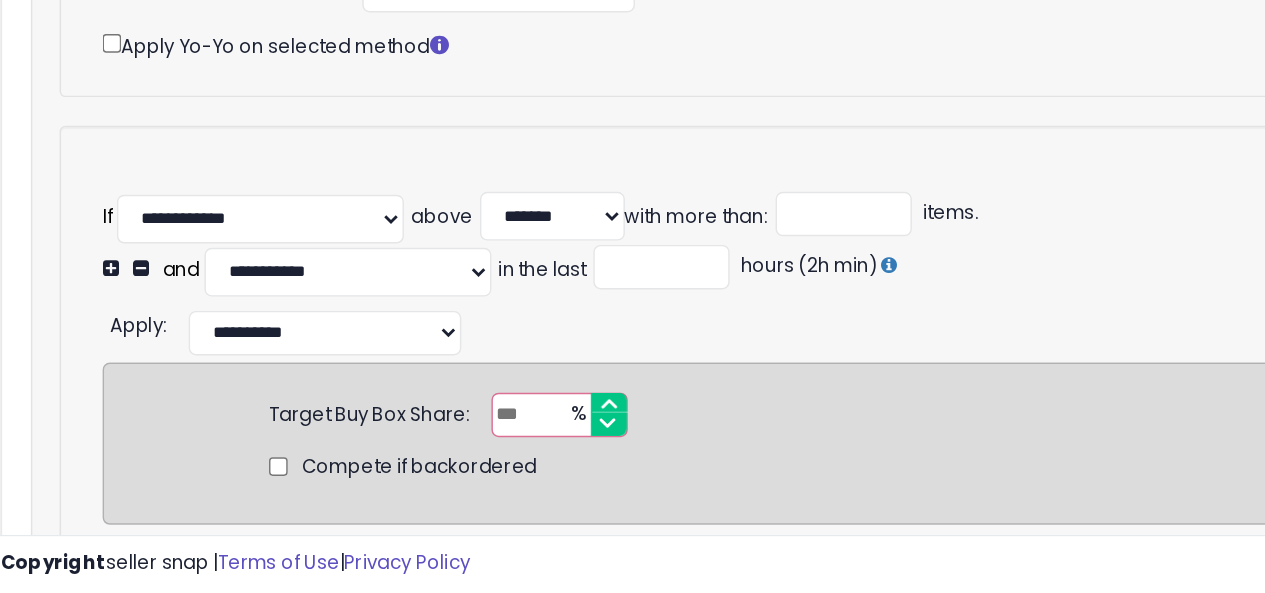 drag, startPoint x: 384, startPoint y: 463, endPoint x: 338, endPoint y: 462, distance: 46.010868 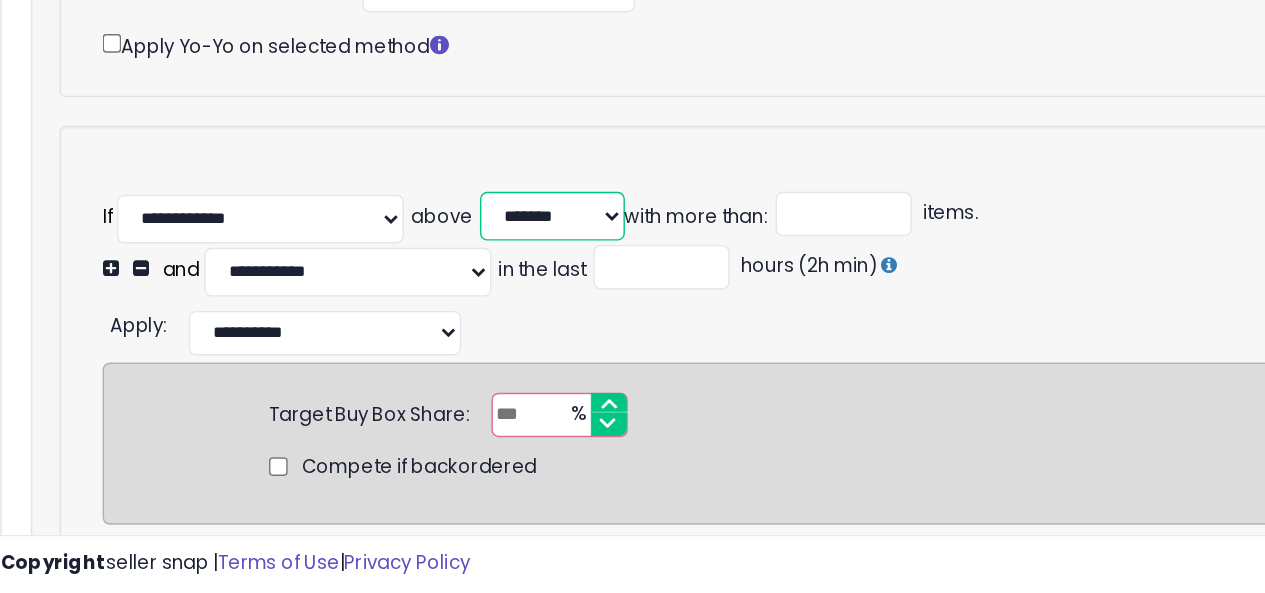 click on "*******
*******
*******
********
********
********" at bounding box center [404, 330] 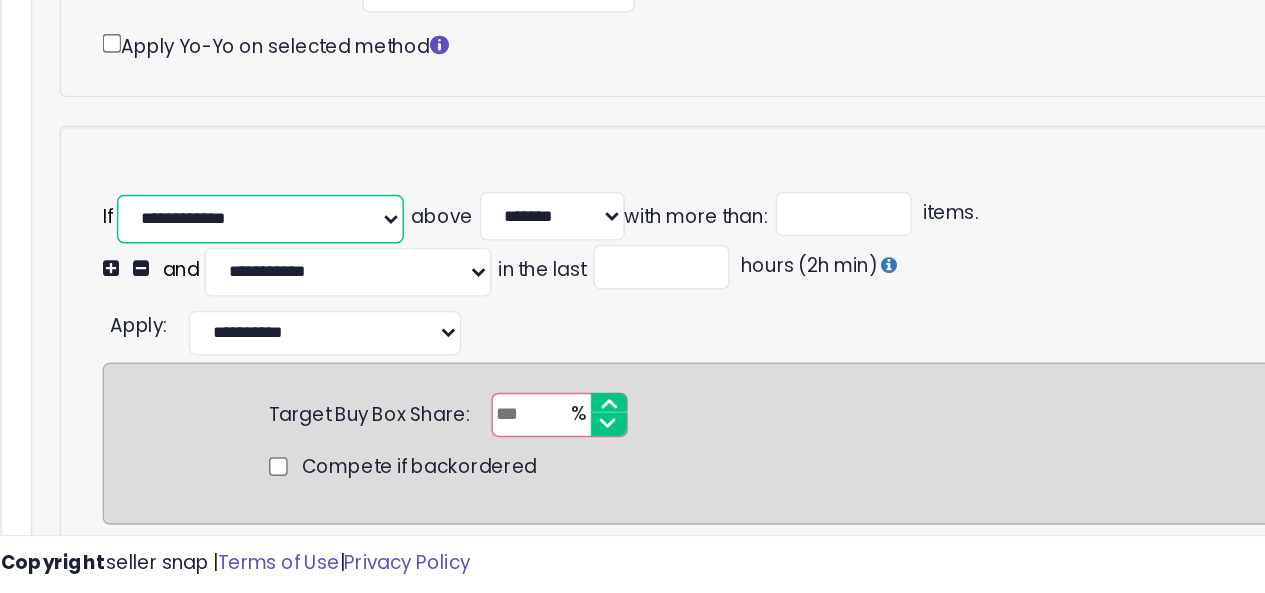 click on "**********" at bounding box center [201, 332] 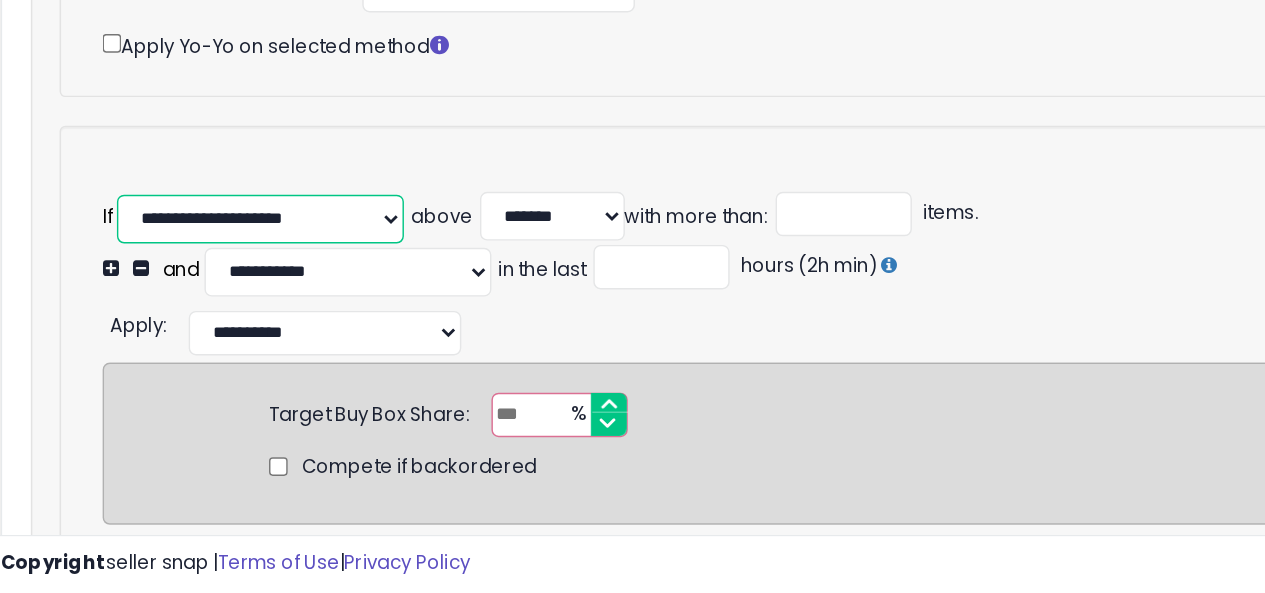 click on "**********" at bounding box center (201, 332) 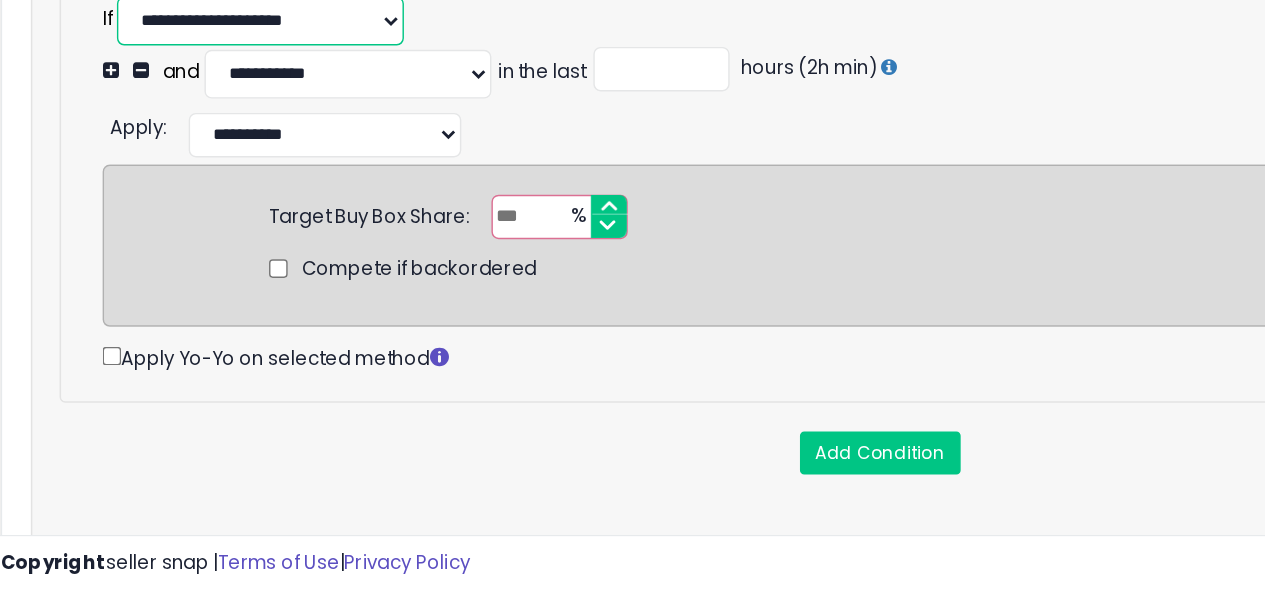 scroll, scrollTop: 335, scrollLeft: 0, axis: vertical 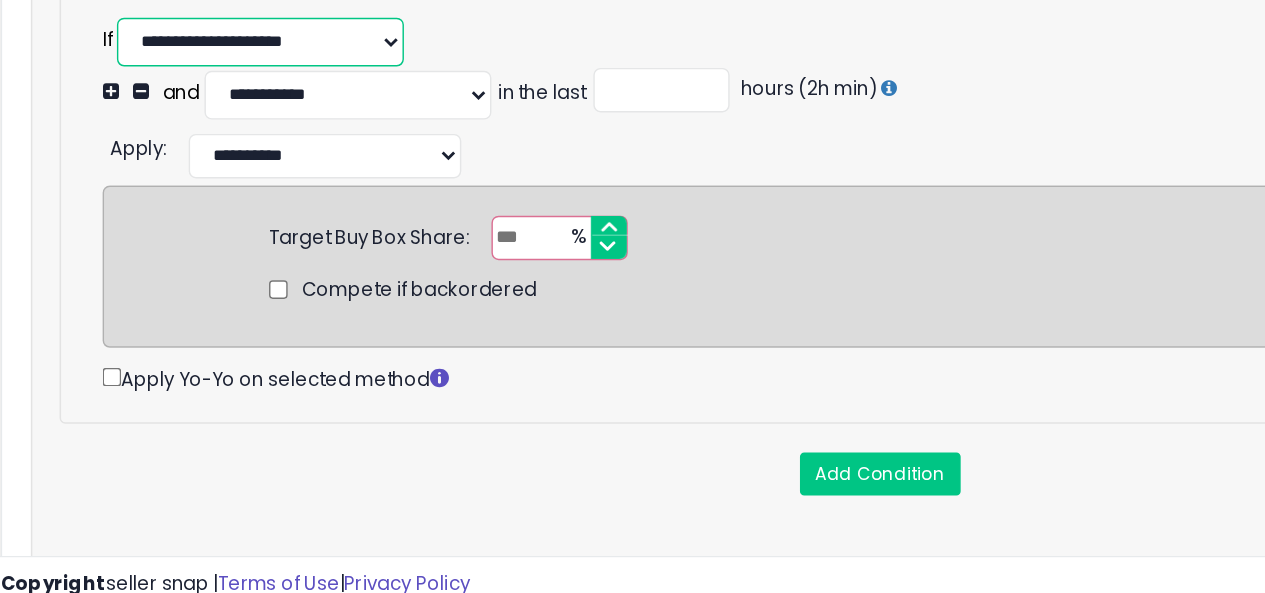 click on "**********" at bounding box center [201, 194] 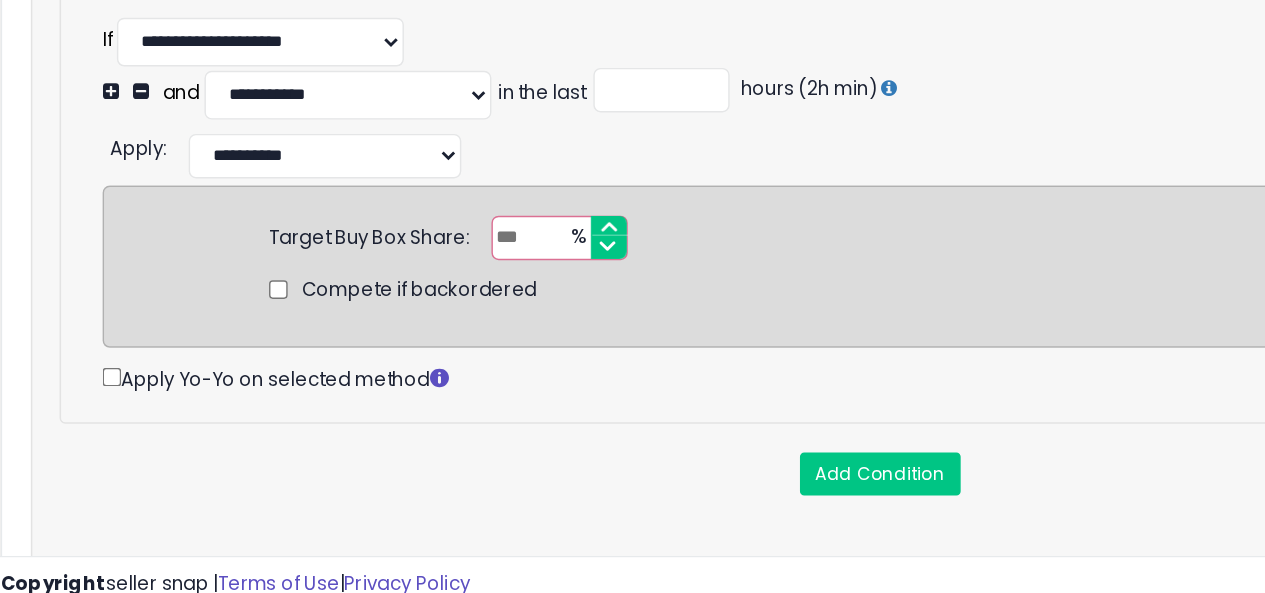 click on "Compete if backordered" at bounding box center [642, 366] 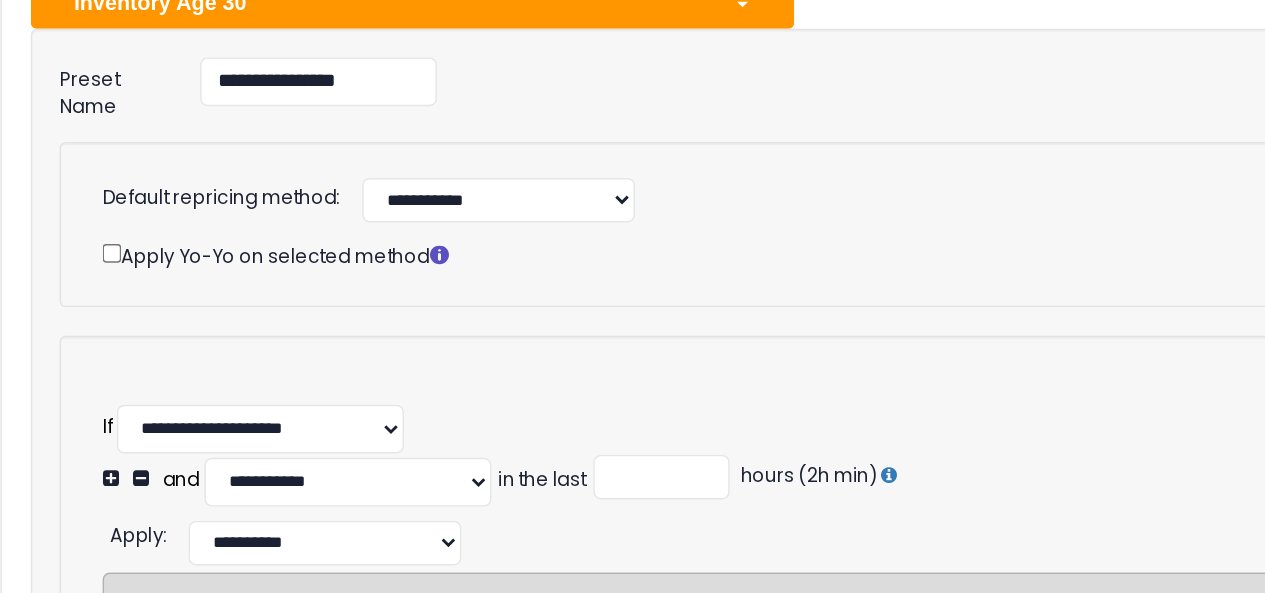 scroll, scrollTop: 202, scrollLeft: 0, axis: vertical 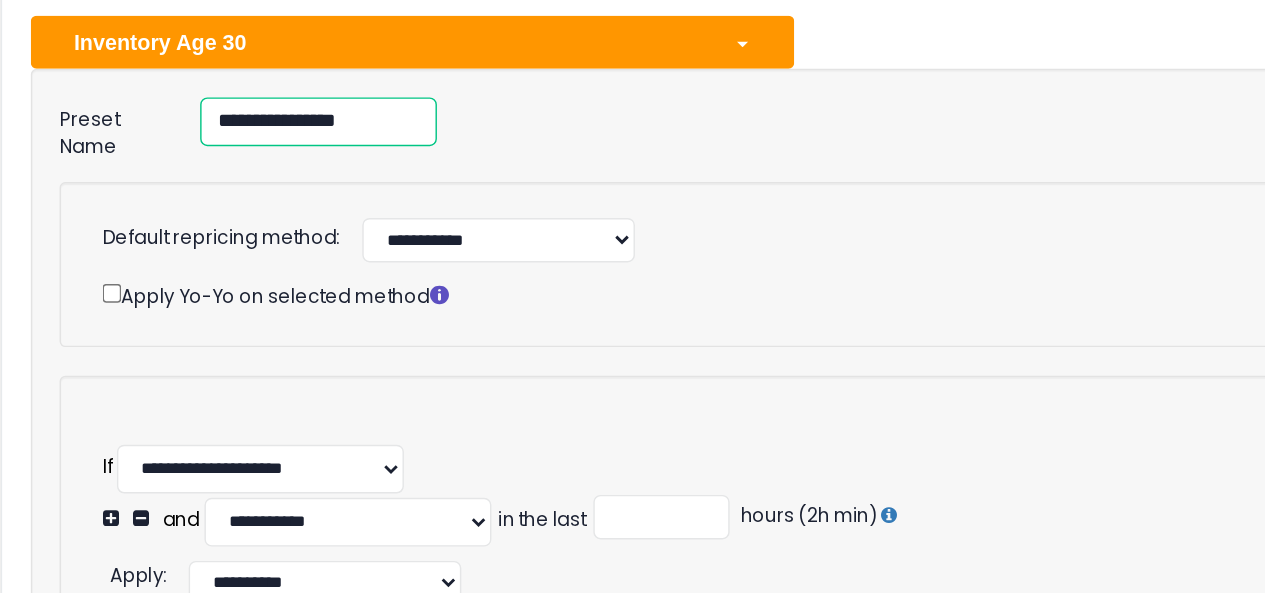 click on "**********" at bounding box center [242, 85] 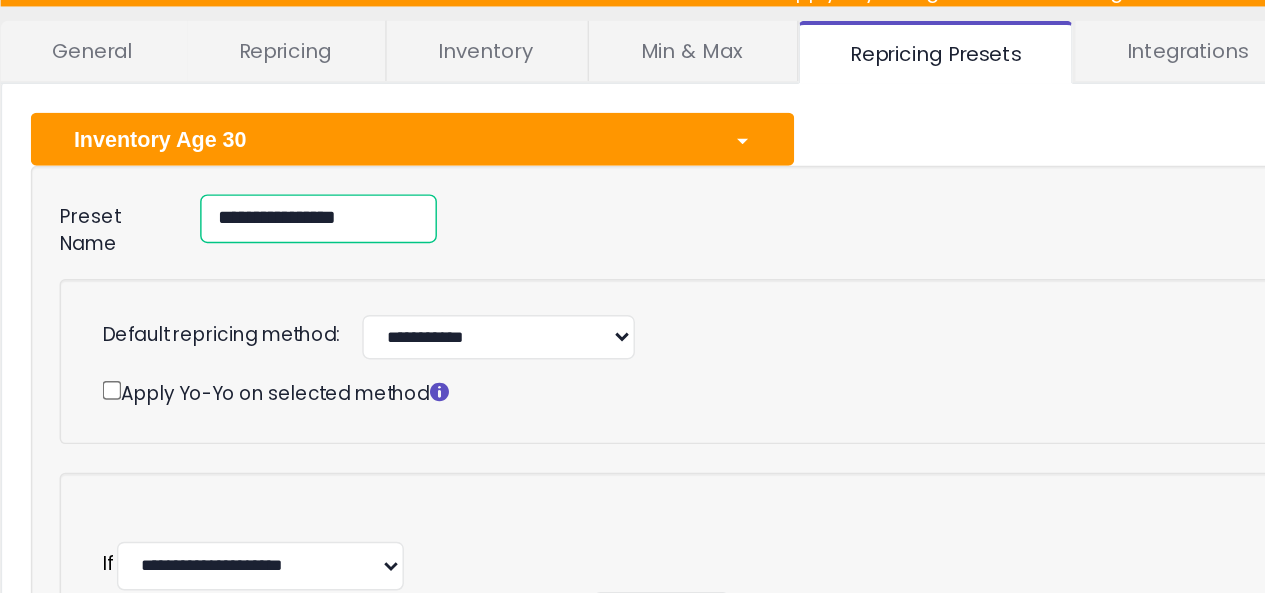 scroll, scrollTop: 80, scrollLeft: 0, axis: vertical 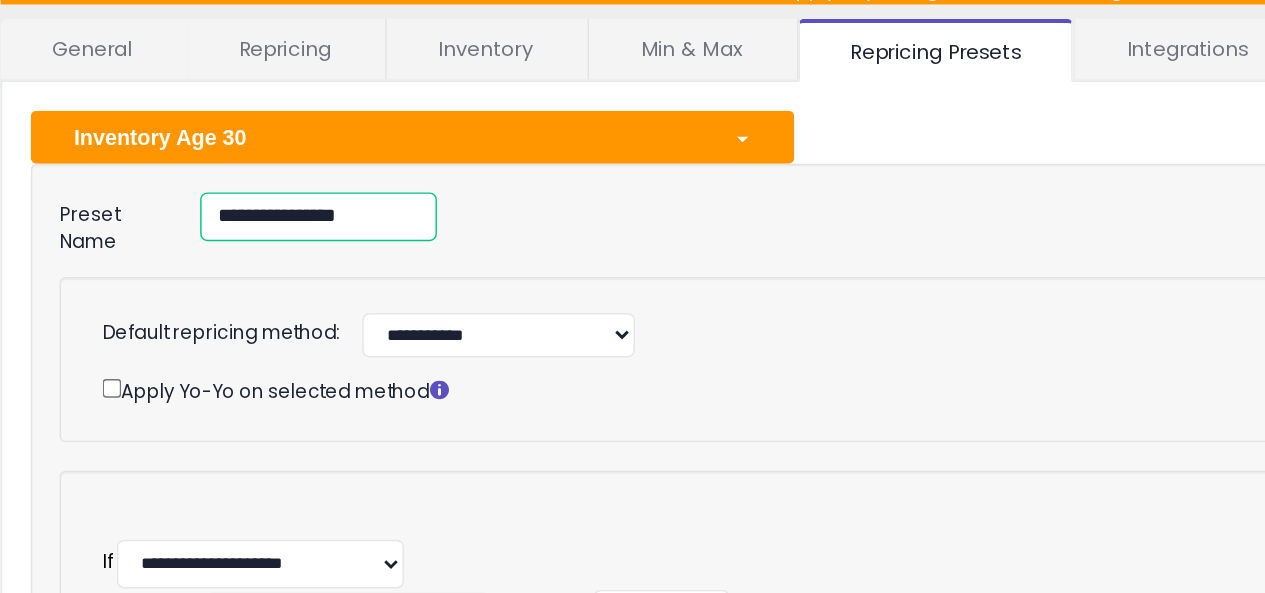 drag, startPoint x: 293, startPoint y: 207, endPoint x: 157, endPoint y: 195, distance: 136.52838 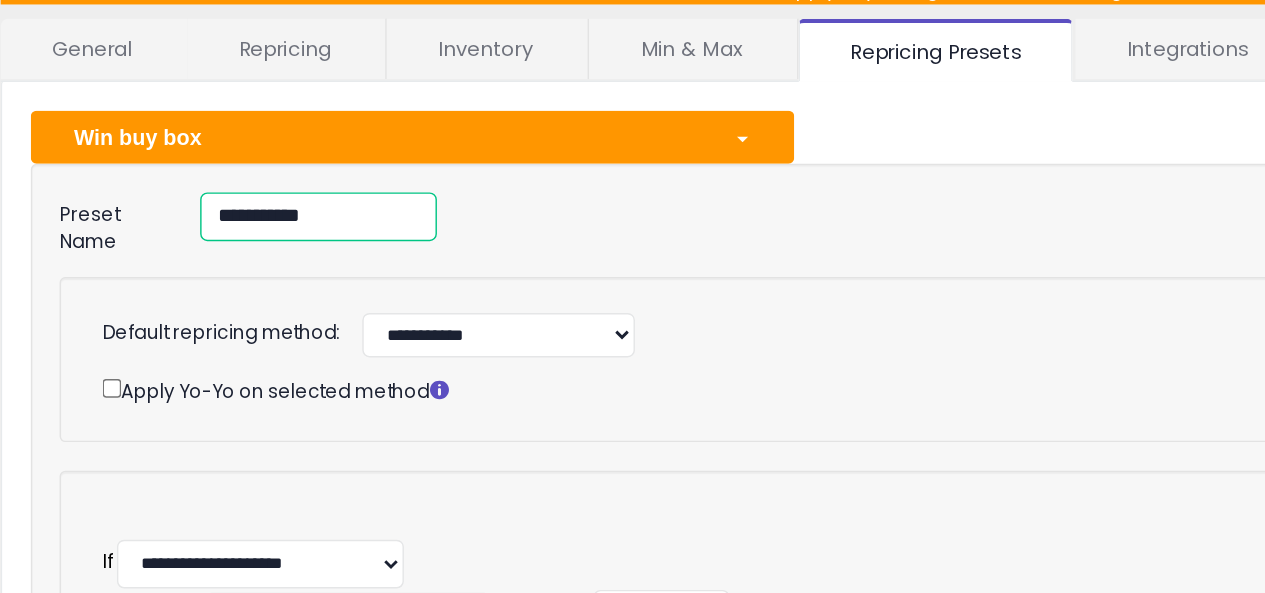 type on "**********" 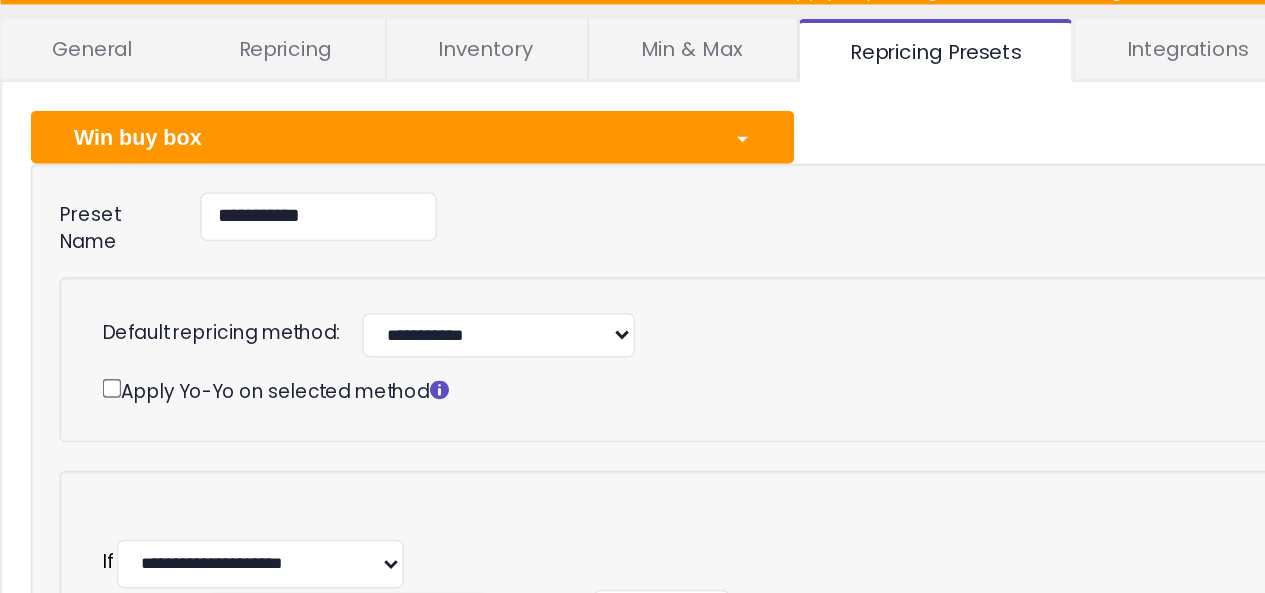 click on "**********" at bounding box center [632, 212] 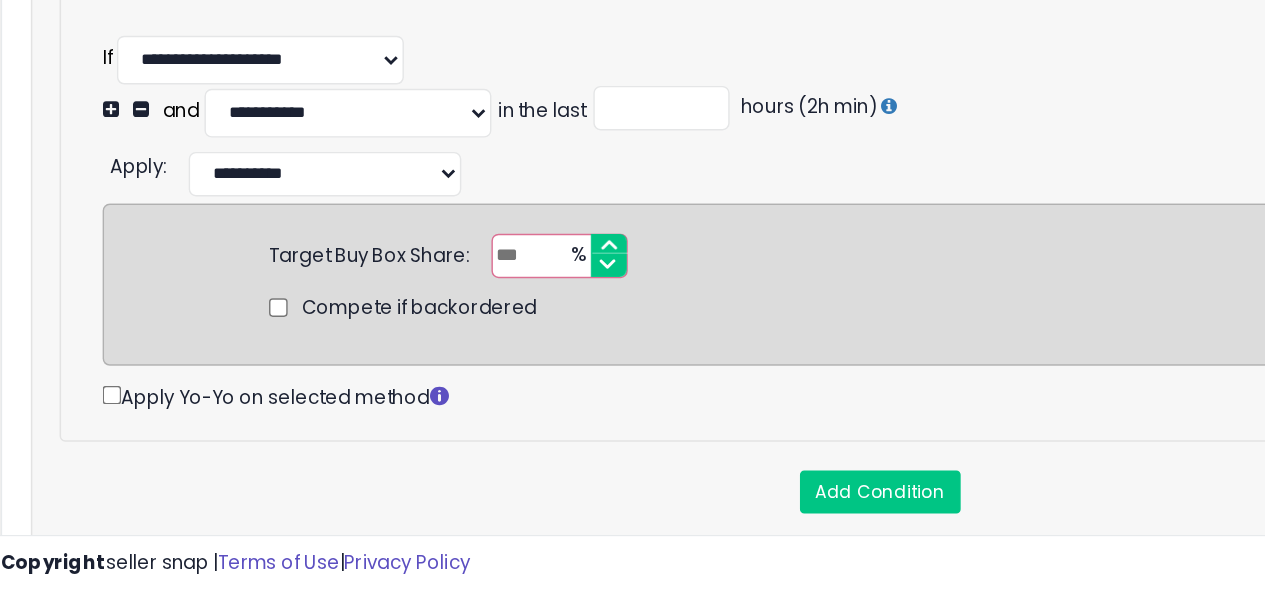 scroll, scrollTop: 310, scrollLeft: 0, axis: vertical 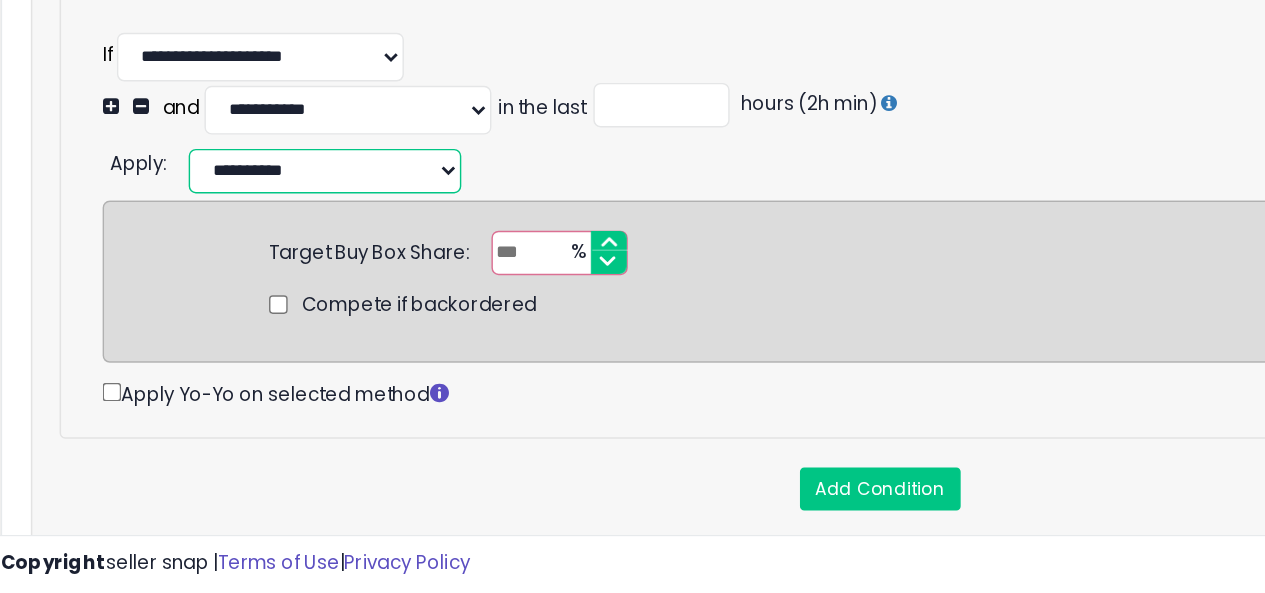 click on "**********" at bounding box center [246, 298] 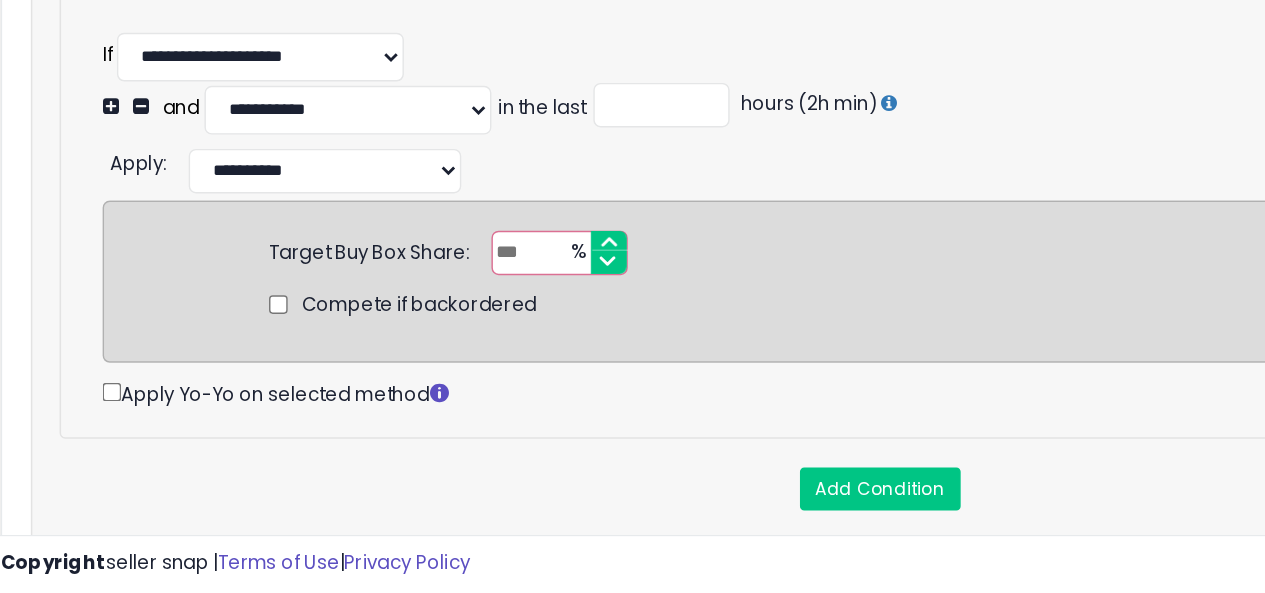 click on "**********" at bounding box center [642, 296] 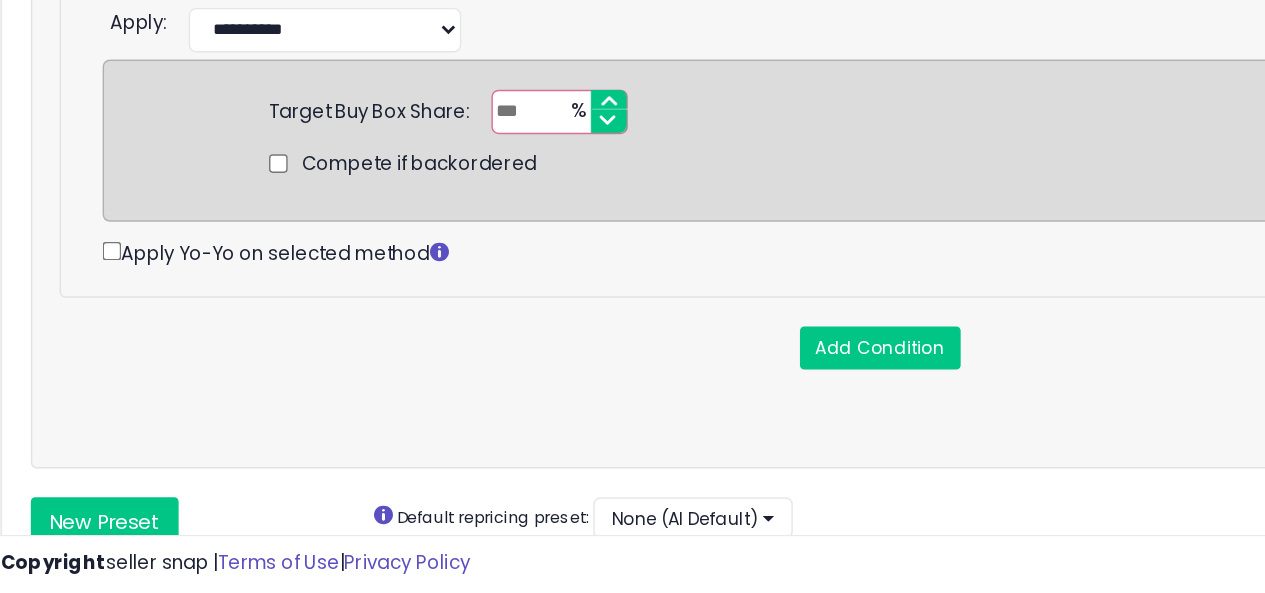 scroll, scrollTop: 409, scrollLeft: 0, axis: vertical 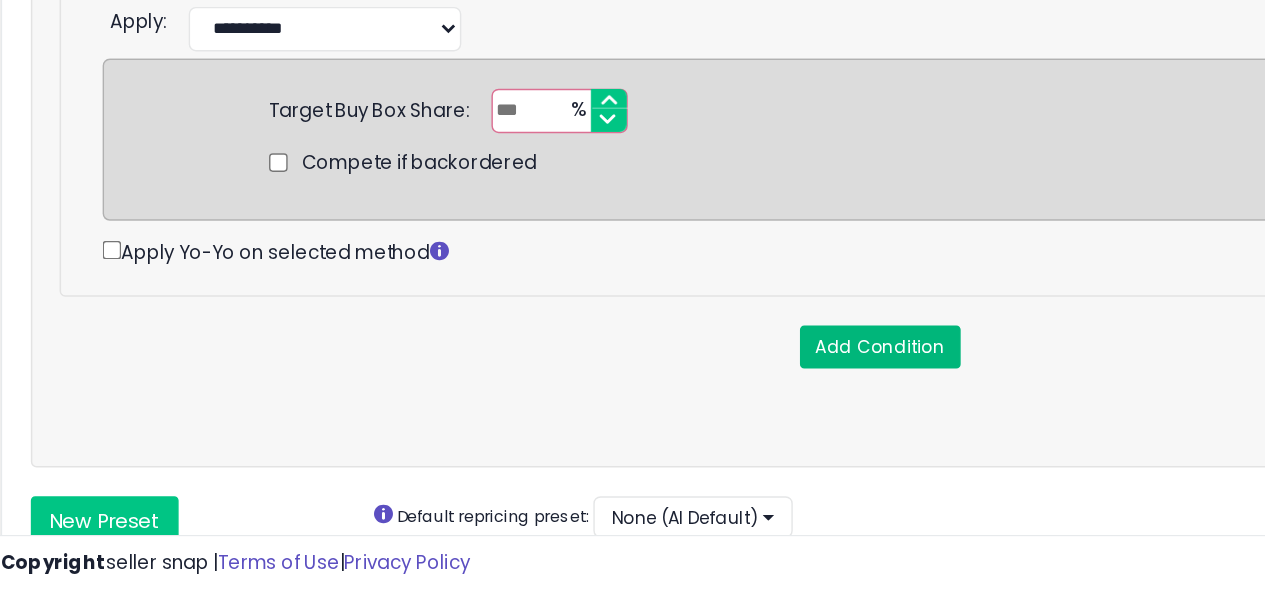 click on "Add Condition" at bounding box center (633, 421) 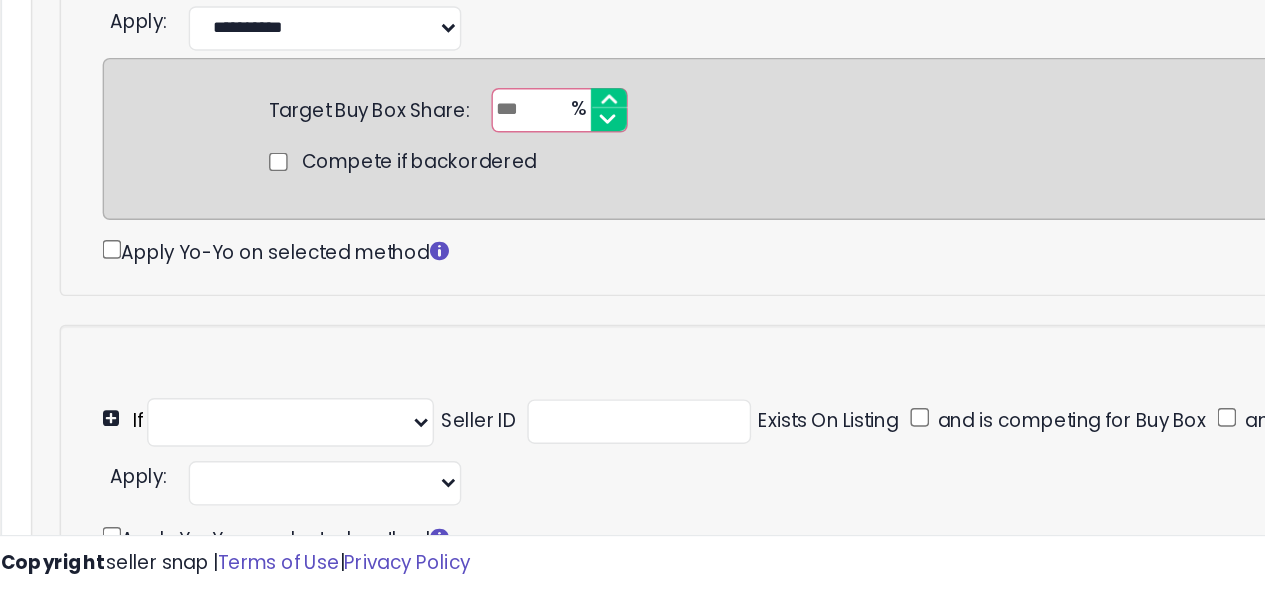 select on "**********" 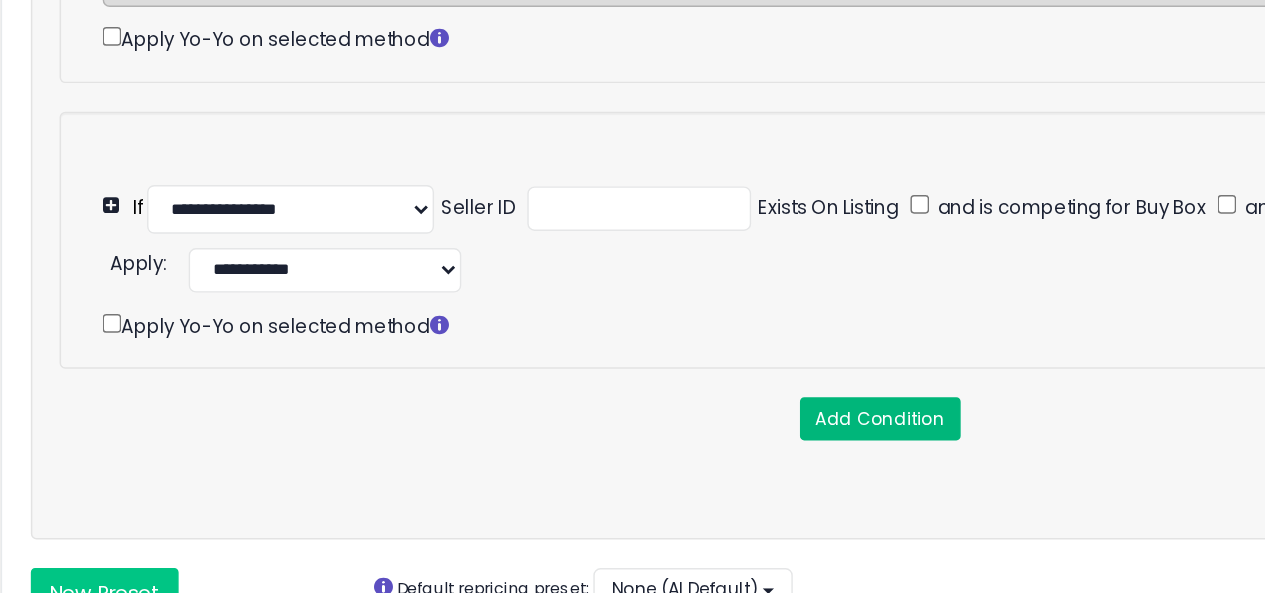 scroll, scrollTop: 718, scrollLeft: 0, axis: vertical 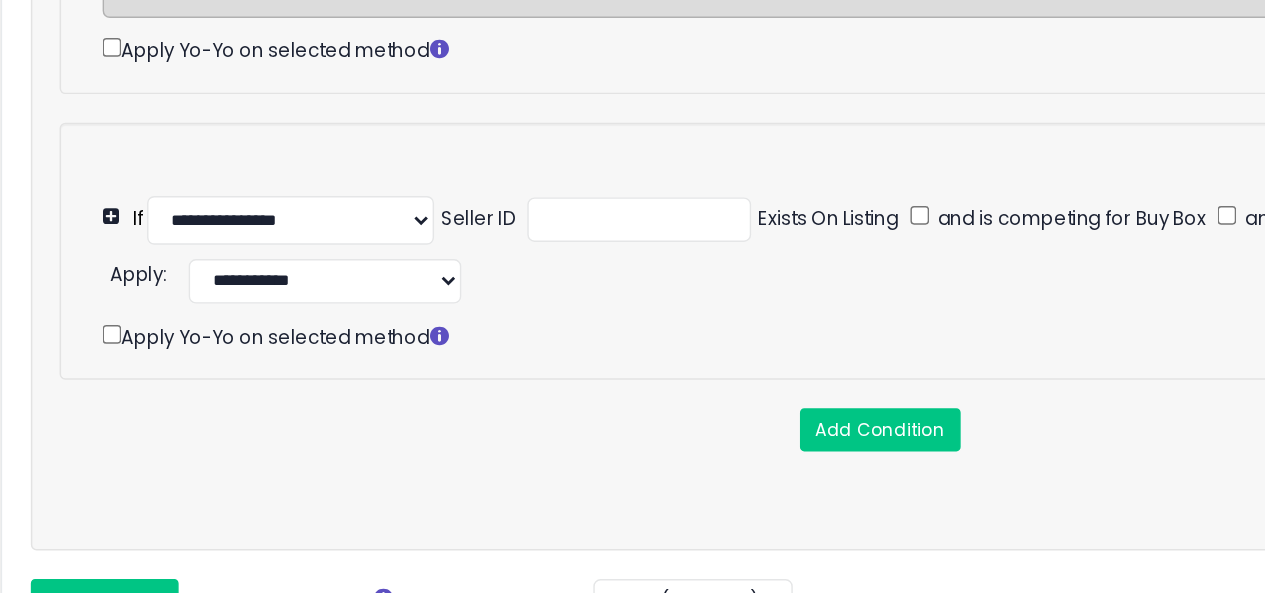 click at bounding box center (99, 185) 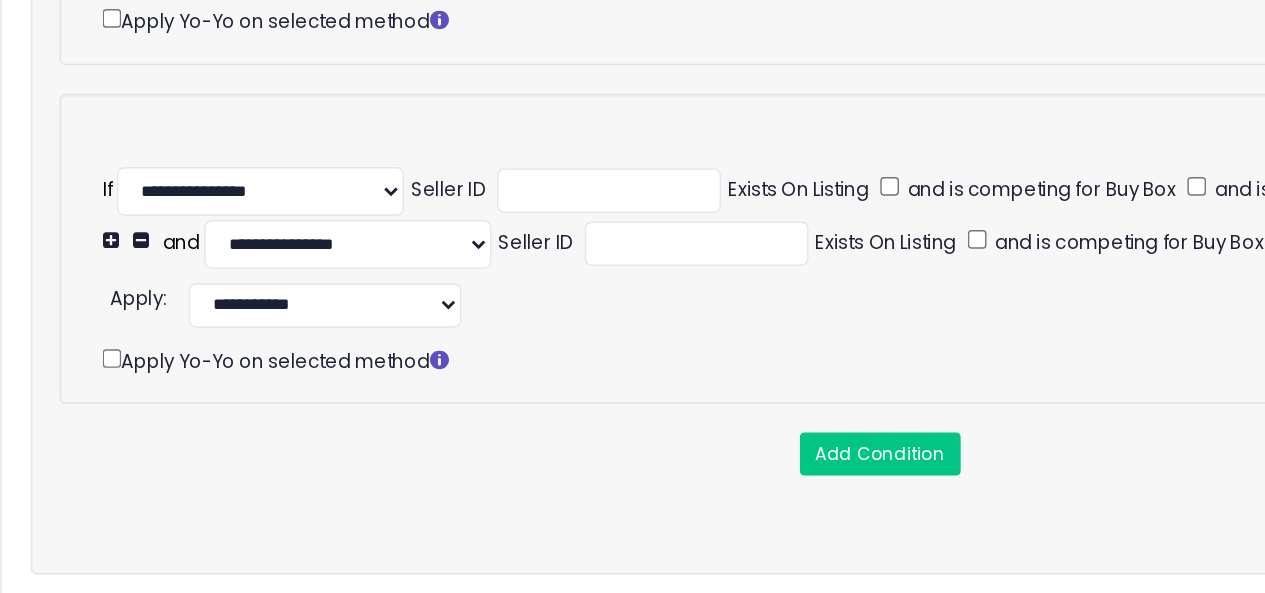 scroll, scrollTop: 0, scrollLeft: 10, axis: horizontal 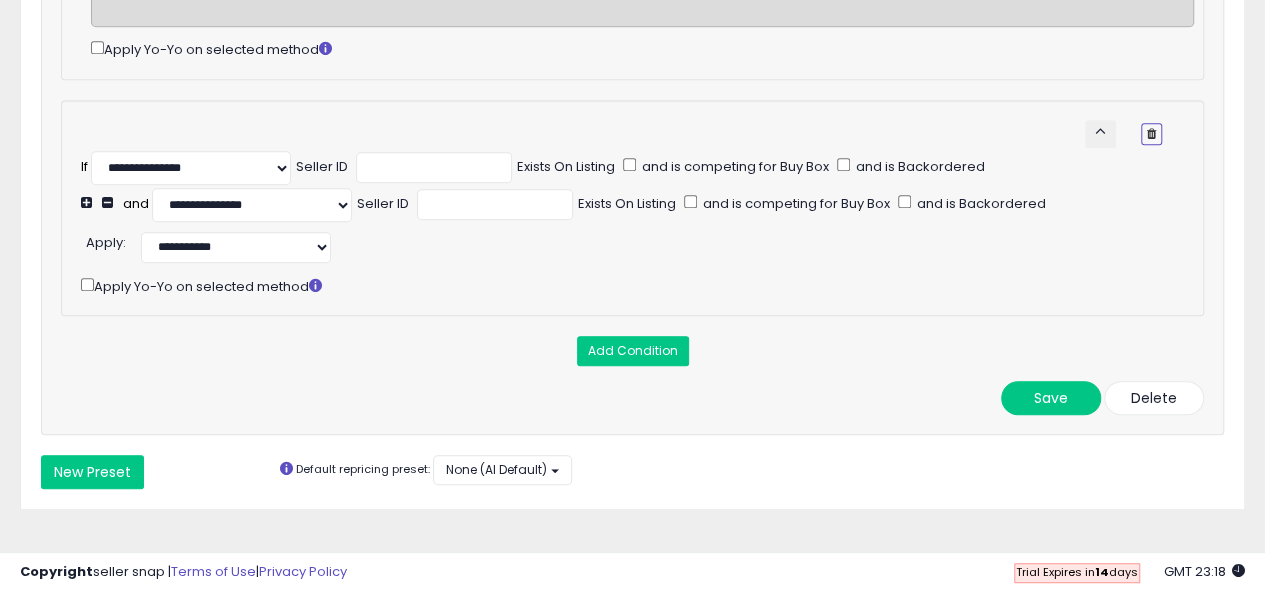 click at bounding box center (1151, 134) 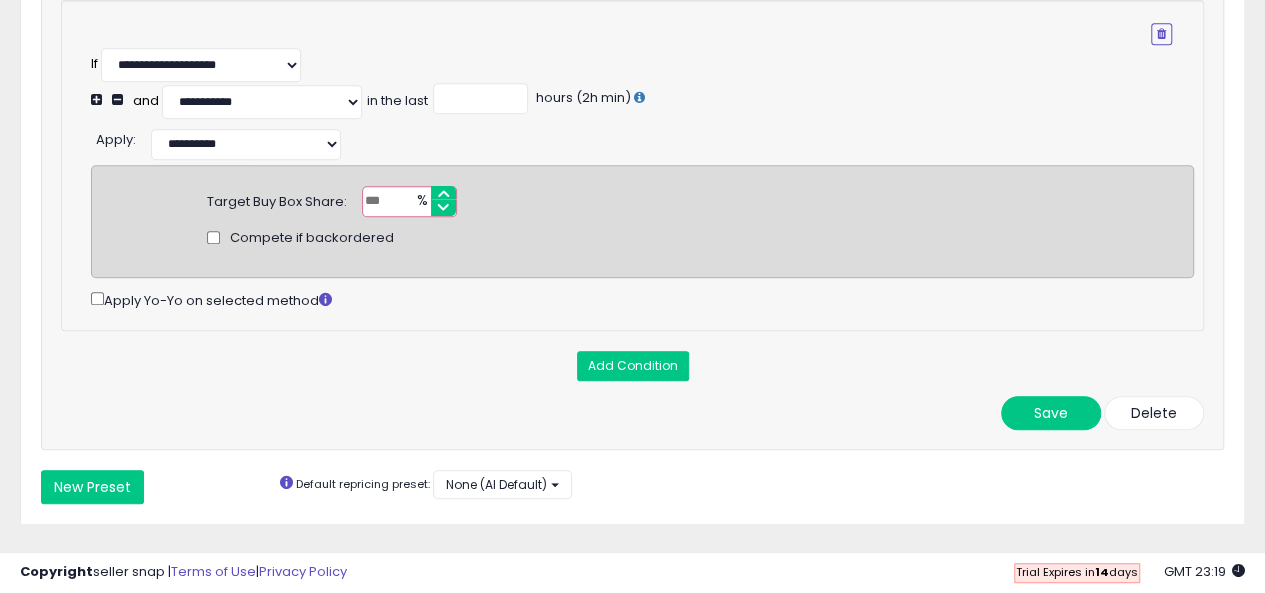 scroll, scrollTop: 464, scrollLeft: 0, axis: vertical 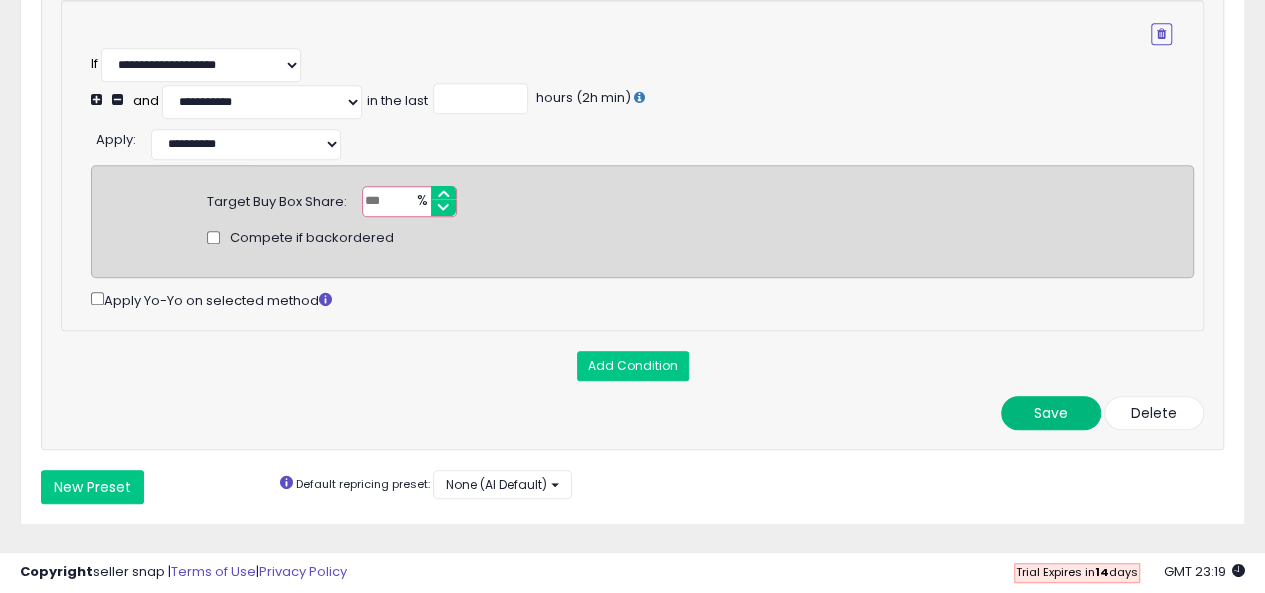 click on "Save" at bounding box center (1051, 413) 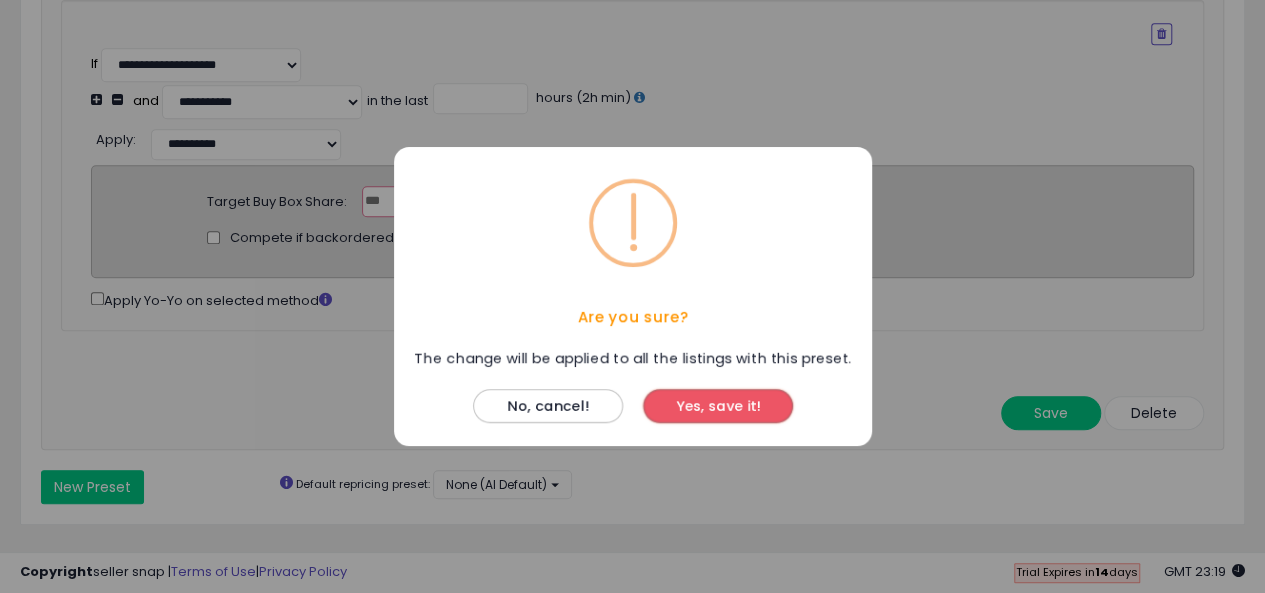 click on "Yes, save it!" at bounding box center (718, 406) 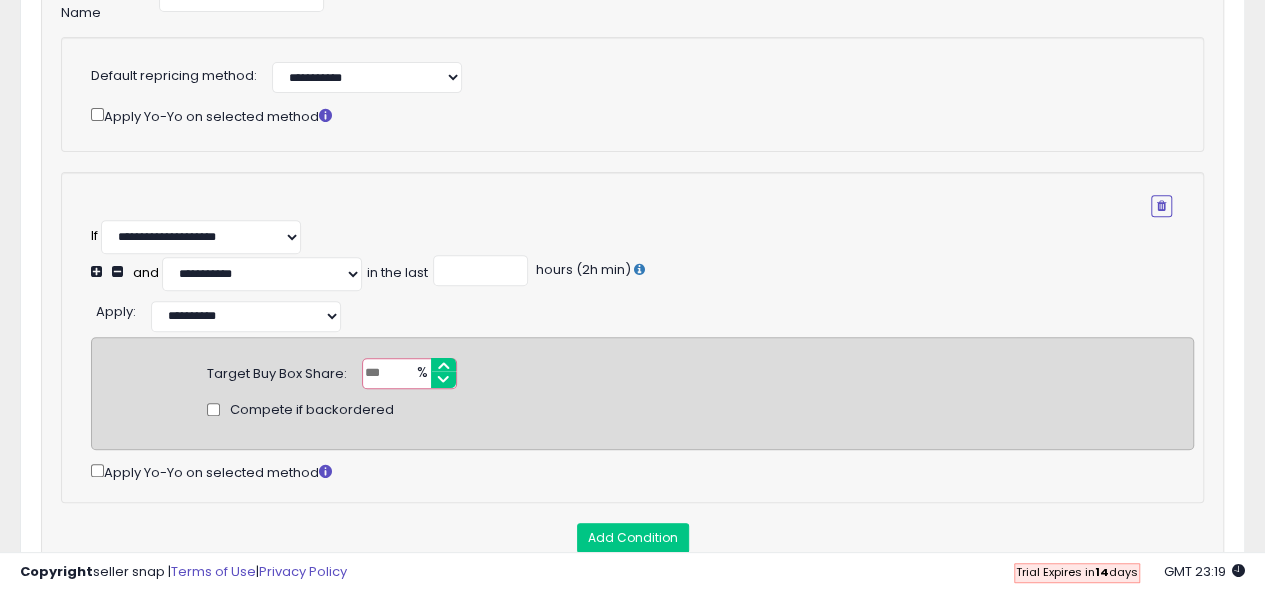 scroll, scrollTop: 291, scrollLeft: 0, axis: vertical 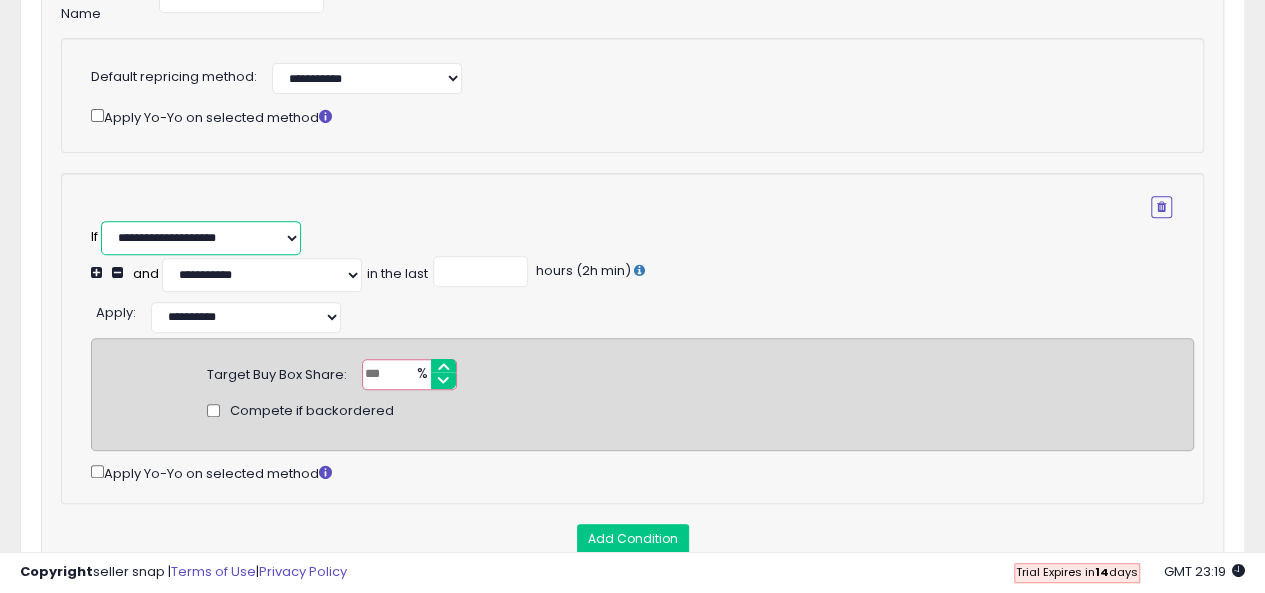 click on "**********" at bounding box center (201, 238) 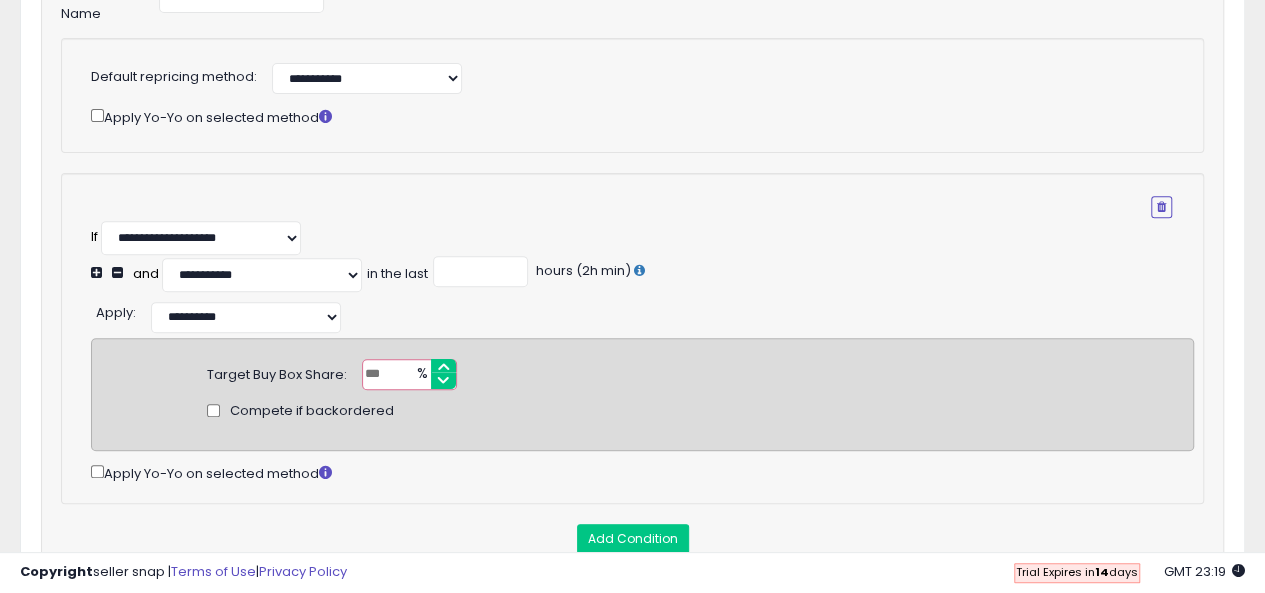 click on "**********" at bounding box center (631, 205) 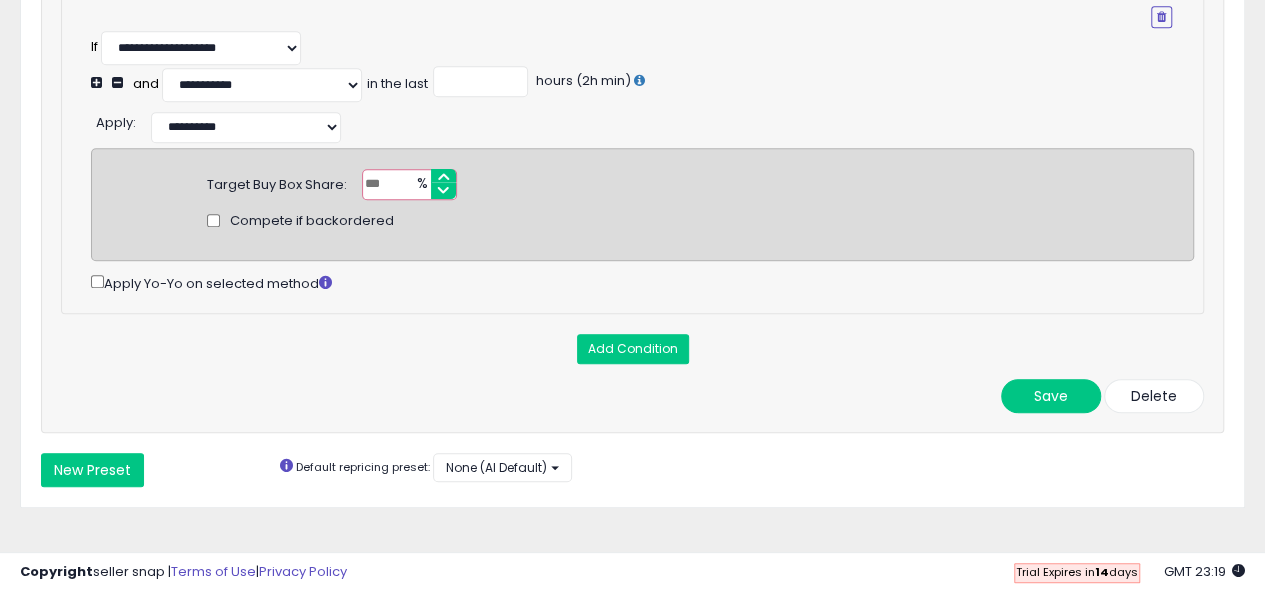 scroll, scrollTop: 503, scrollLeft: 0, axis: vertical 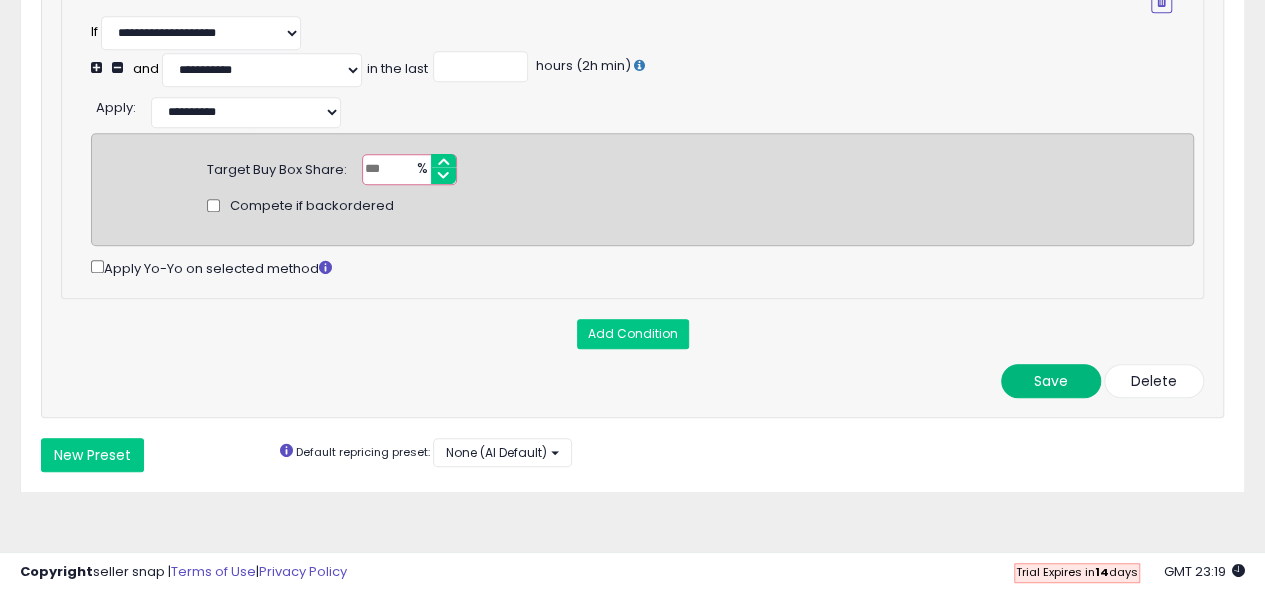 click on "Save" at bounding box center (1051, 381) 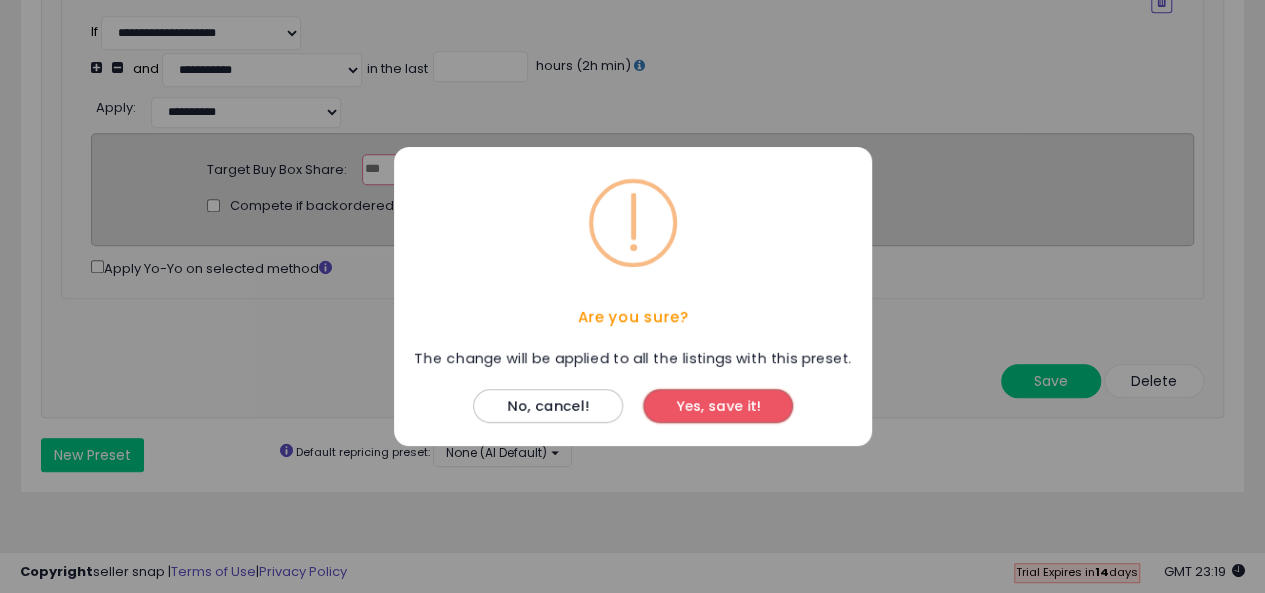 click on "Yes, save it!" at bounding box center [718, 406] 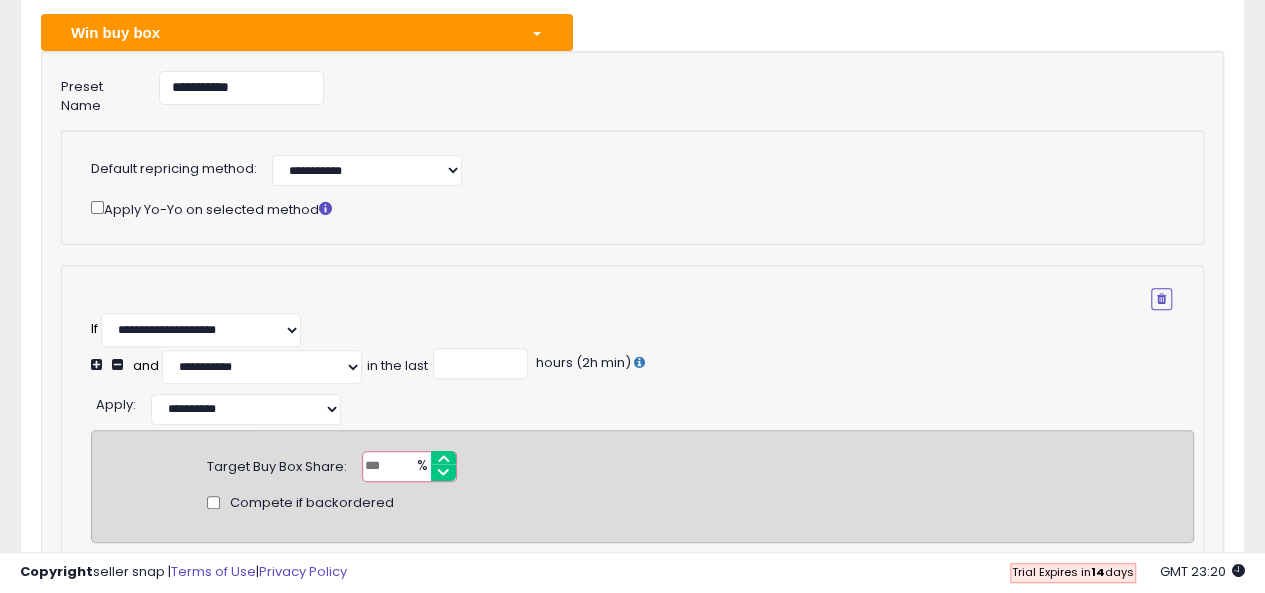 scroll, scrollTop: 0, scrollLeft: 0, axis: both 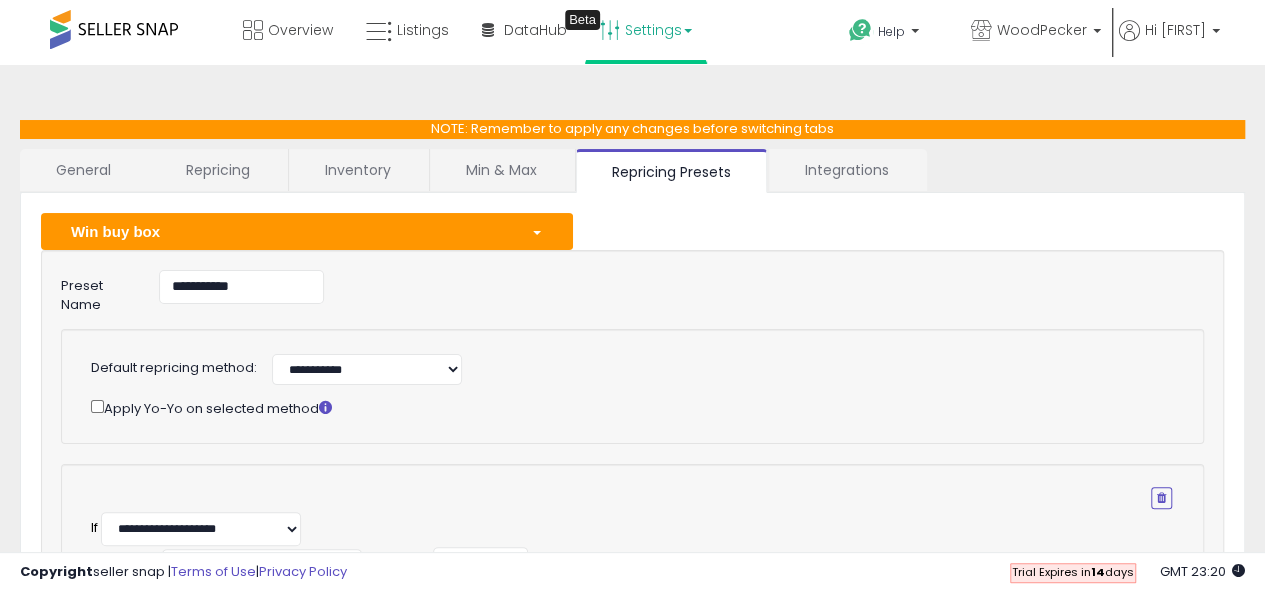 click on "Integrations" at bounding box center (847, 170) 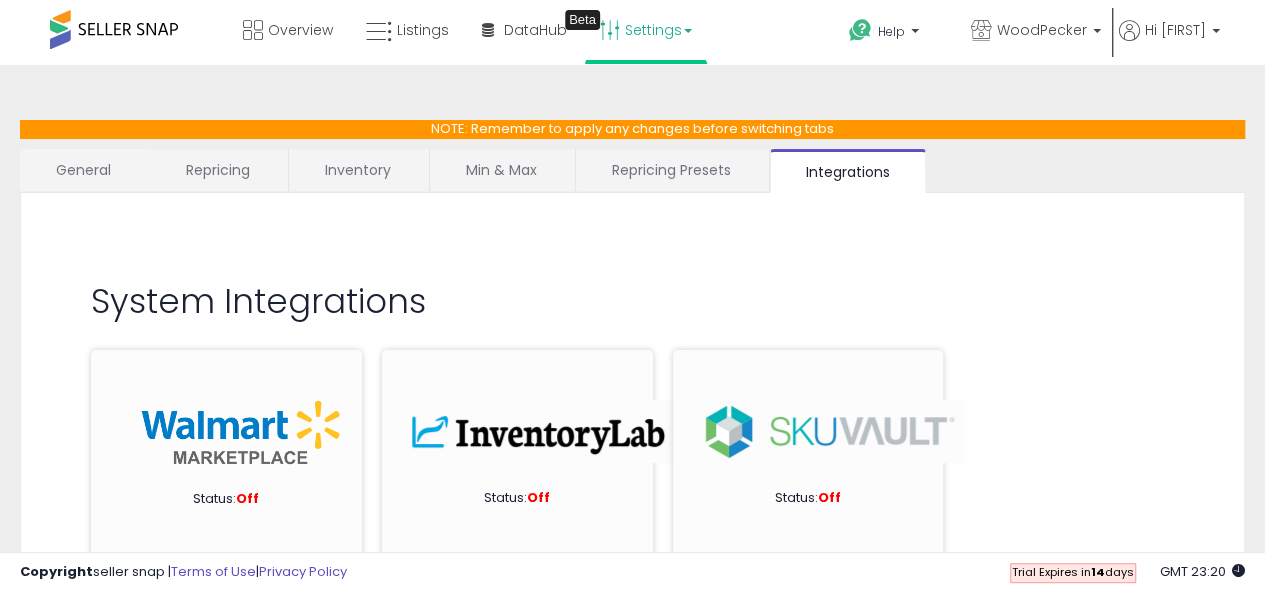 click on "Min & Max" at bounding box center (501, 170) 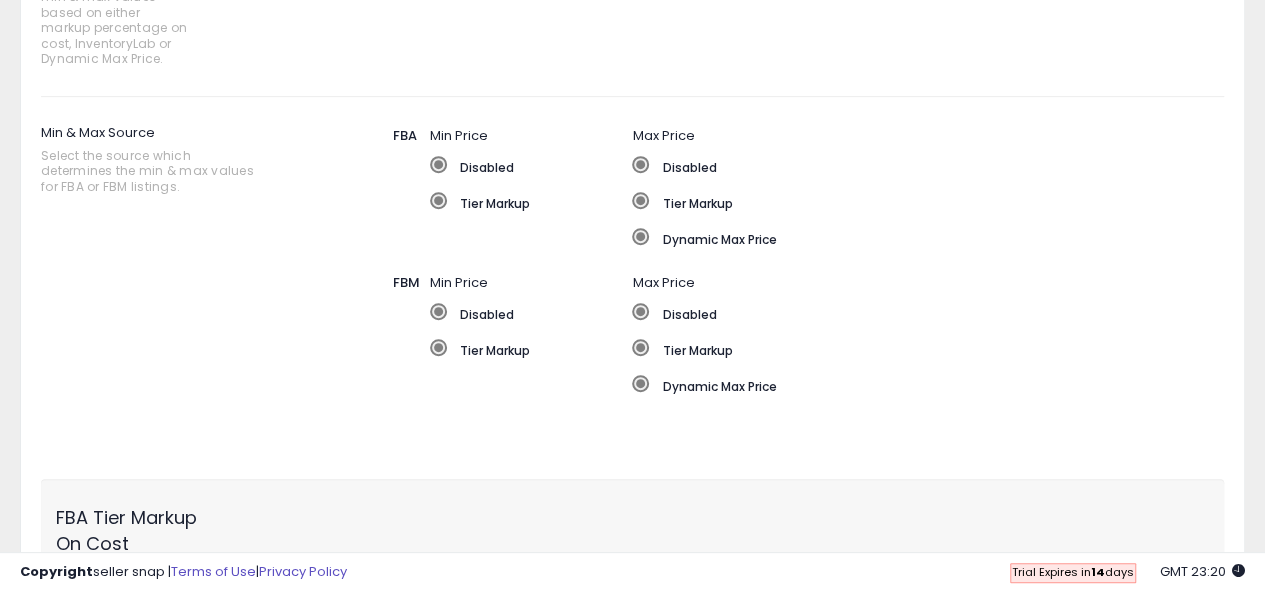 scroll, scrollTop: 0, scrollLeft: 0, axis: both 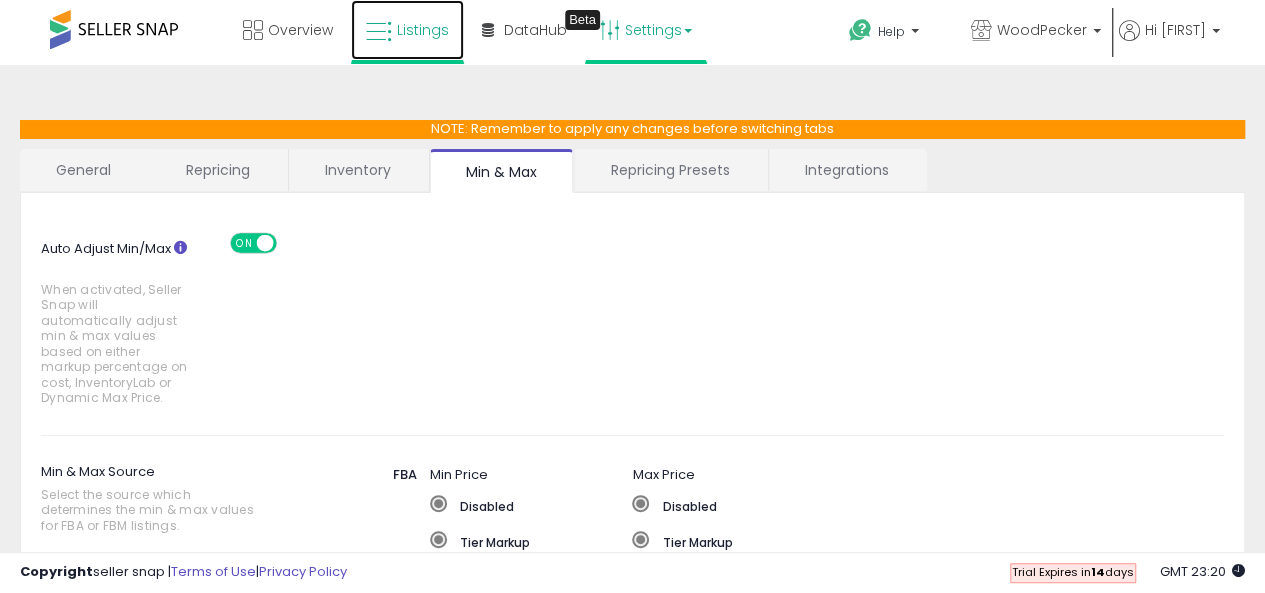click on "Listings" at bounding box center [407, 30] 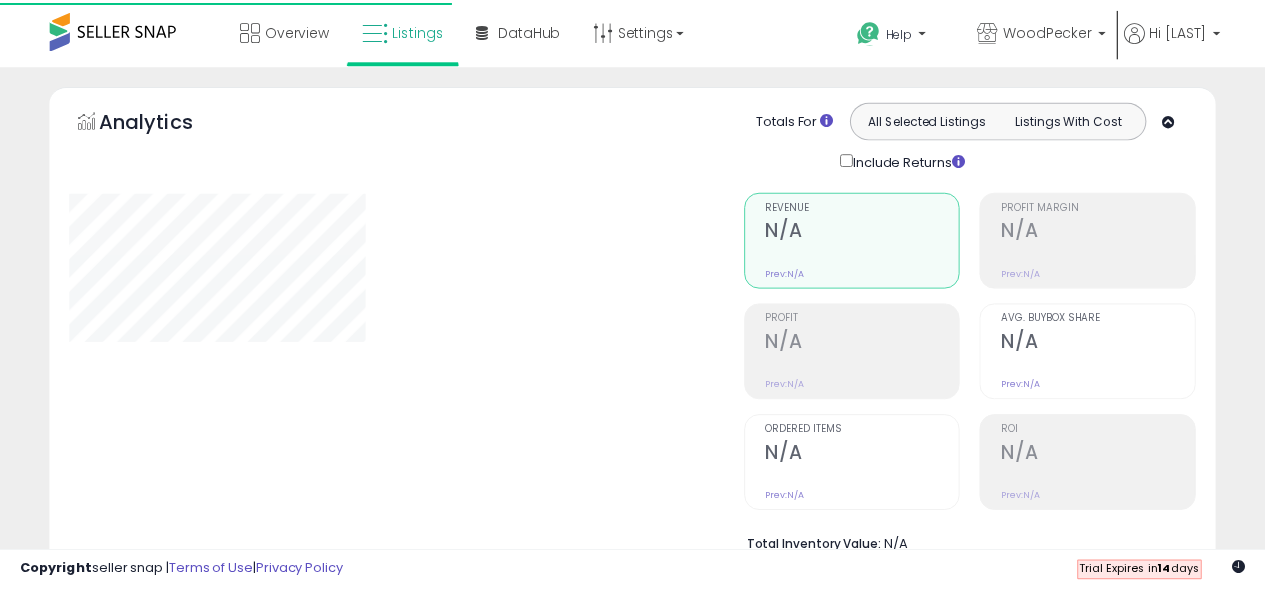 scroll, scrollTop: 0, scrollLeft: 0, axis: both 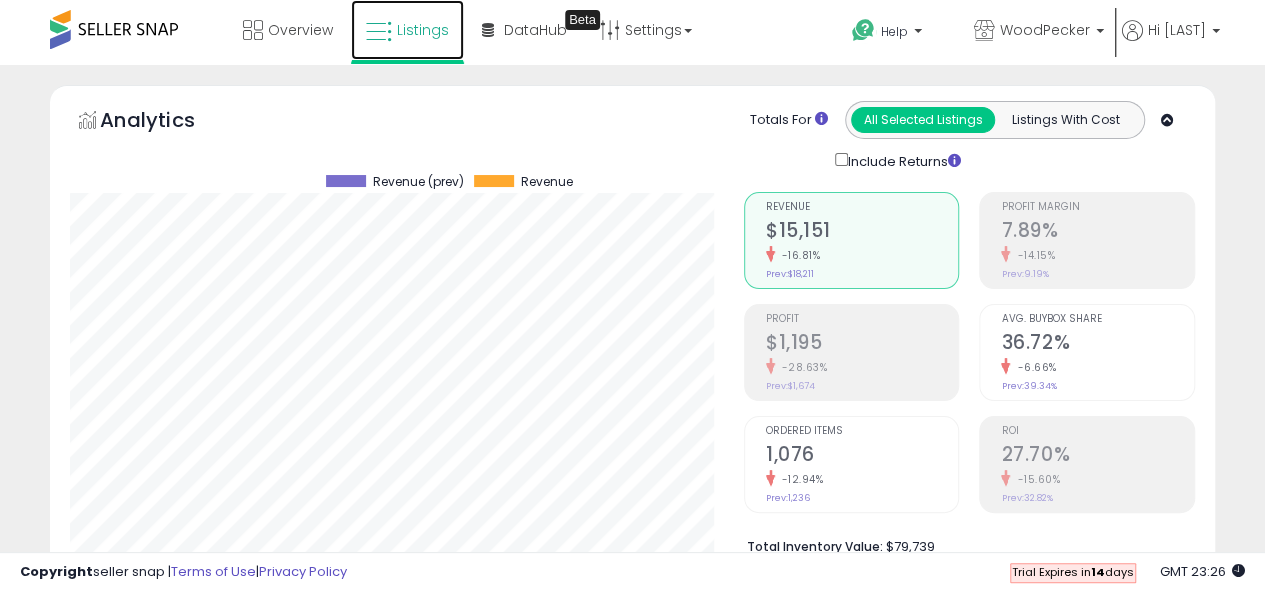 click on "Listings" at bounding box center [423, 30] 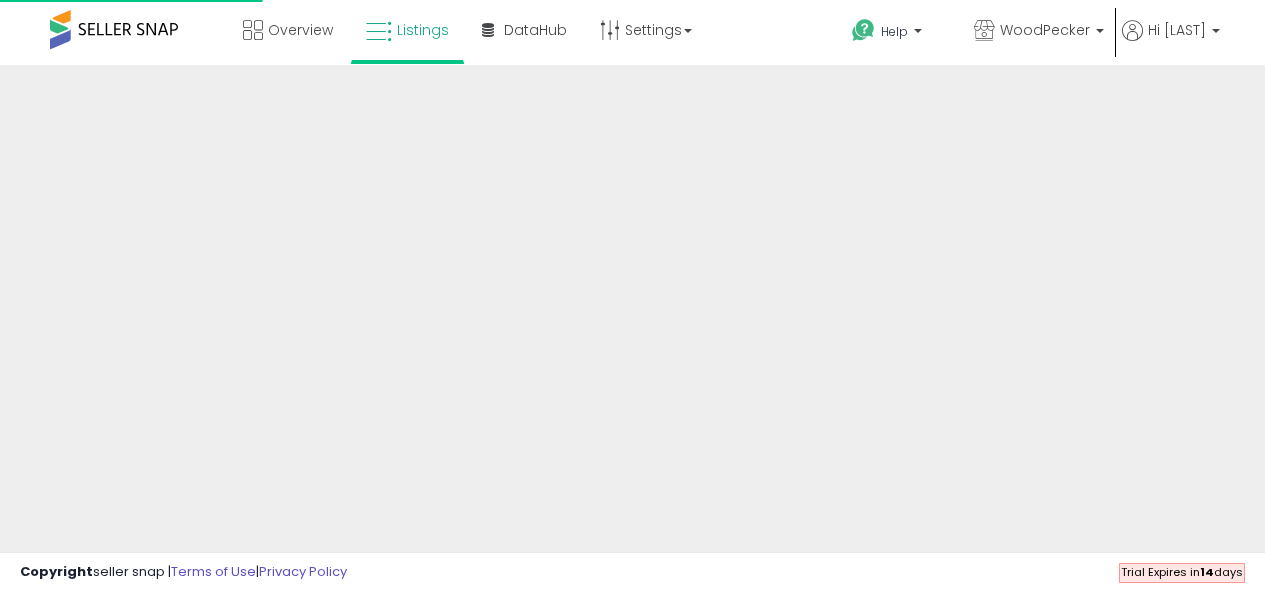 scroll, scrollTop: 0, scrollLeft: 0, axis: both 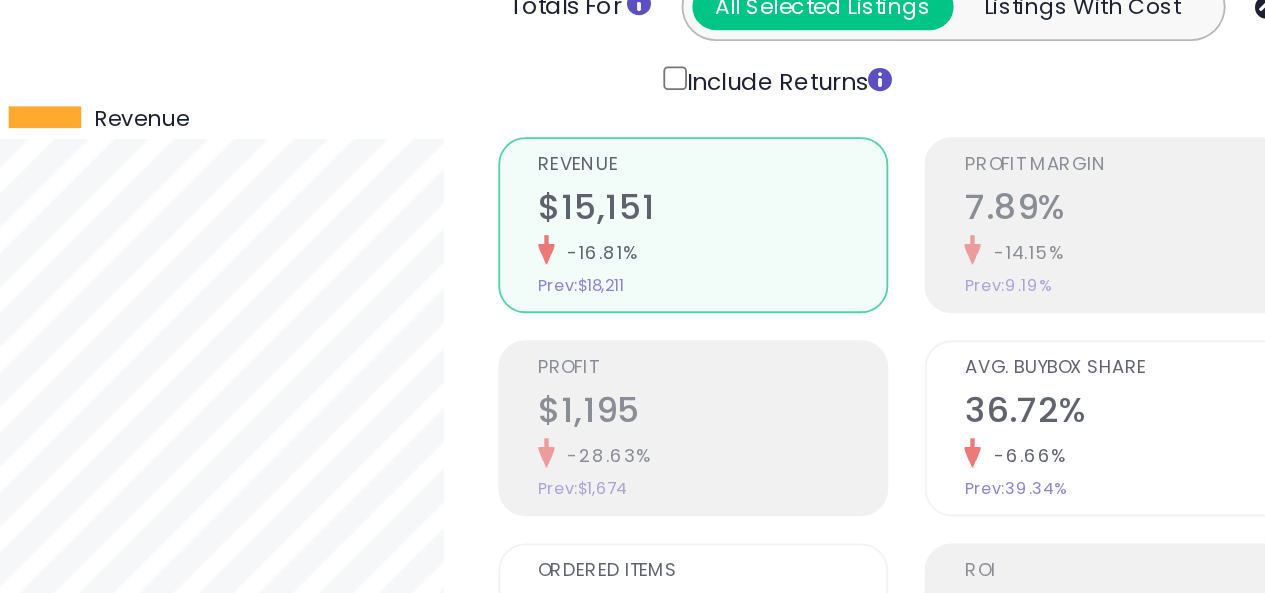 click on "$1,195" at bounding box center (862, 315) 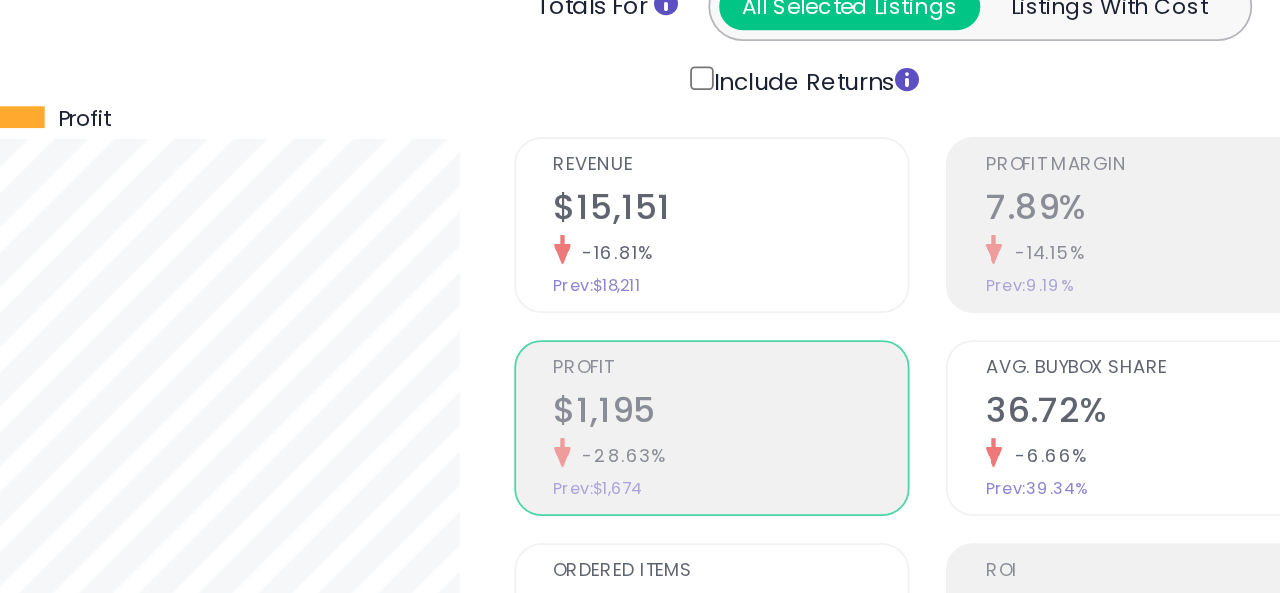 scroll, scrollTop: 999590, scrollLeft: 999317, axis: both 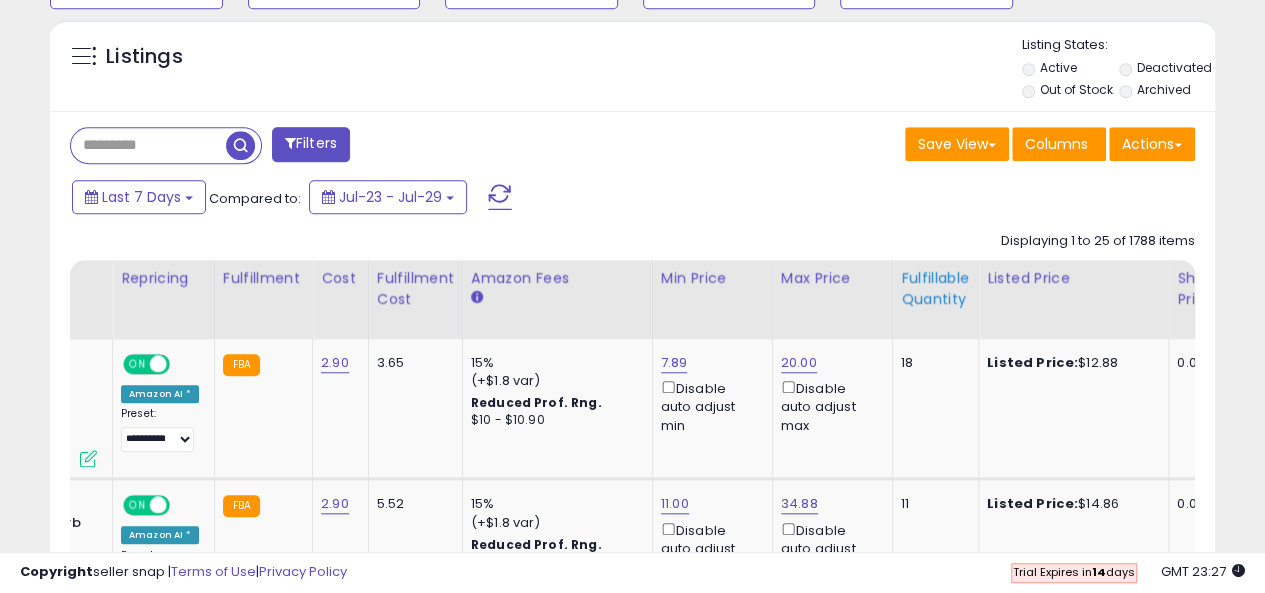 click on "Fulfillable Quantity" at bounding box center [935, 289] 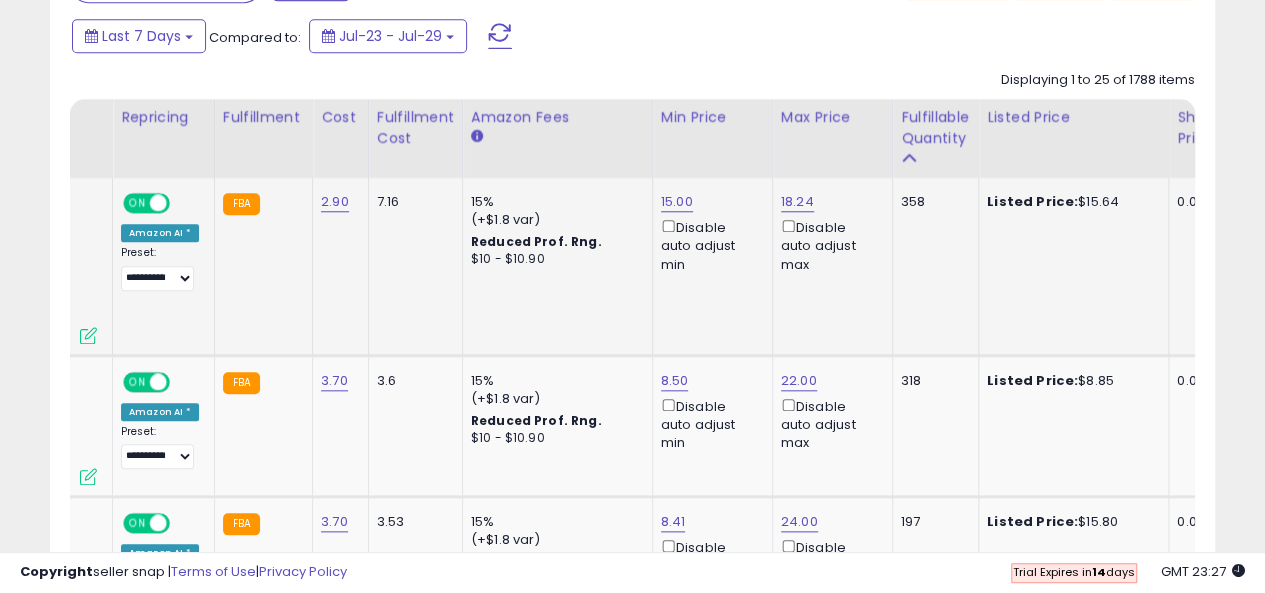 scroll, scrollTop: 871, scrollLeft: 0, axis: vertical 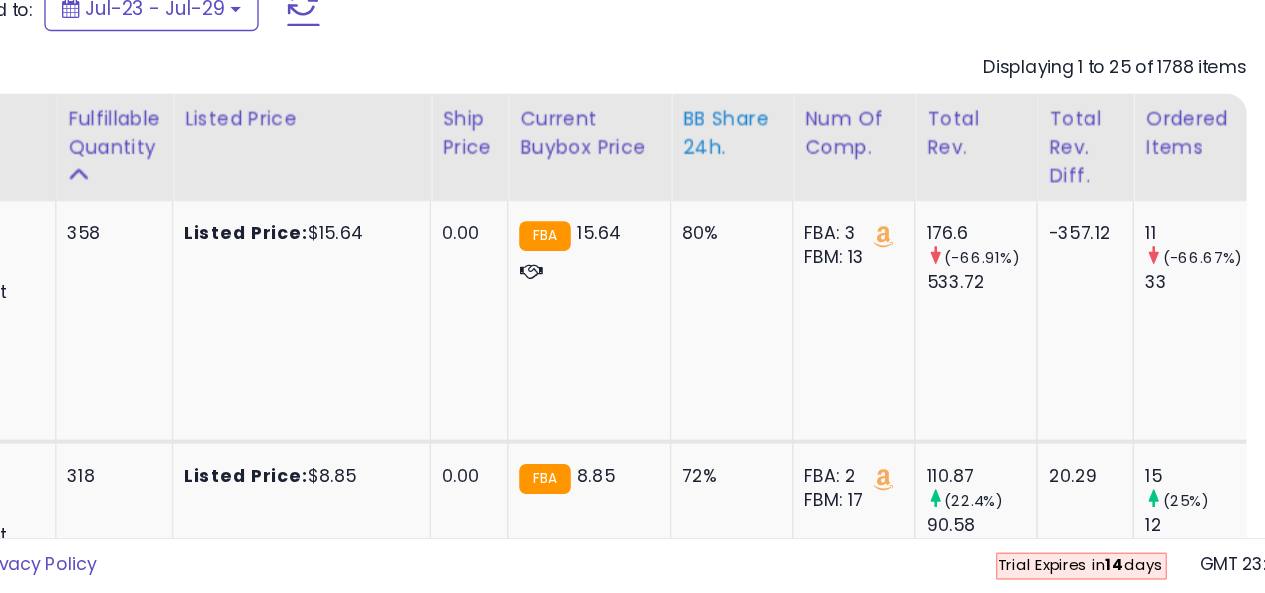 click on "BB Share 24h." at bounding box center (815, 254) 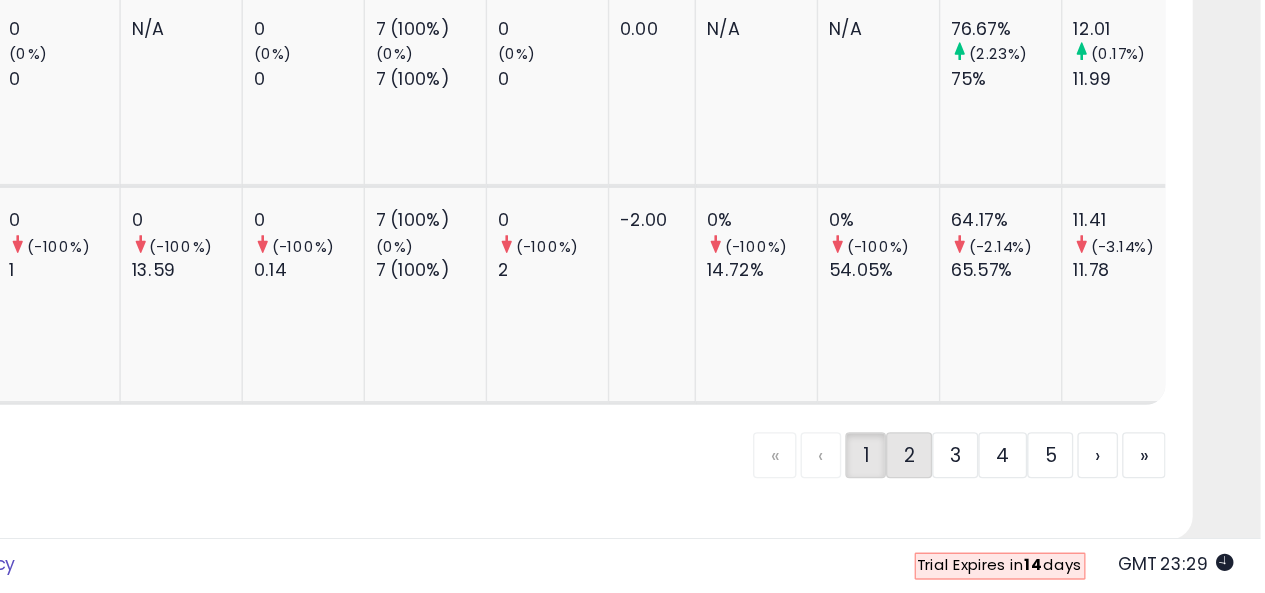 click on "2" 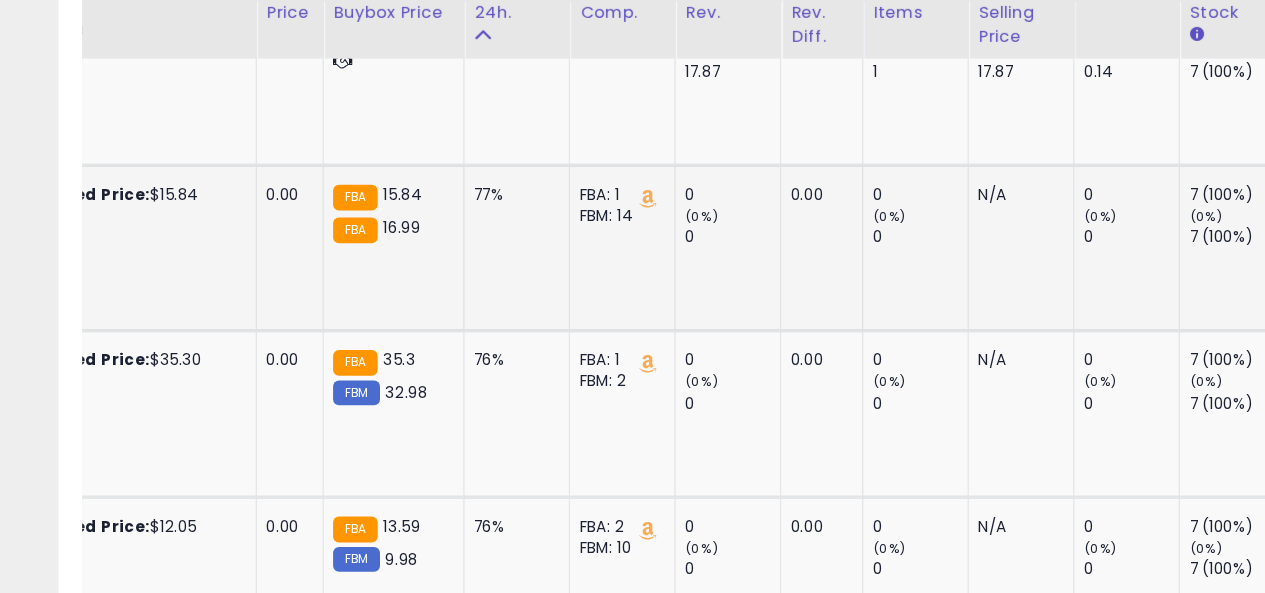 click on "77%" 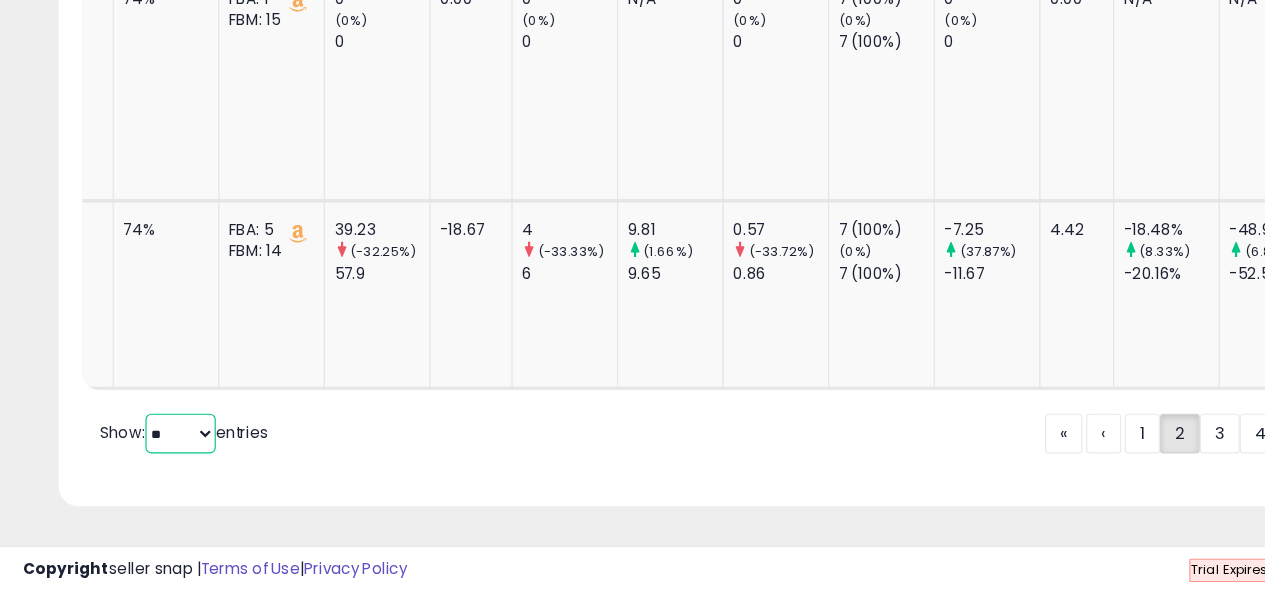 click on "**
**" at bounding box center [154, 456] 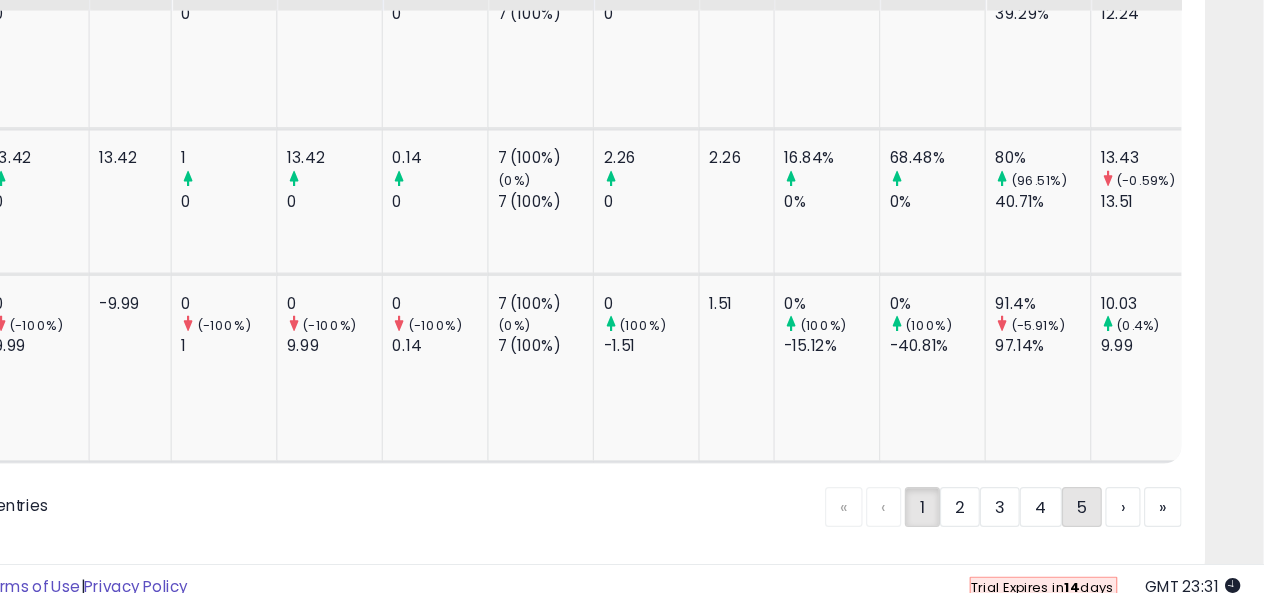 click on "5" 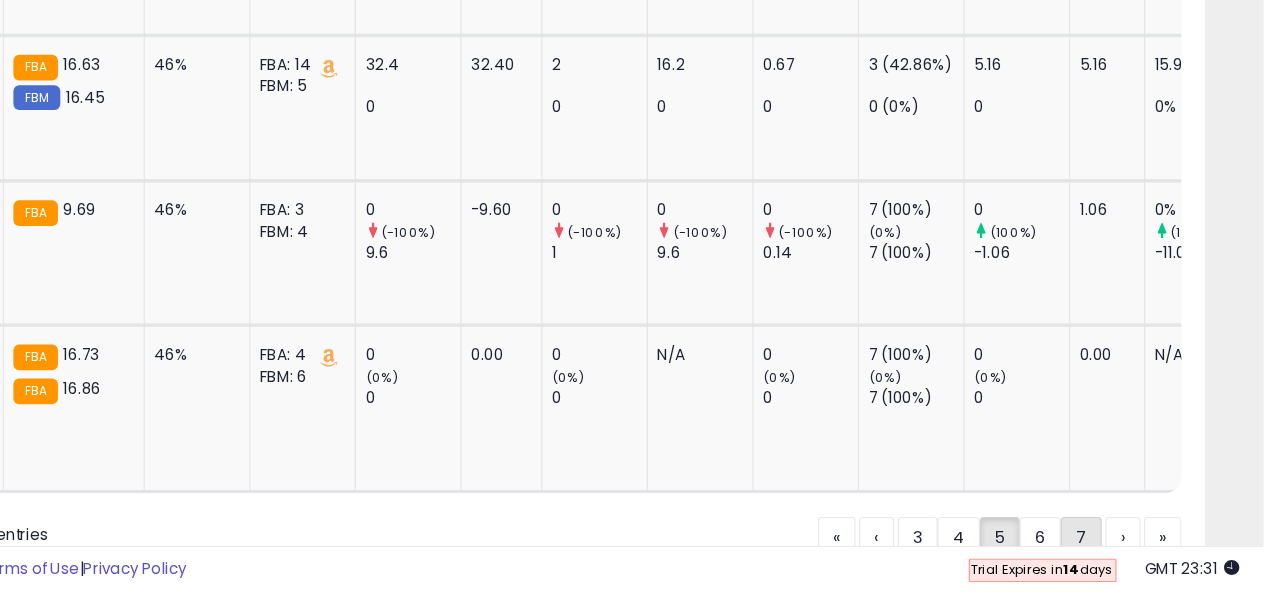 click on "7" 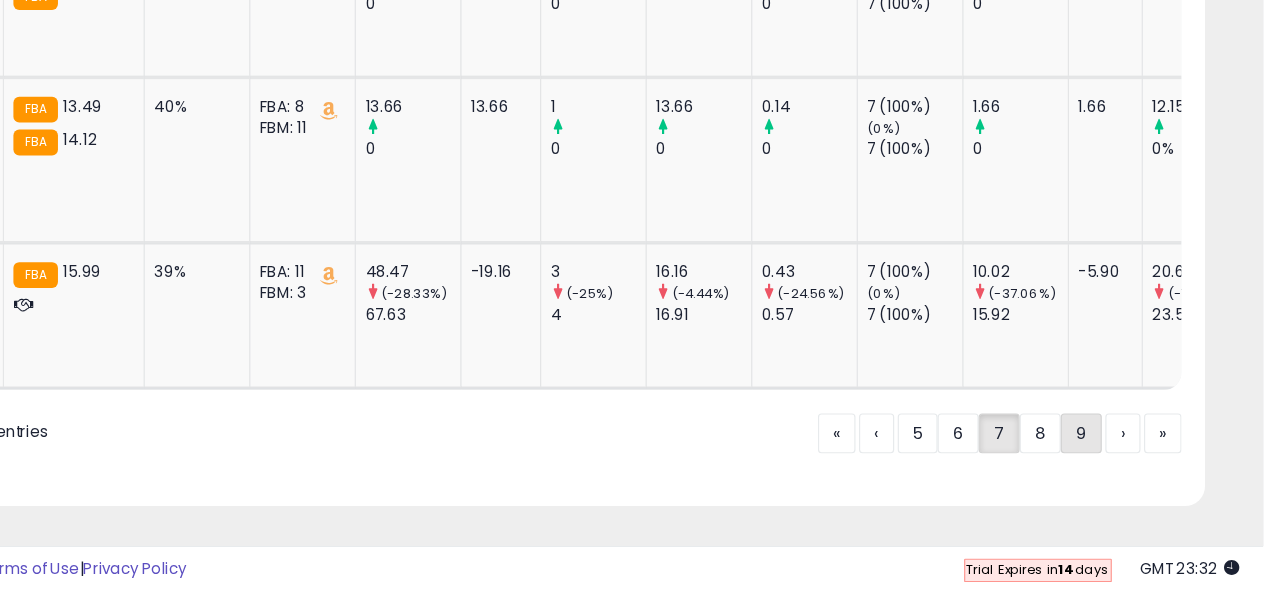 click on "9" 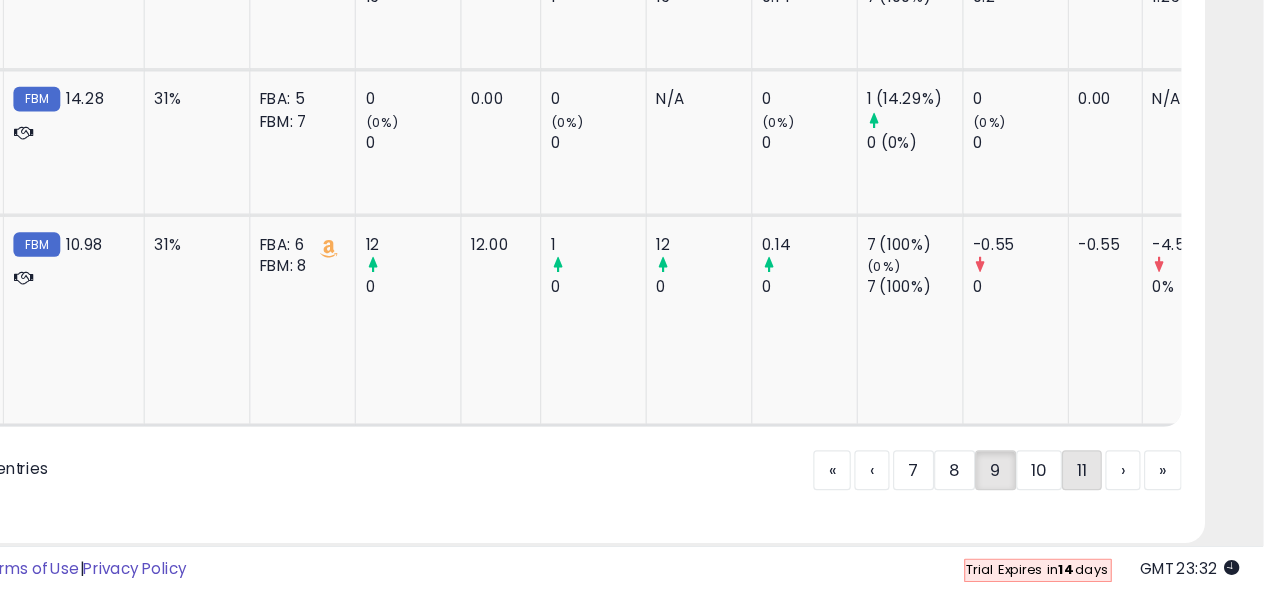click on "11" 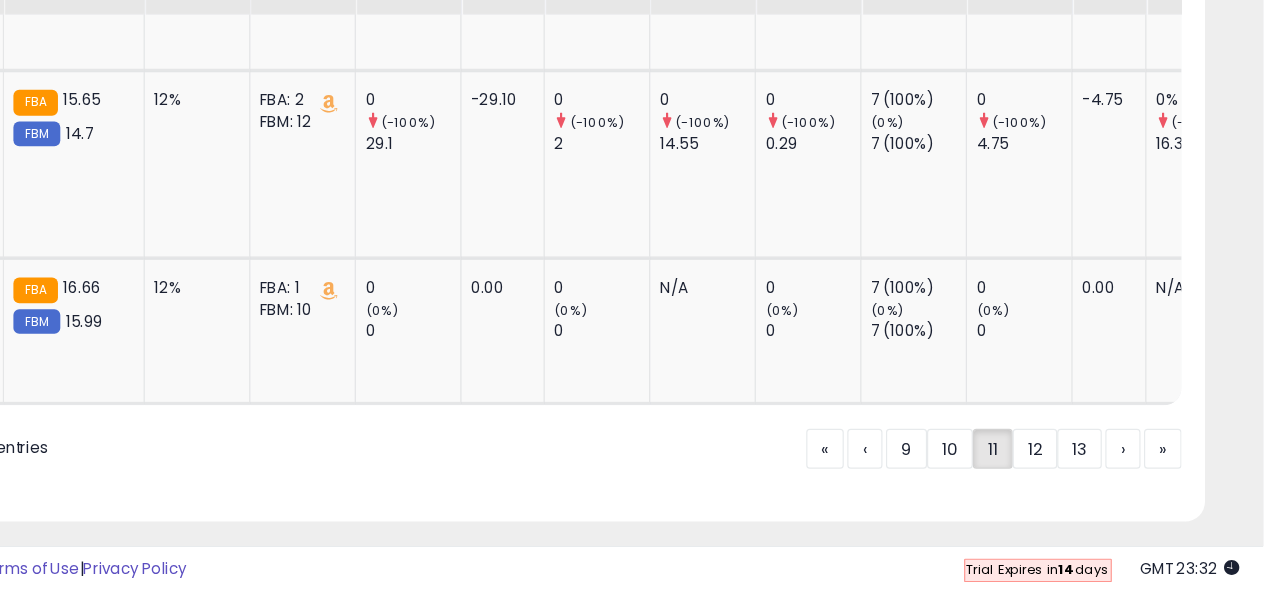 scroll, scrollTop: 7867, scrollLeft: 0, axis: vertical 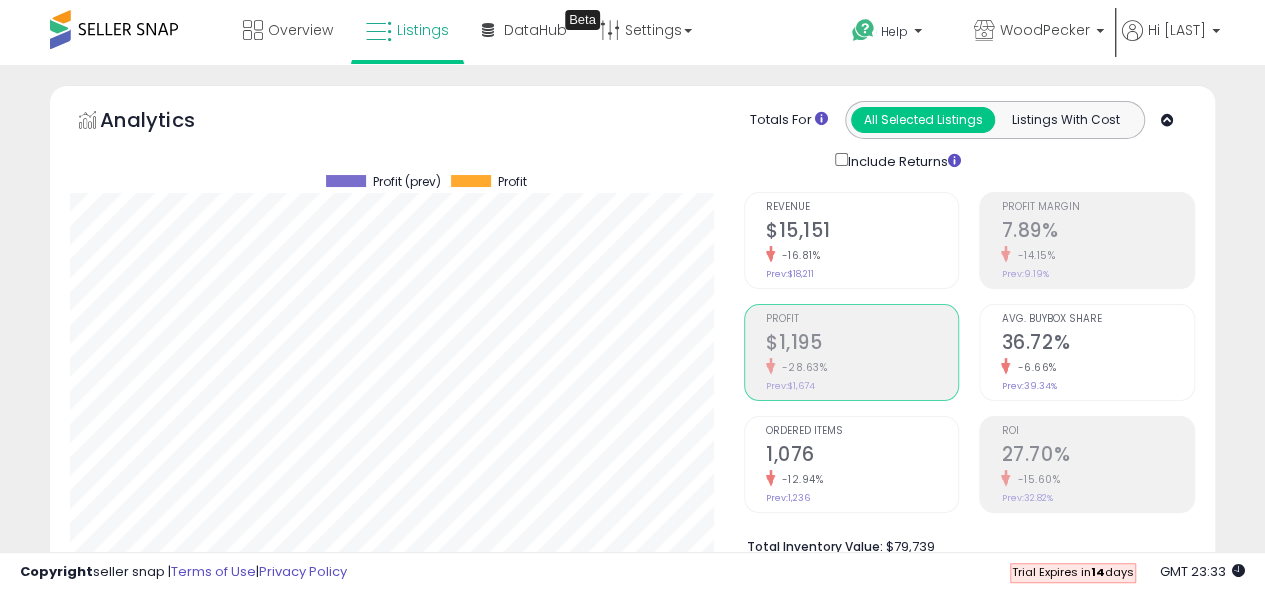 click at bounding box center (114, 29) 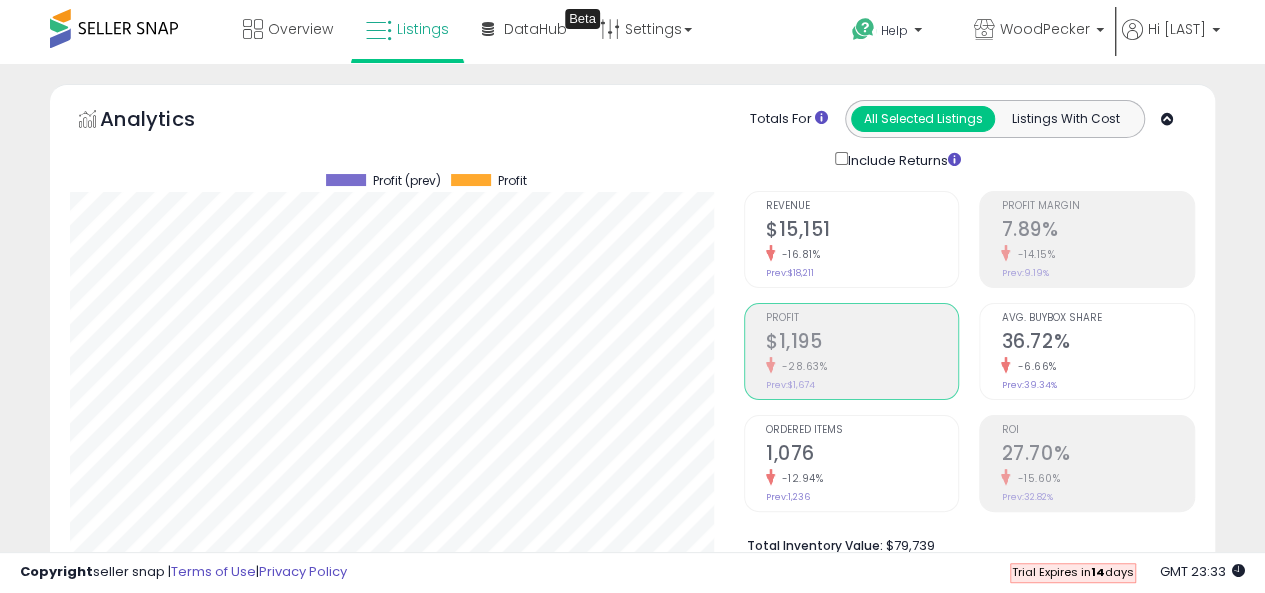 click at bounding box center [1167, 119] 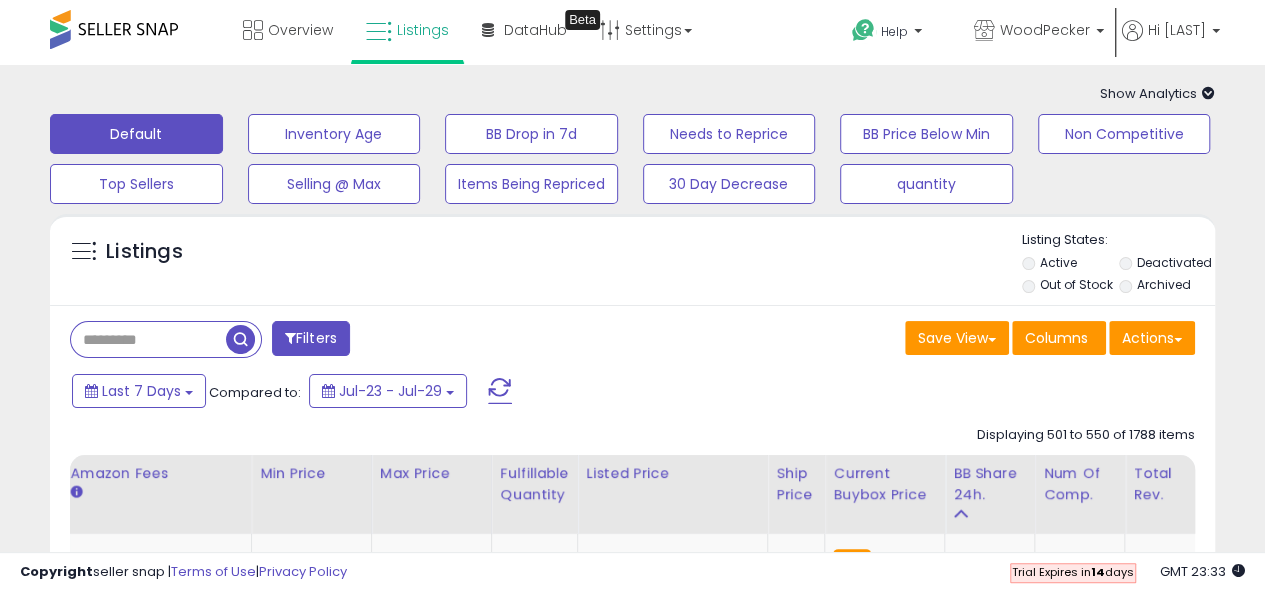 click on "**********" at bounding box center (632, 4002) 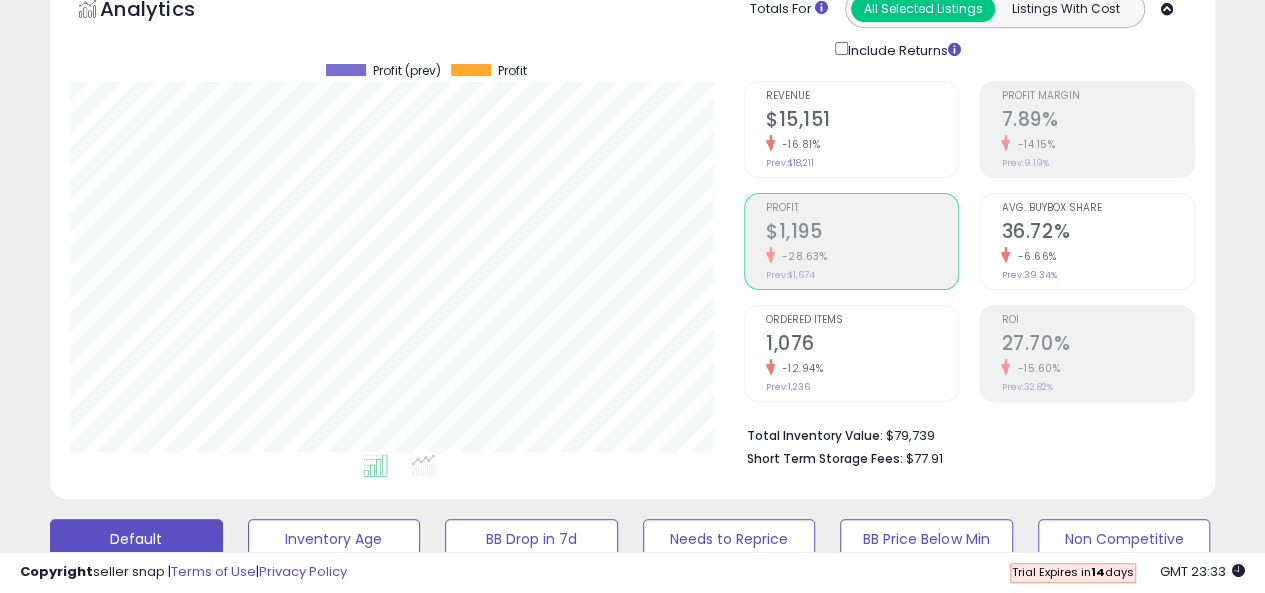 click on "Retrieving aggregations..
Revenue
$15,151
-16.81%
Prev:  $18,211
Profit     $1,195" at bounding box center [969, 270] 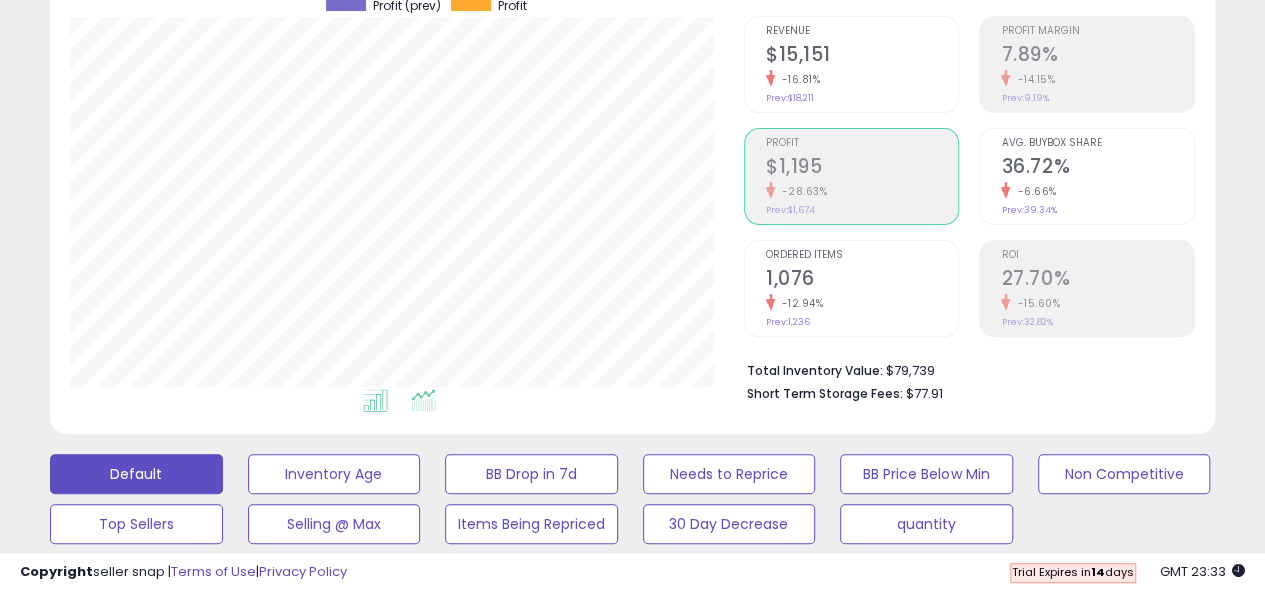 click at bounding box center (423, 400) 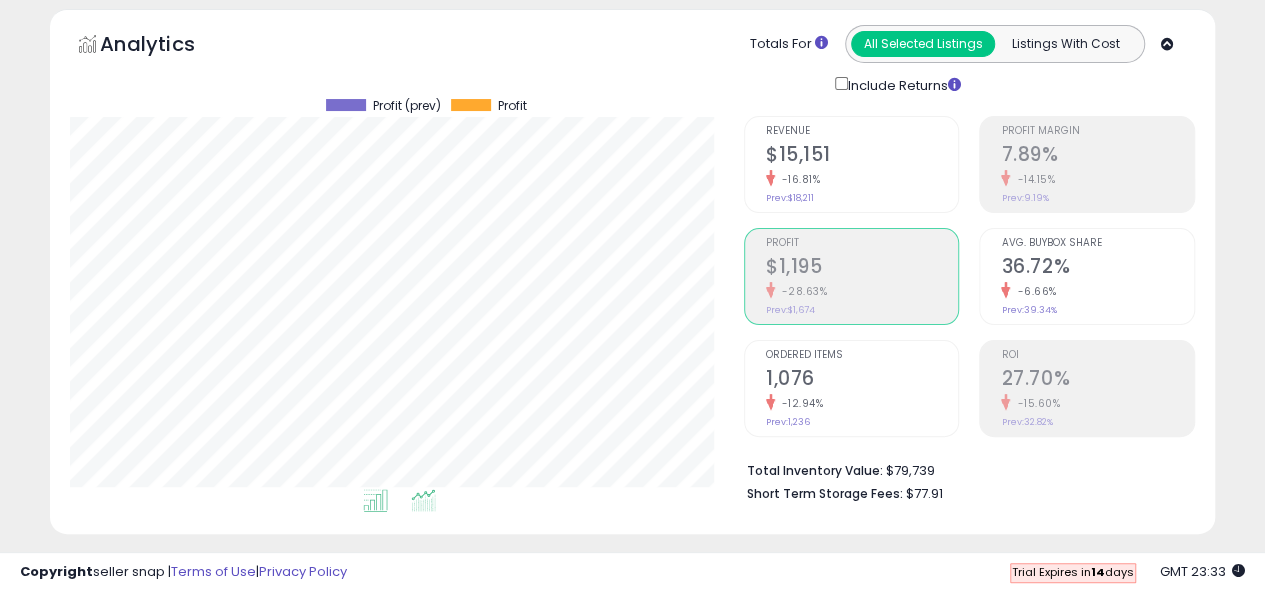 scroll, scrollTop: 111, scrollLeft: 0, axis: vertical 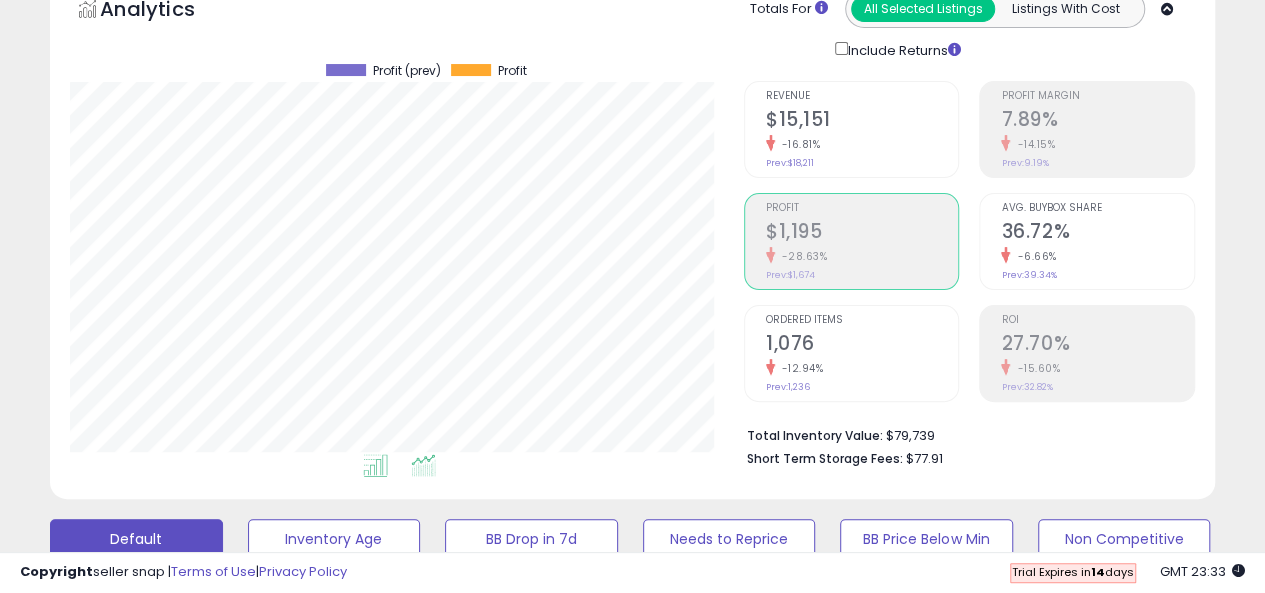 click at bounding box center [423, 465] 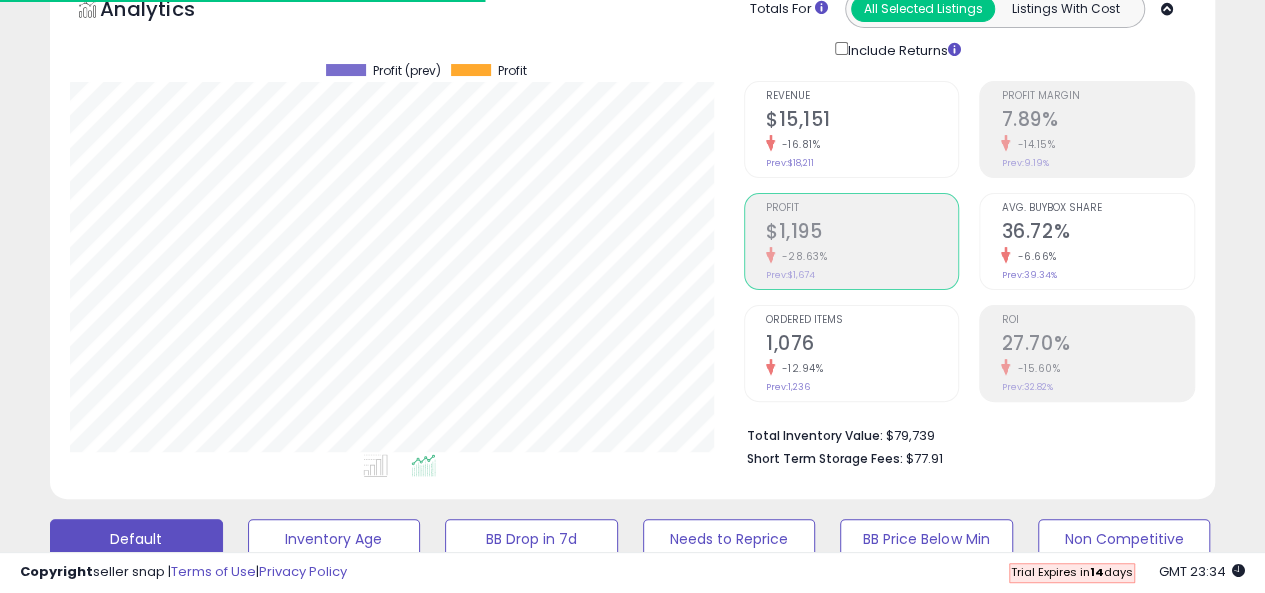 scroll, scrollTop: 0, scrollLeft: 0, axis: both 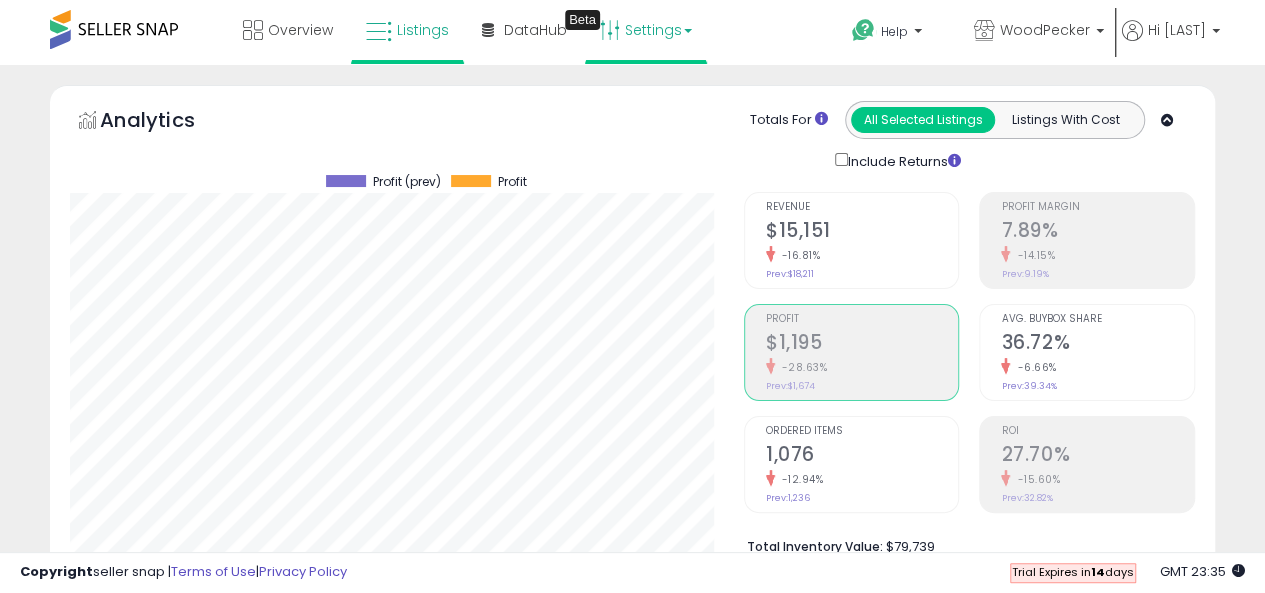 click on "Settings" at bounding box center [646, 30] 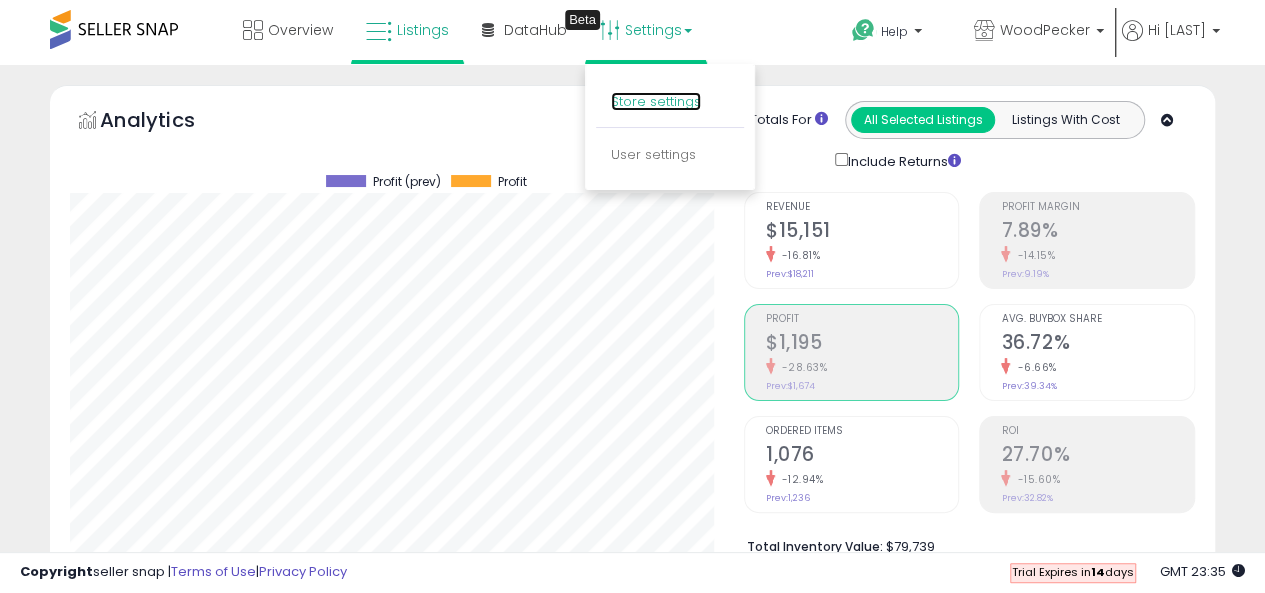 click on "Store
settings" at bounding box center (656, 101) 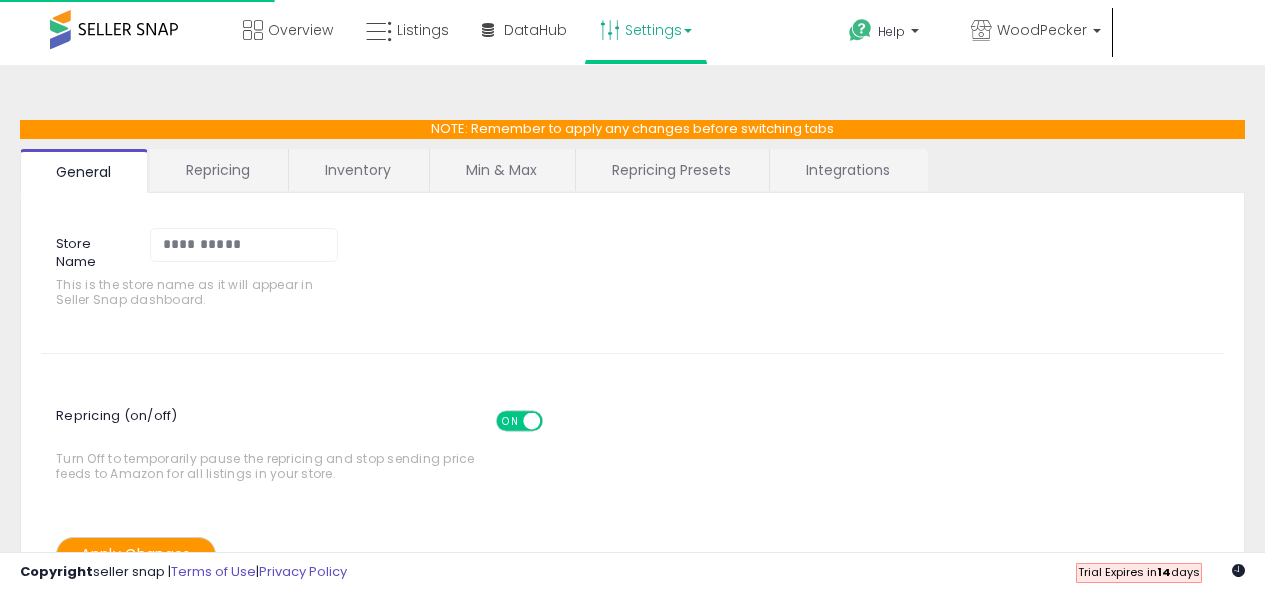 scroll, scrollTop: 0, scrollLeft: 0, axis: both 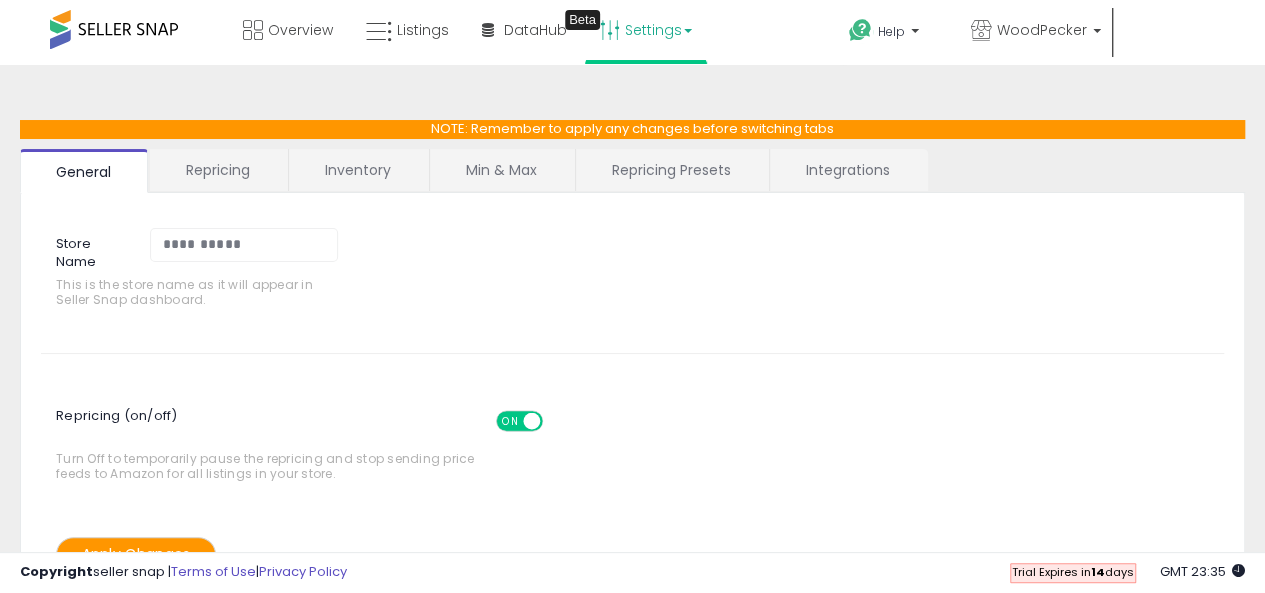 click on "Repricing" at bounding box center [218, 170] 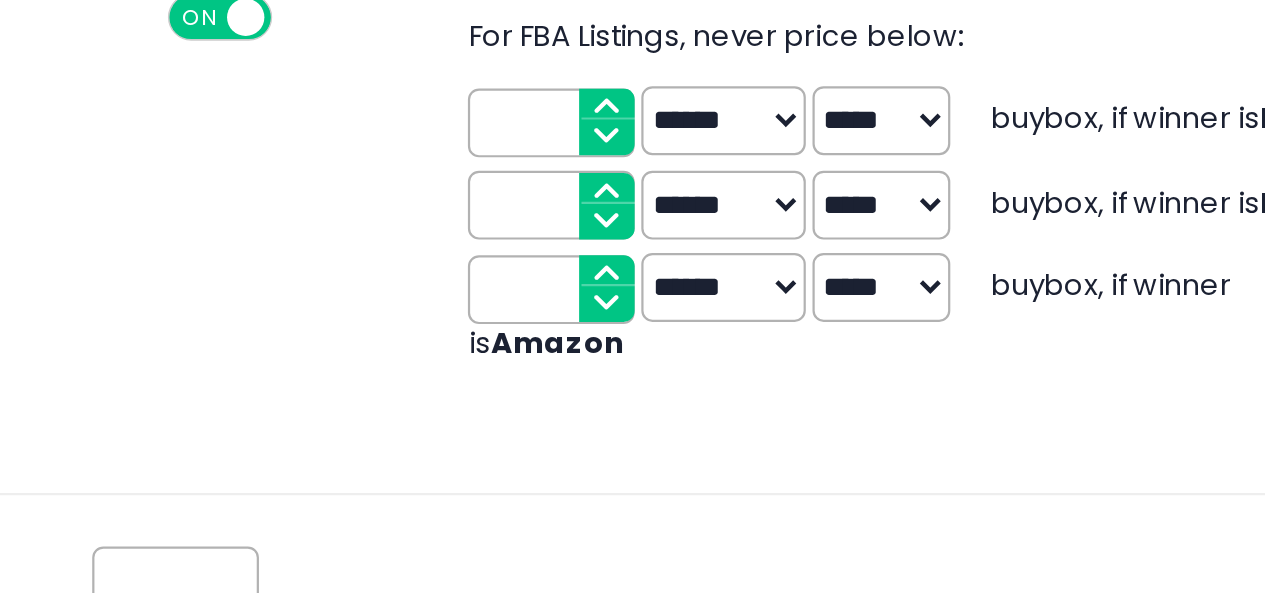 scroll, scrollTop: 14, scrollLeft: 0, axis: vertical 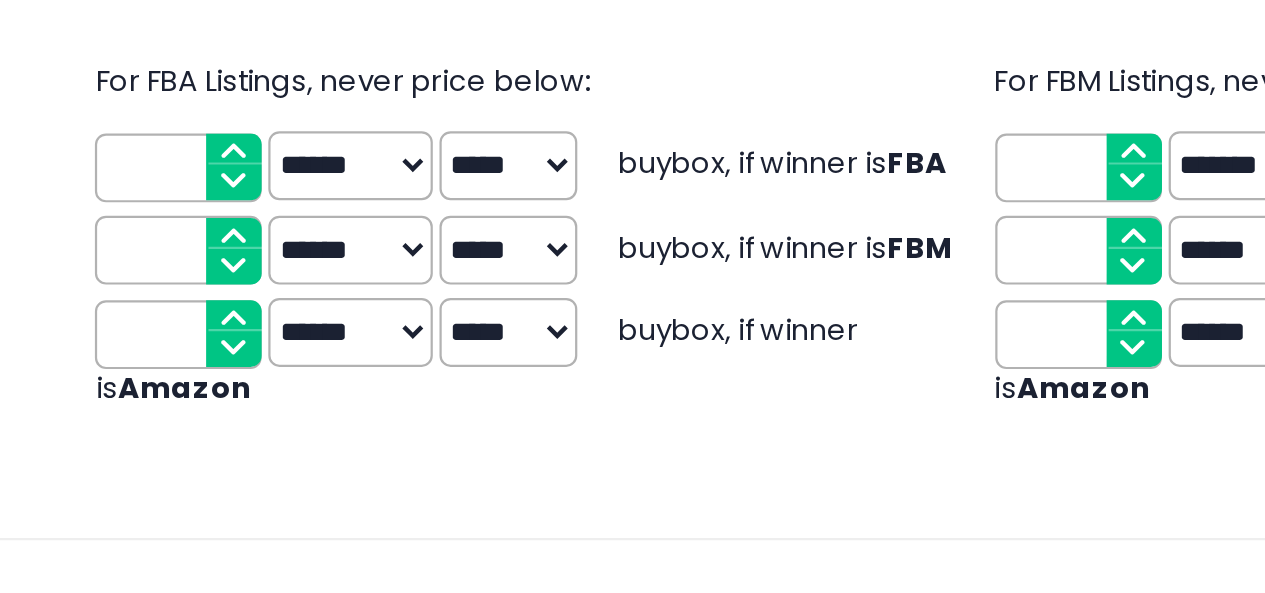 click on "***** *****" at bounding box center [616, 318] 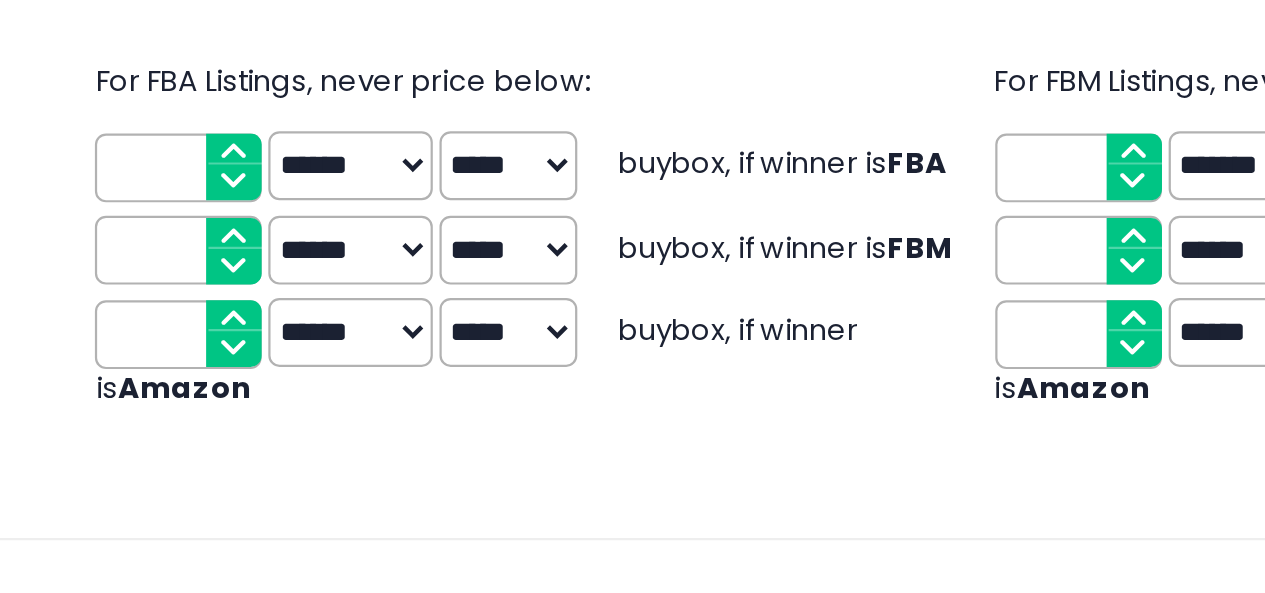 click on "Buy Box Price Guard
* for AI repricer only
Set a limitation for the AI Repricer to decrease price below current Buy Box, if you are not winning the Buy Box
ON   OFF
For FBA Listings, never price below:
****
****** *******
***** *****
buybox, if winner is  FBA
*** ****** *****" 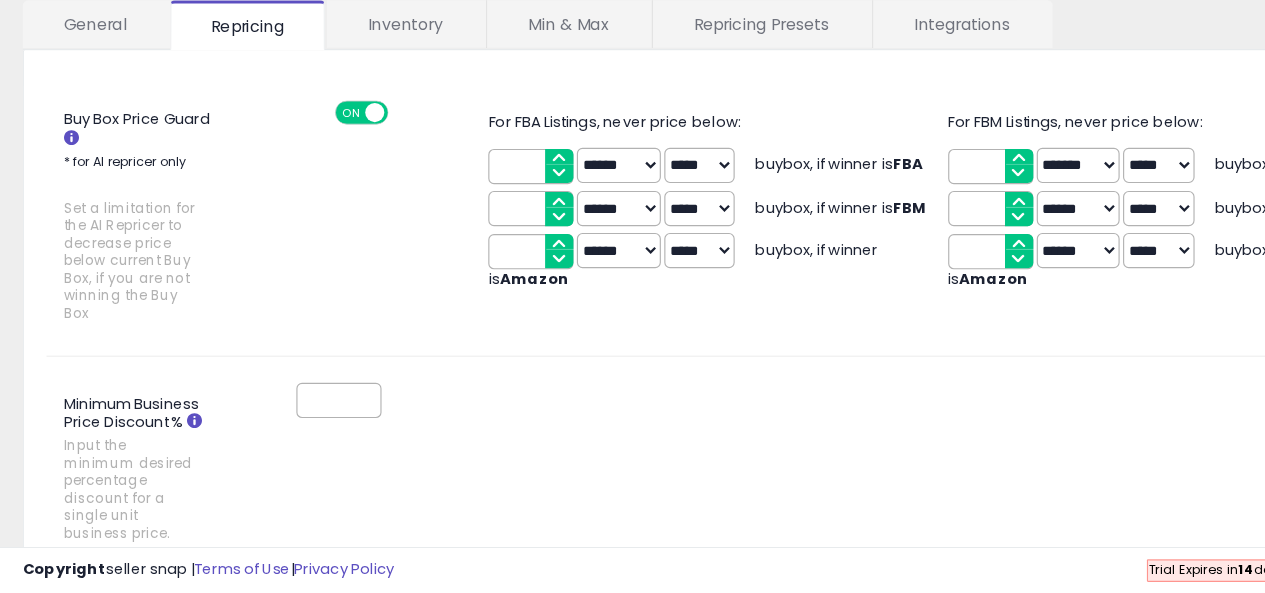 scroll, scrollTop: 77, scrollLeft: 0, axis: vertical 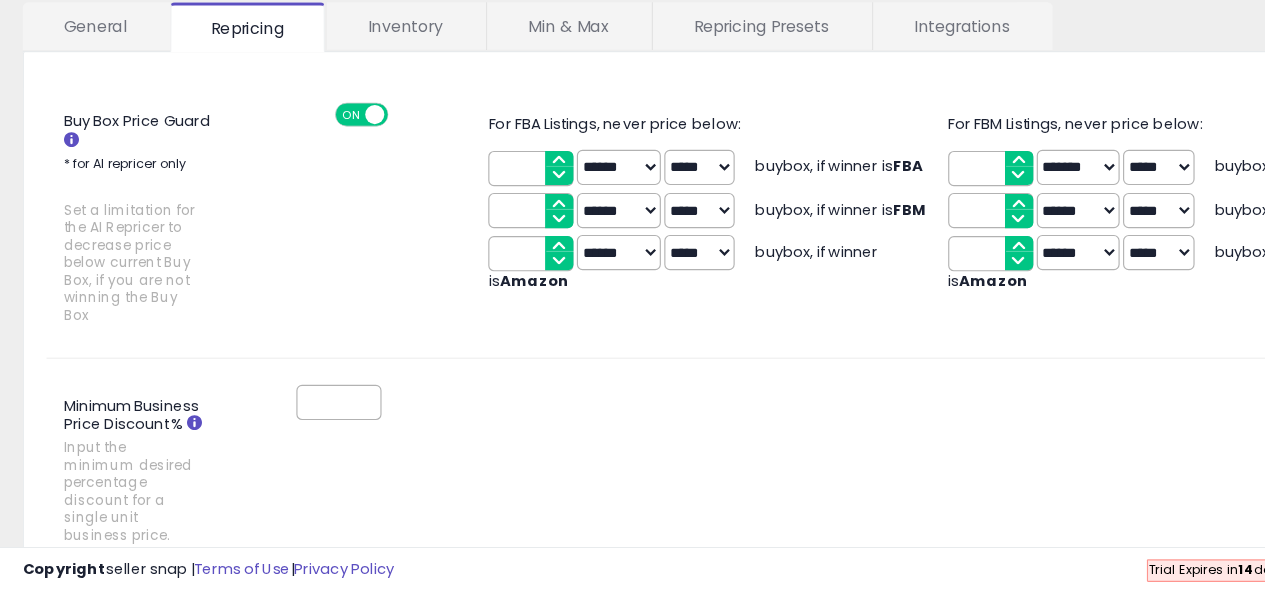 click on "*" at bounding box center [733, 424] 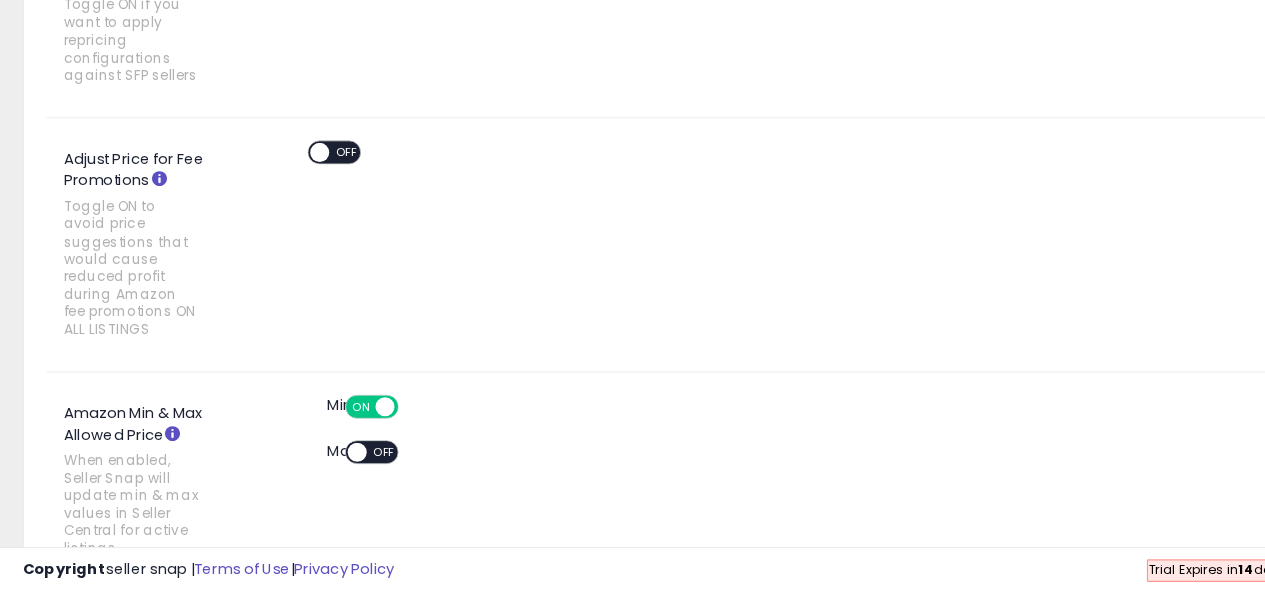 scroll, scrollTop: 1532, scrollLeft: 0, axis: vertical 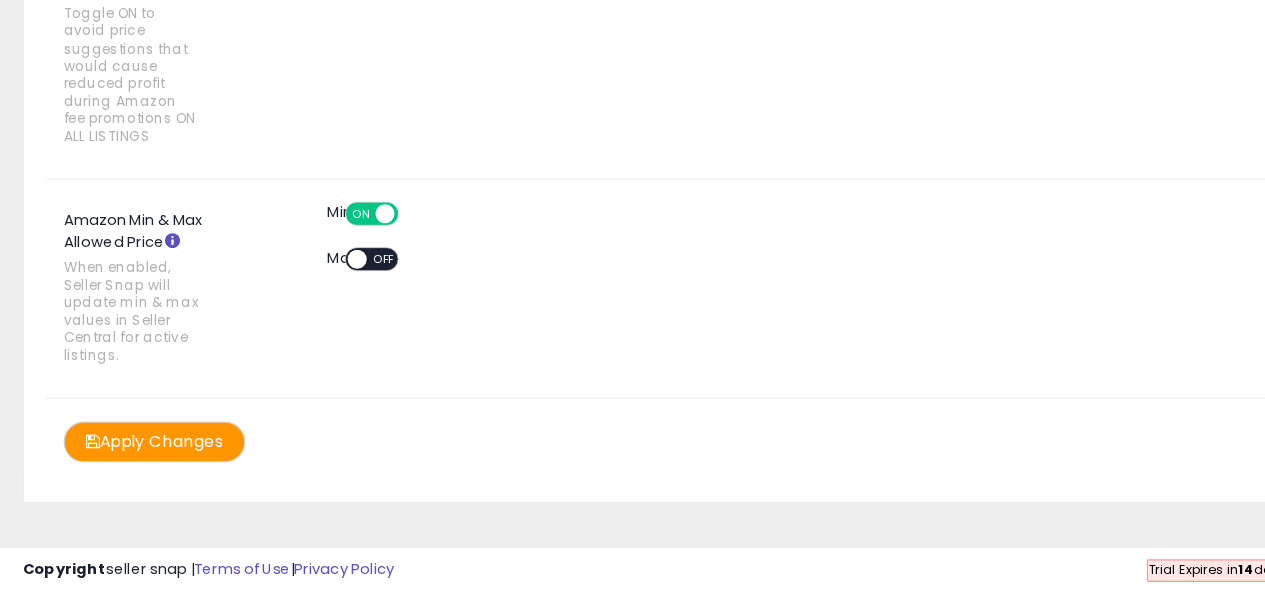 click on "Apply Changes" at bounding box center [136, 459] 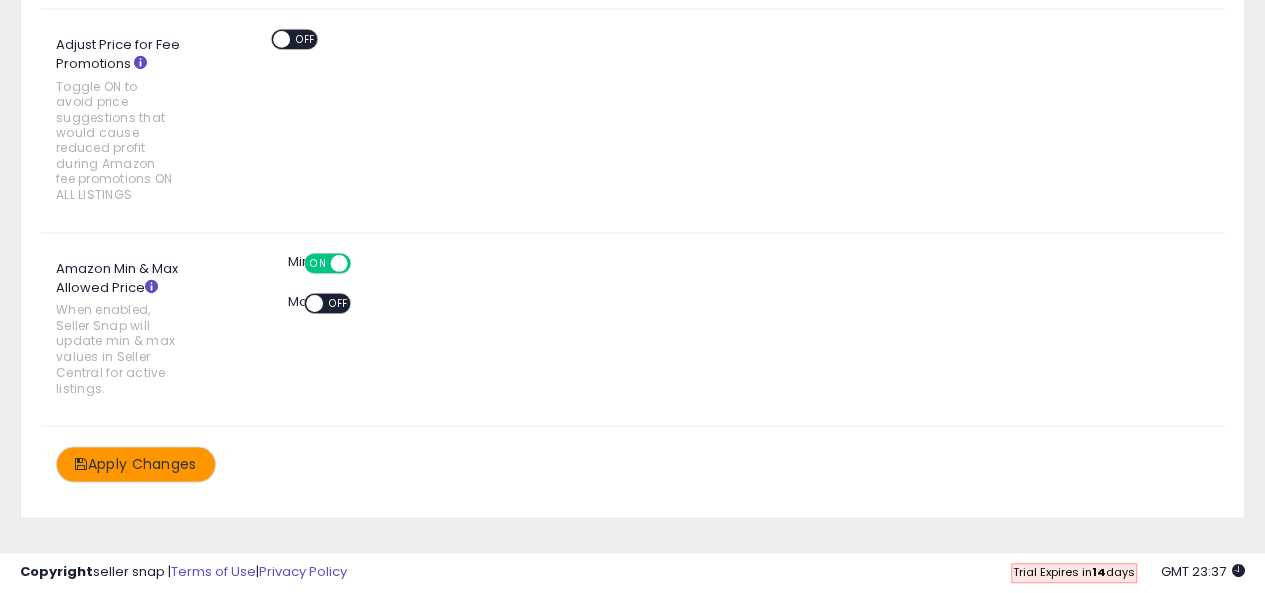 scroll, scrollTop: 1532, scrollLeft: 0, axis: vertical 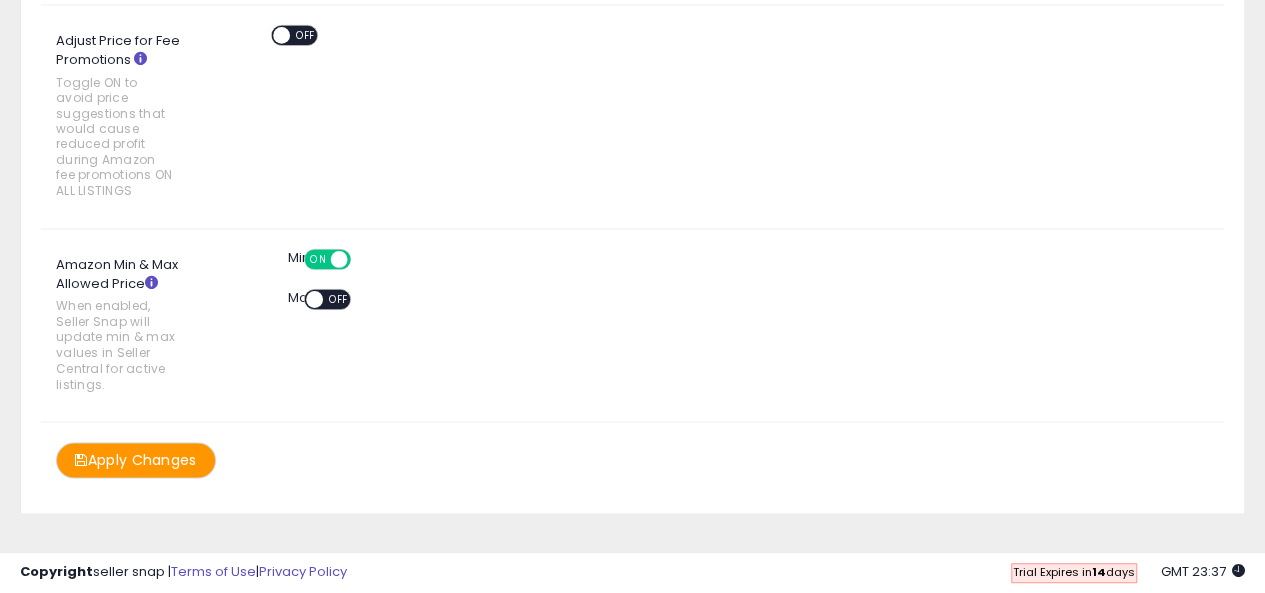 click on "Apply Changes" at bounding box center [136, 459] 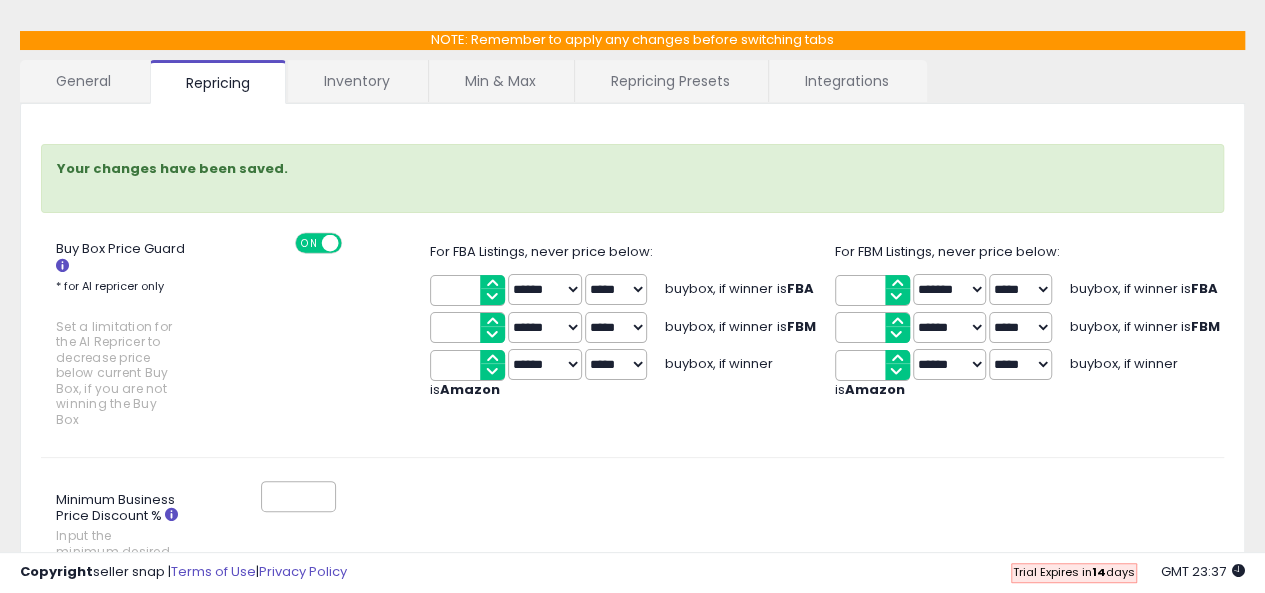 scroll, scrollTop: 0, scrollLeft: 0, axis: both 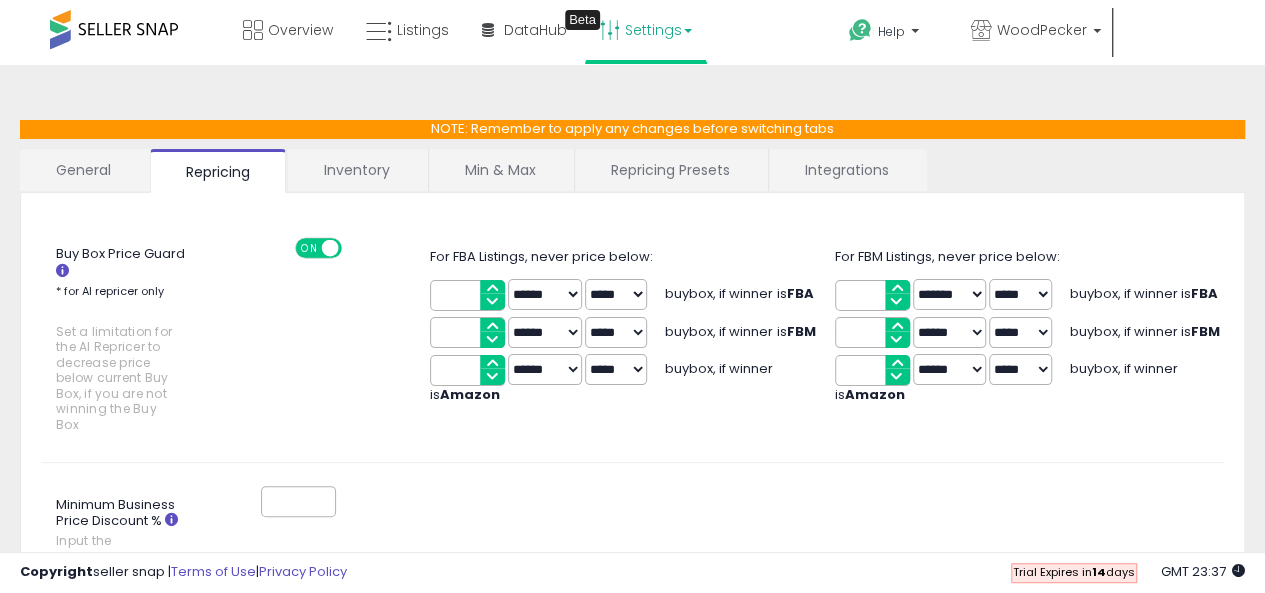 click on "Repricing Presets" at bounding box center (670, 170) 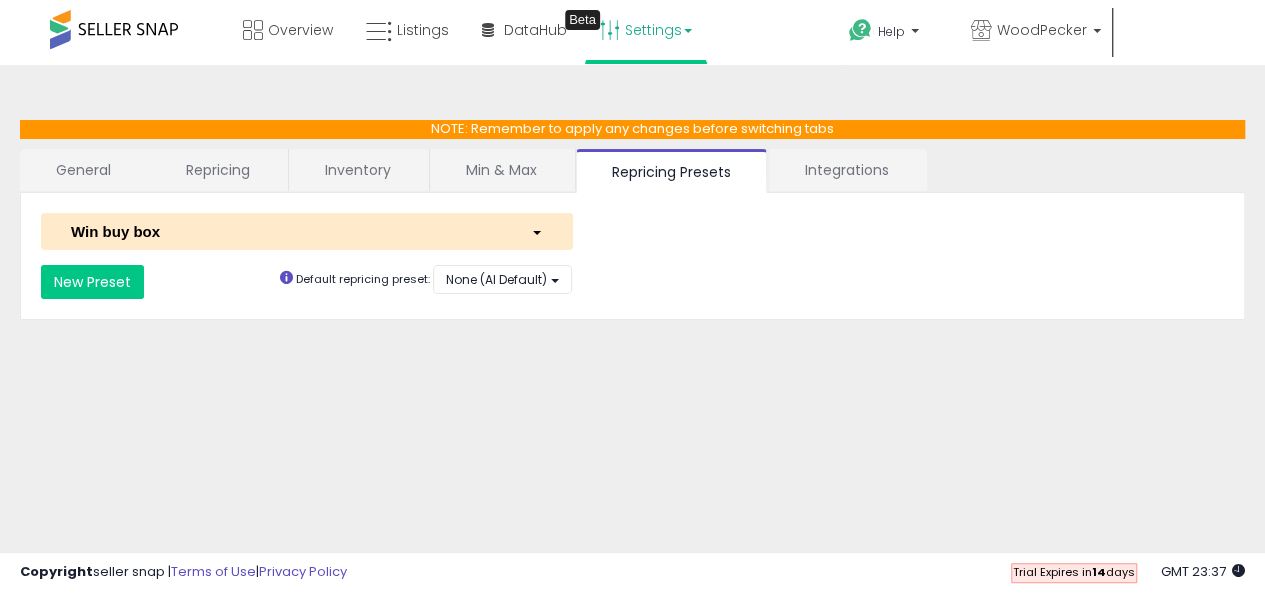 scroll, scrollTop: 1, scrollLeft: 0, axis: vertical 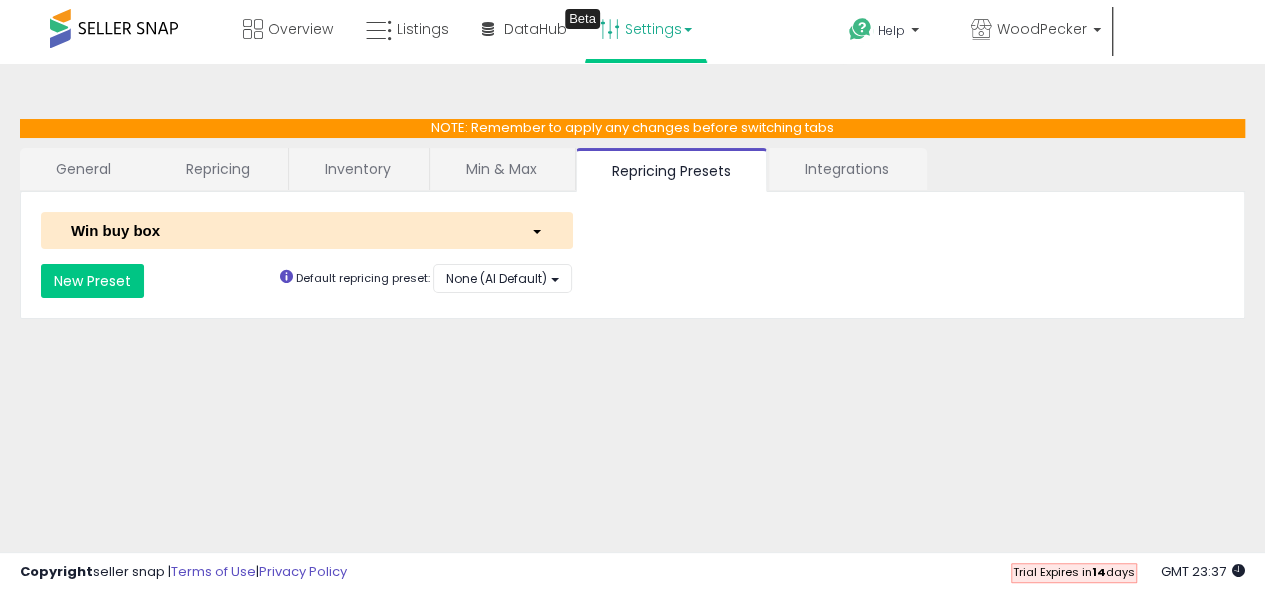click on "**********" 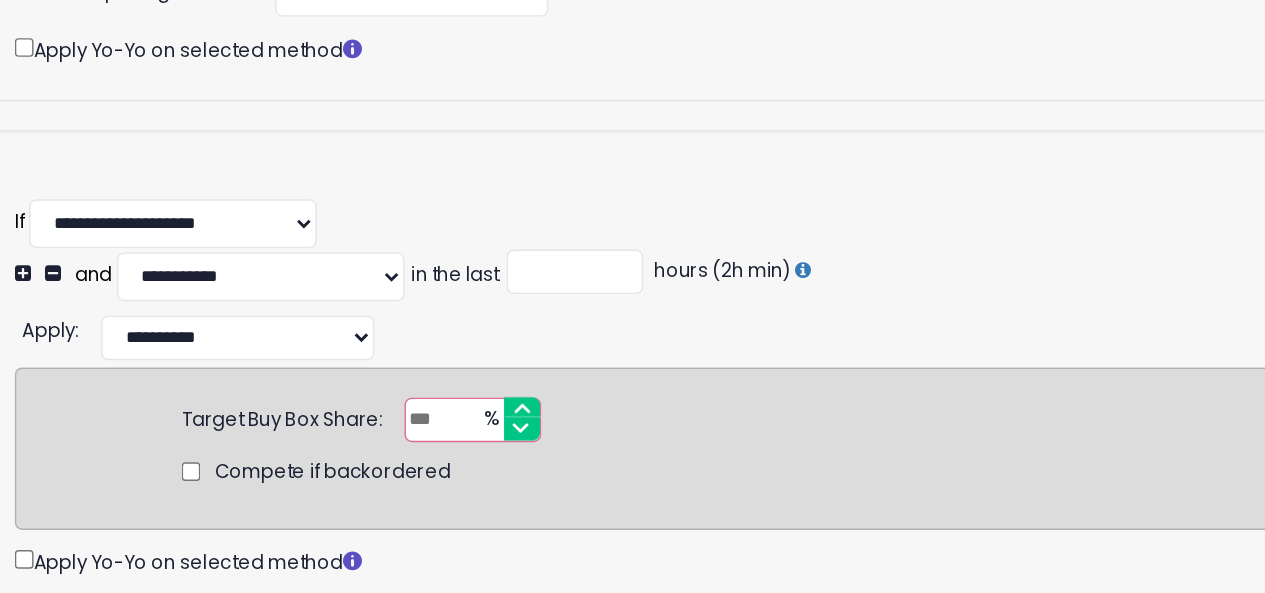 scroll, scrollTop: 357, scrollLeft: 0, axis: vertical 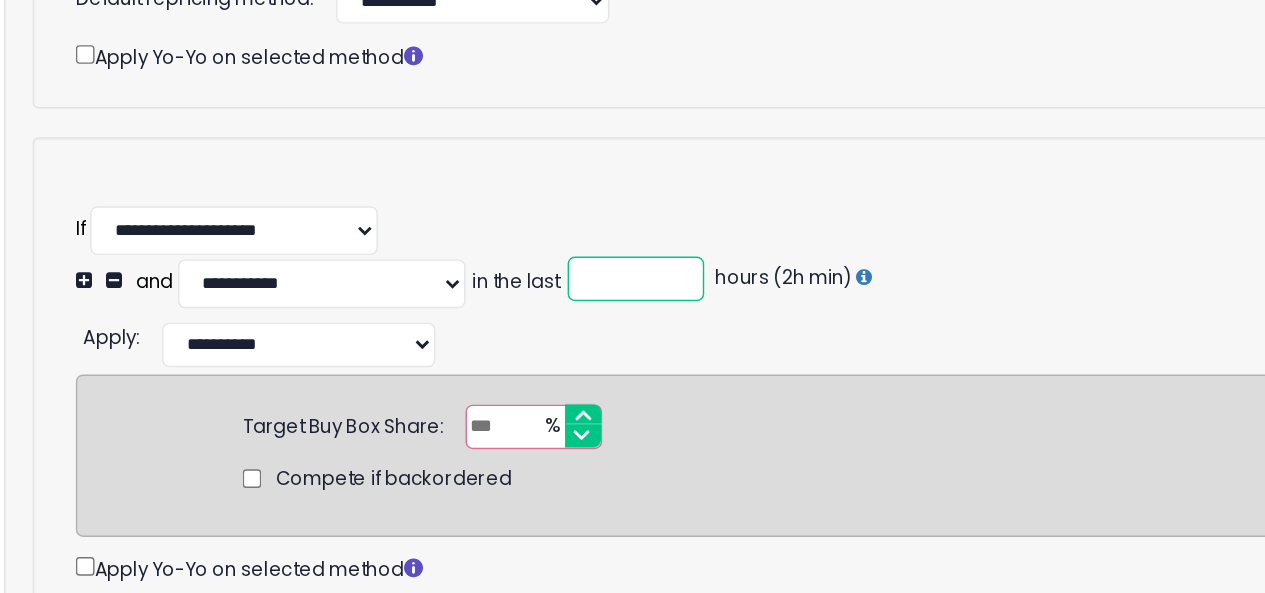 click on "**" at bounding box center [480, 205] 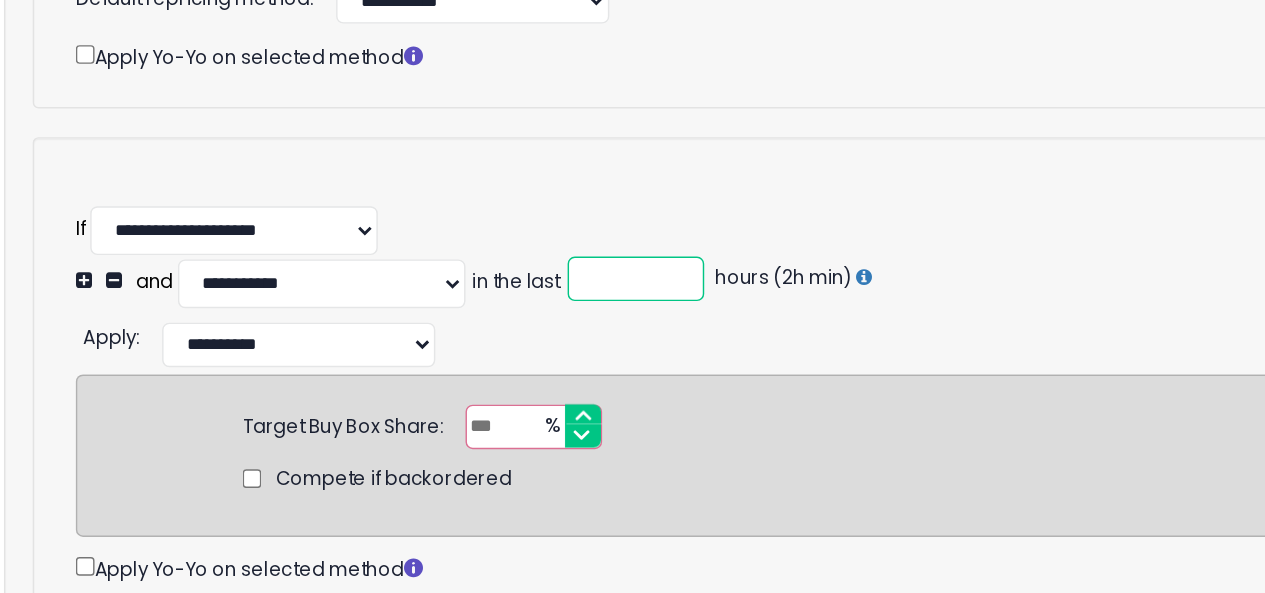 type on "*" 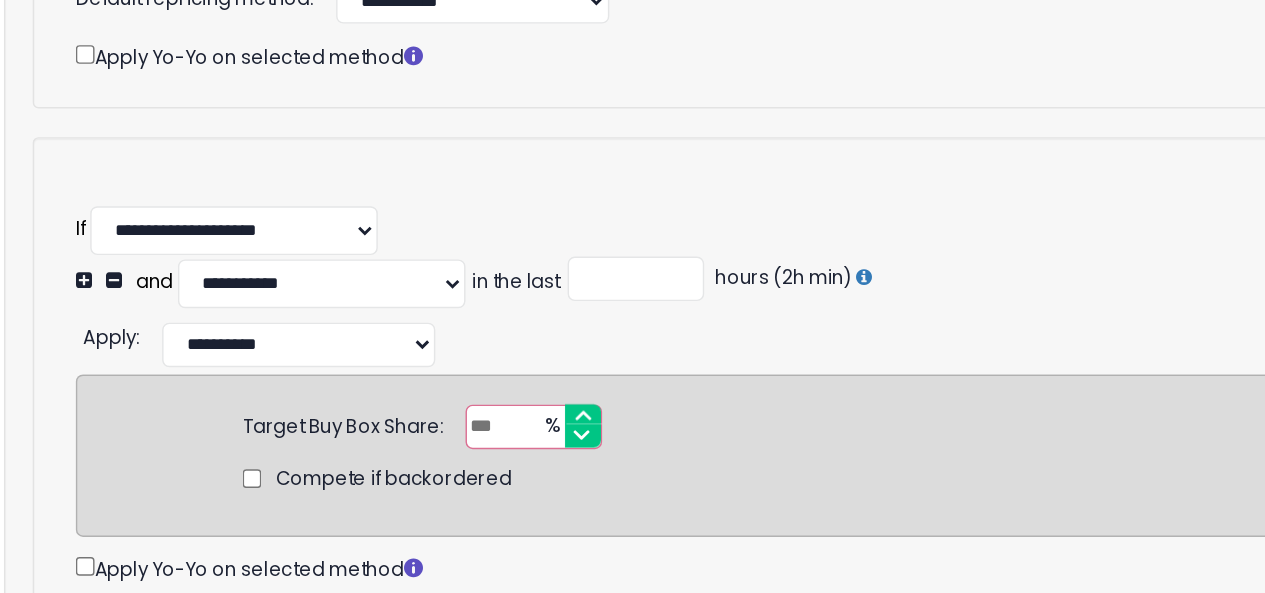 click on "**********" at bounding box center (642, 249) 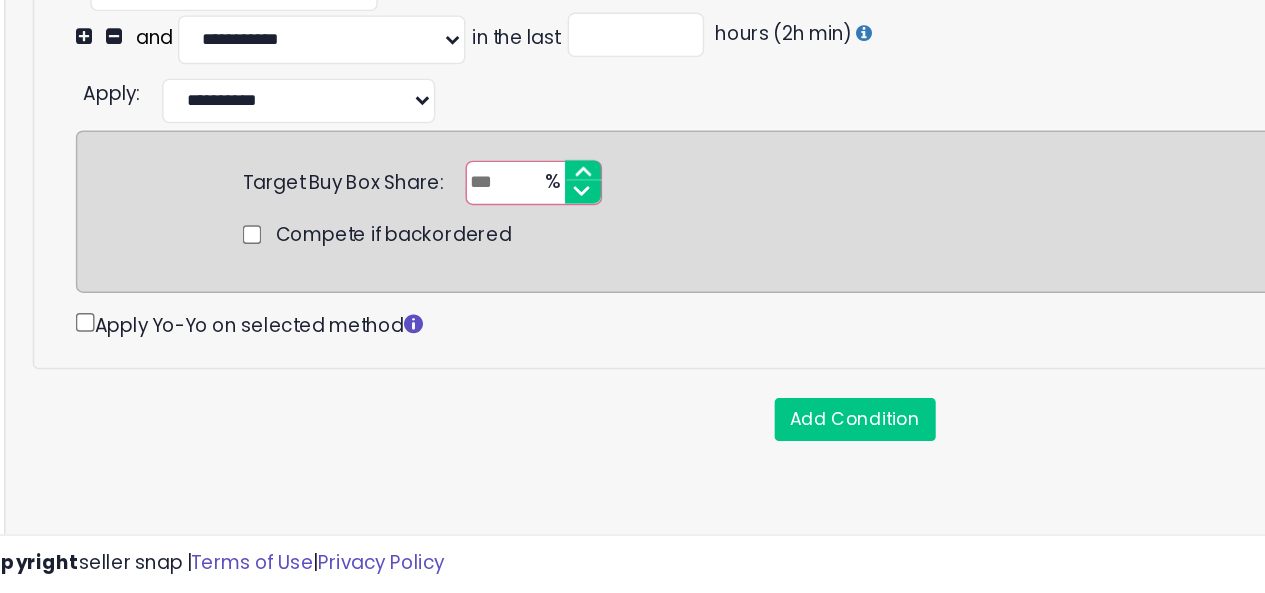 scroll, scrollTop: 360, scrollLeft: 0, axis: vertical 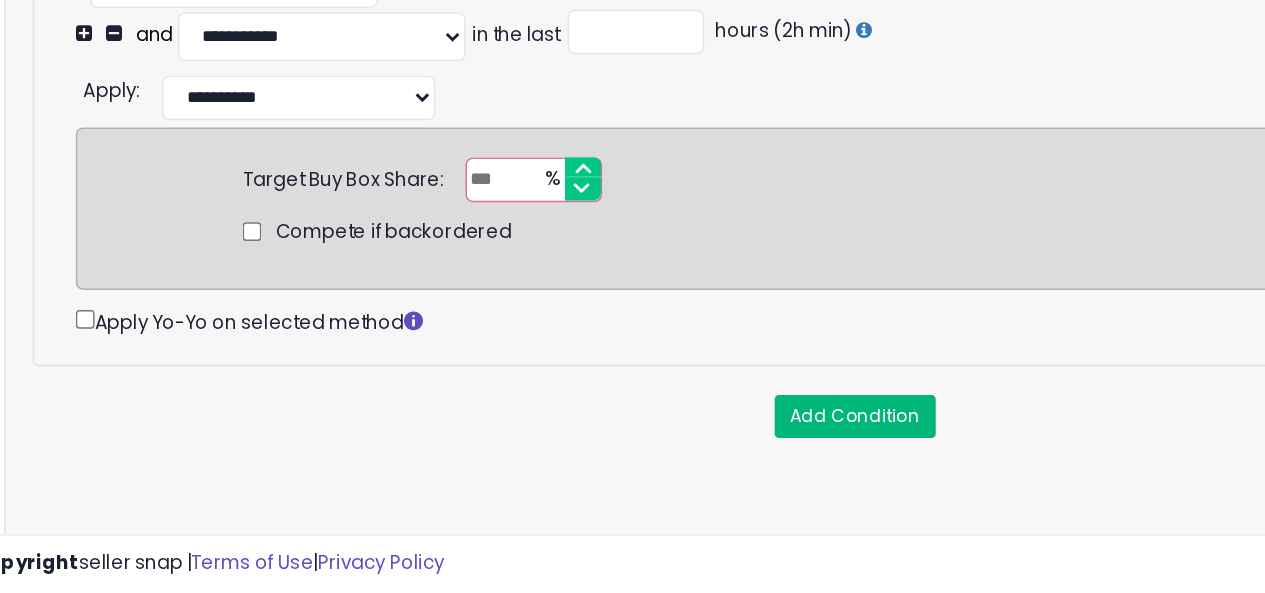 click on "Add Condition" at bounding box center (633, 470) 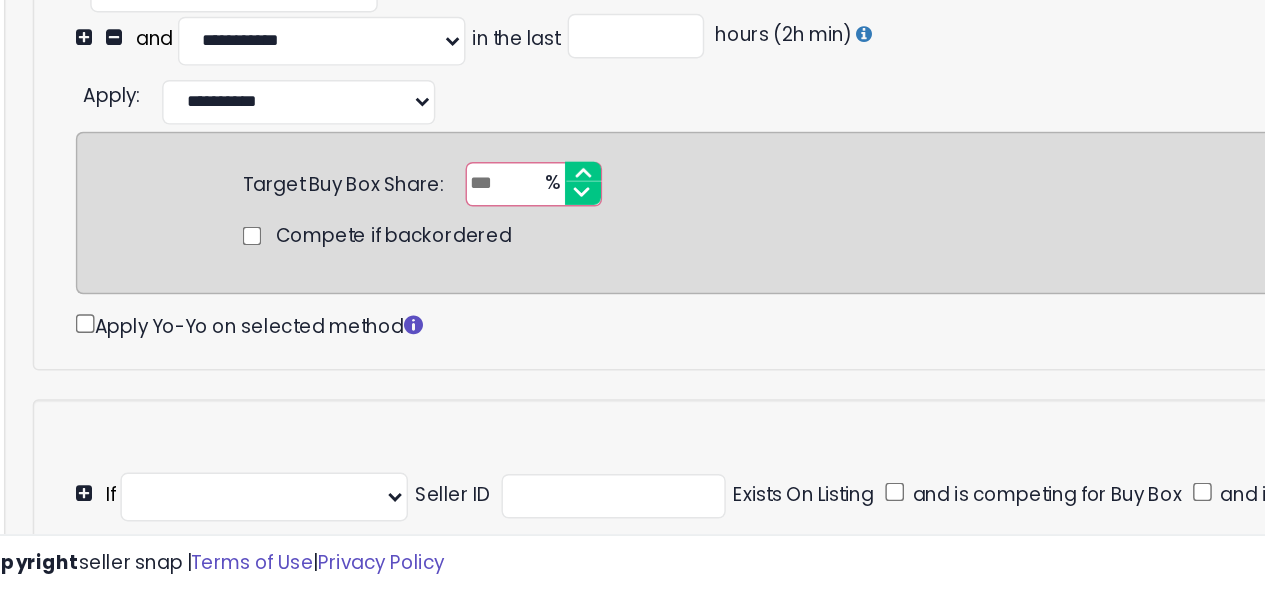 scroll, scrollTop: 362, scrollLeft: 0, axis: vertical 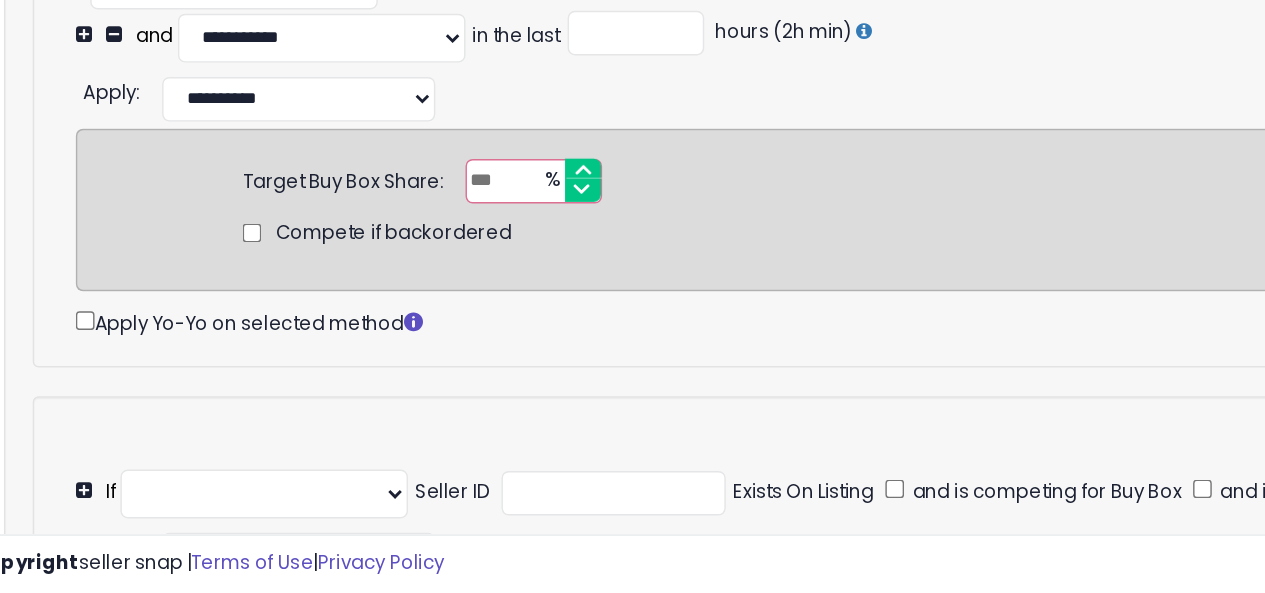 select on "**********" 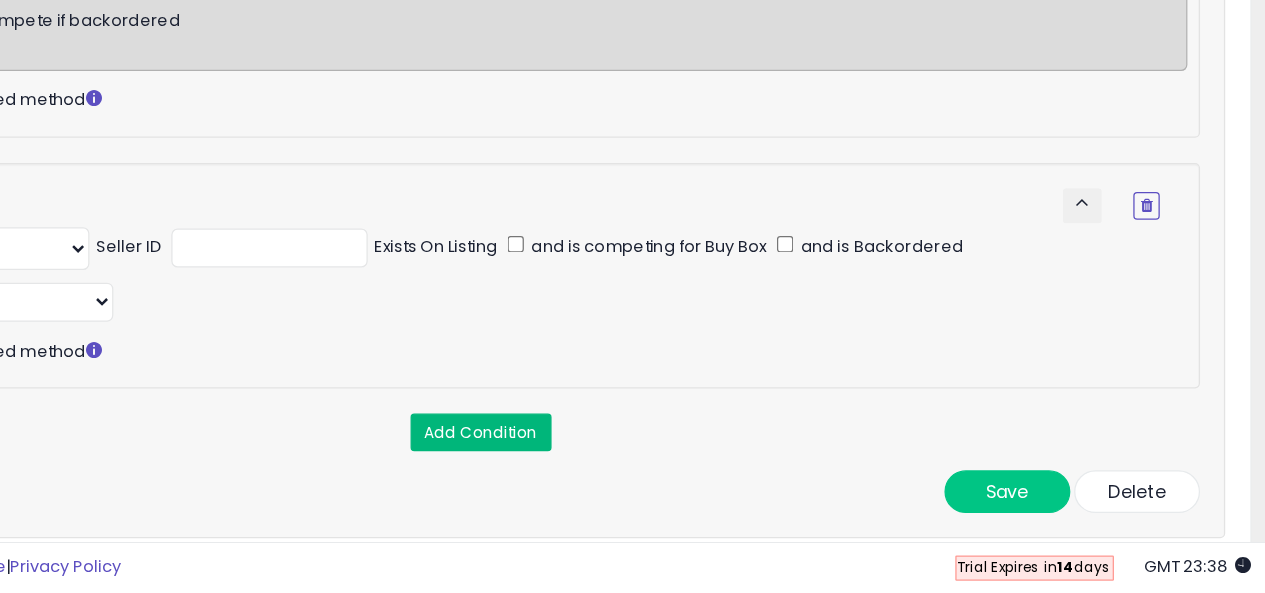 scroll, scrollTop: 567, scrollLeft: 0, axis: vertical 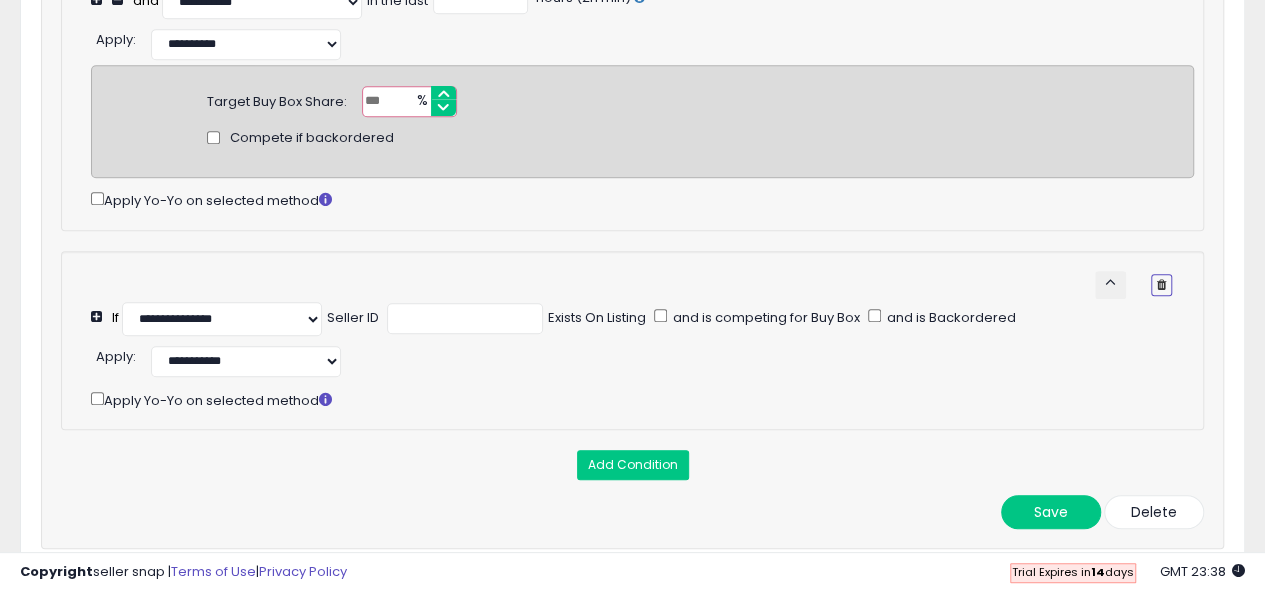 click at bounding box center [1161, 285] 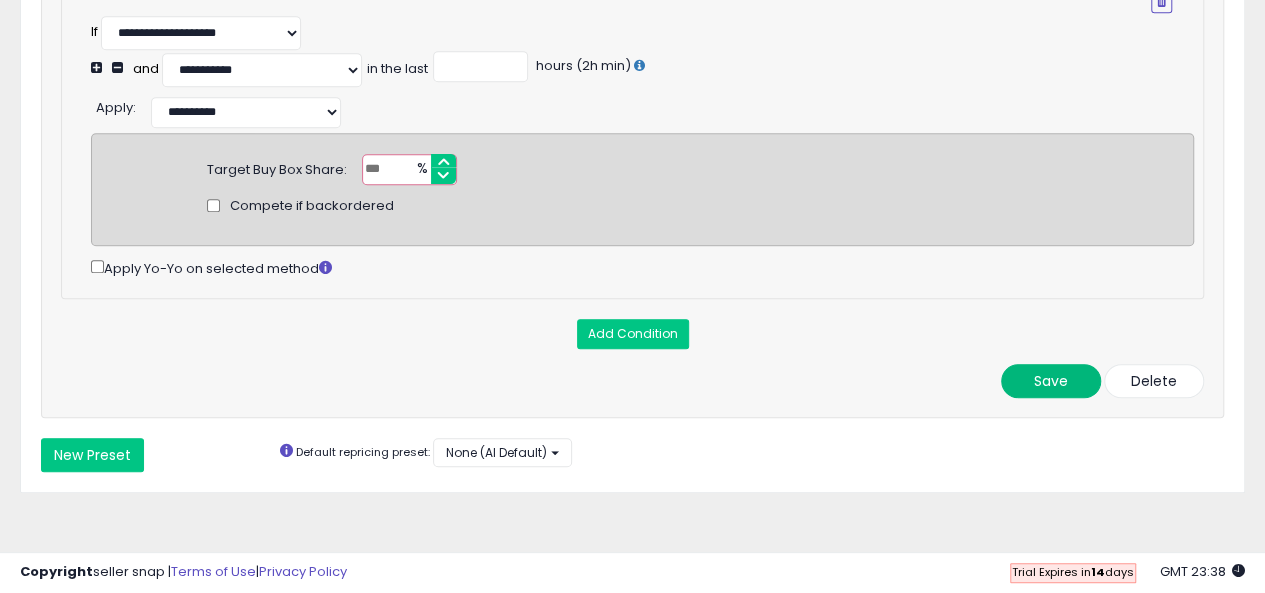 click on "Save" at bounding box center (1051, 381) 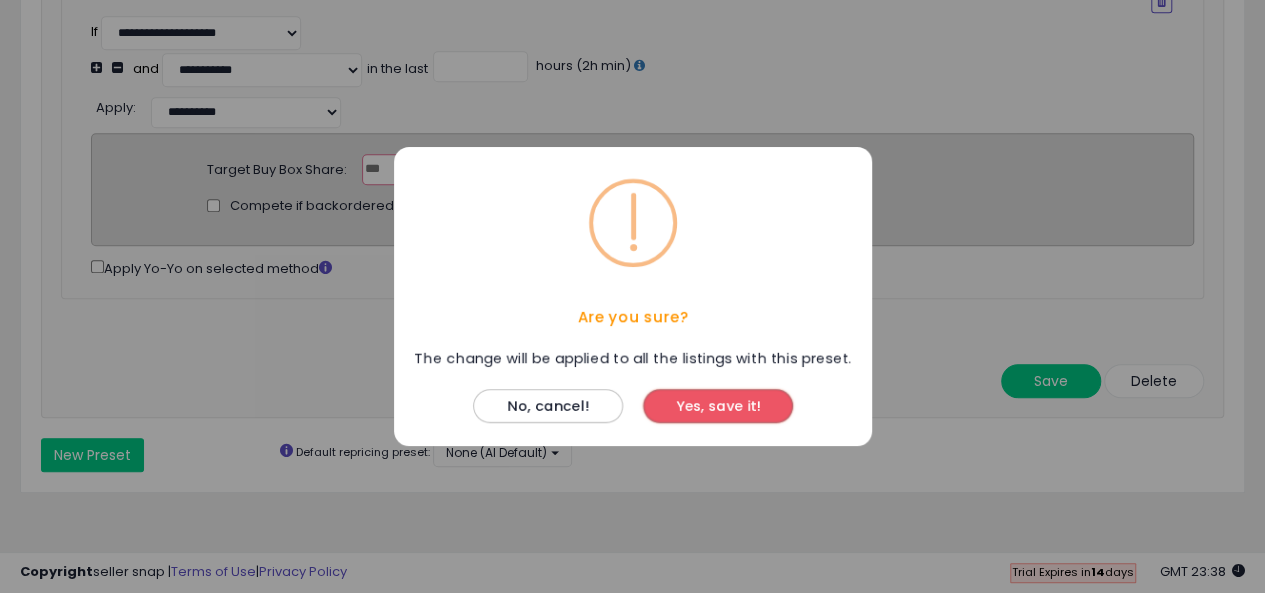 click on "Yes, save it!" at bounding box center (718, 406) 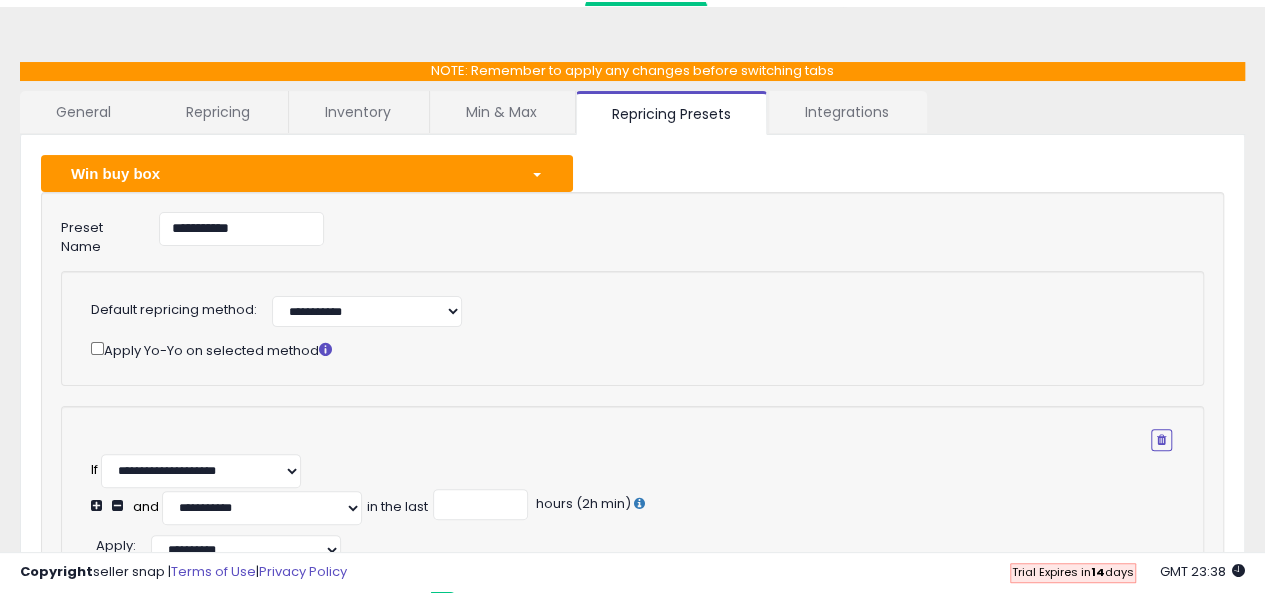 scroll, scrollTop: 0, scrollLeft: 0, axis: both 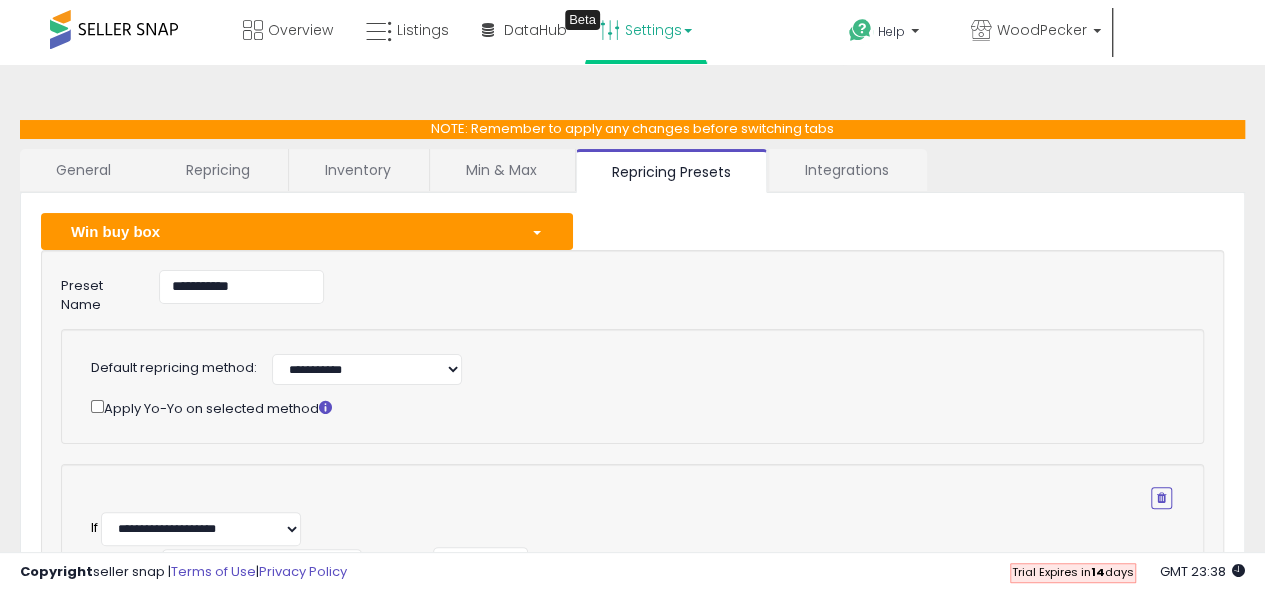 click at bounding box center [114, 29] 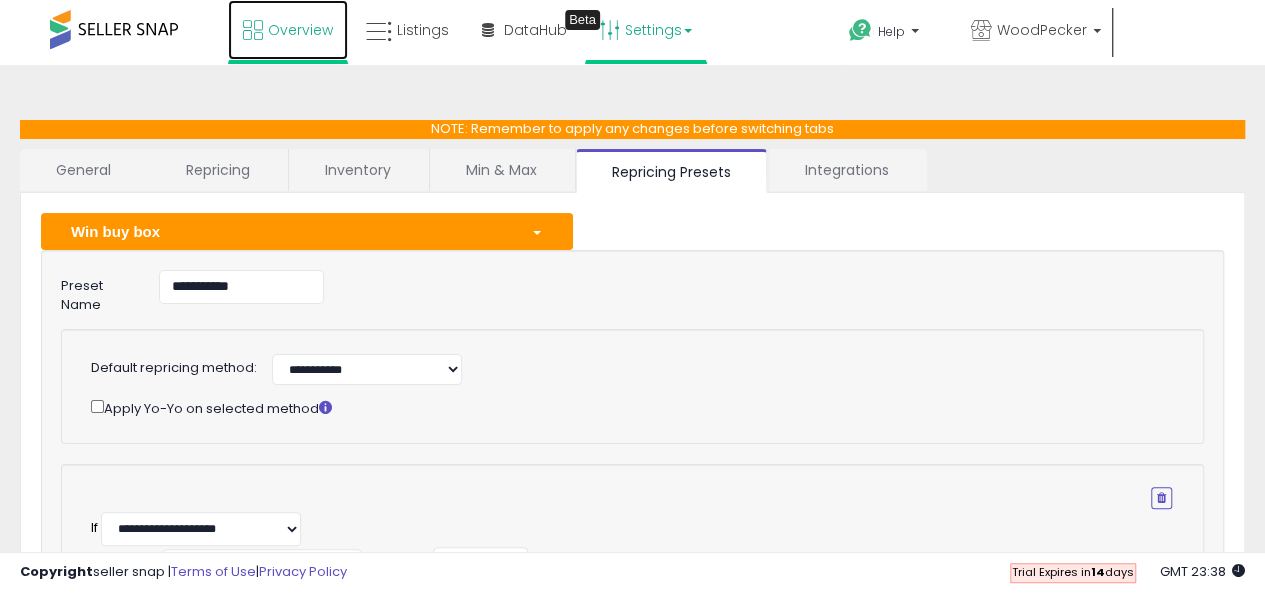 click on "Overview" at bounding box center [300, 30] 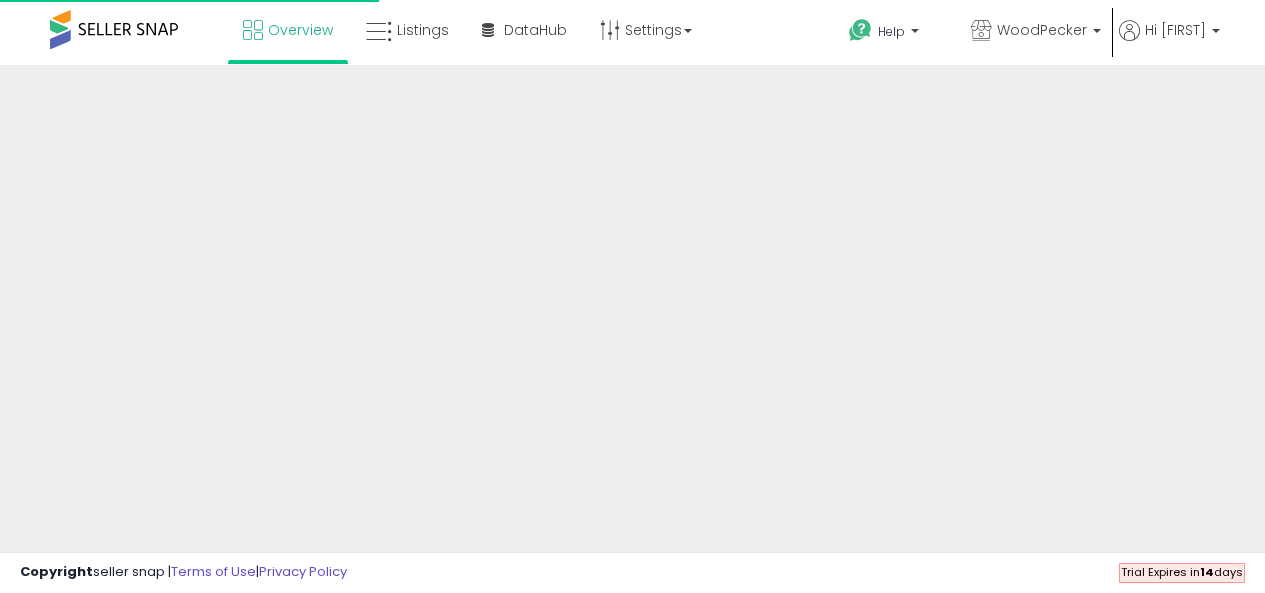 scroll, scrollTop: 0, scrollLeft: 0, axis: both 